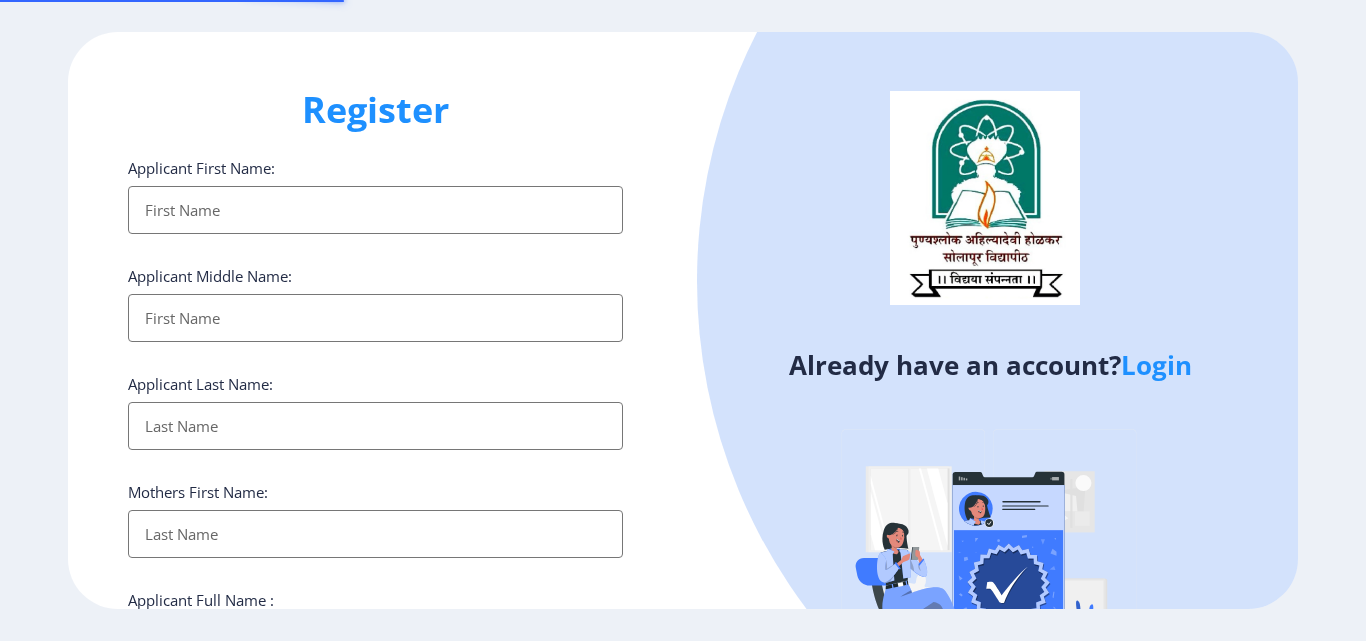 select 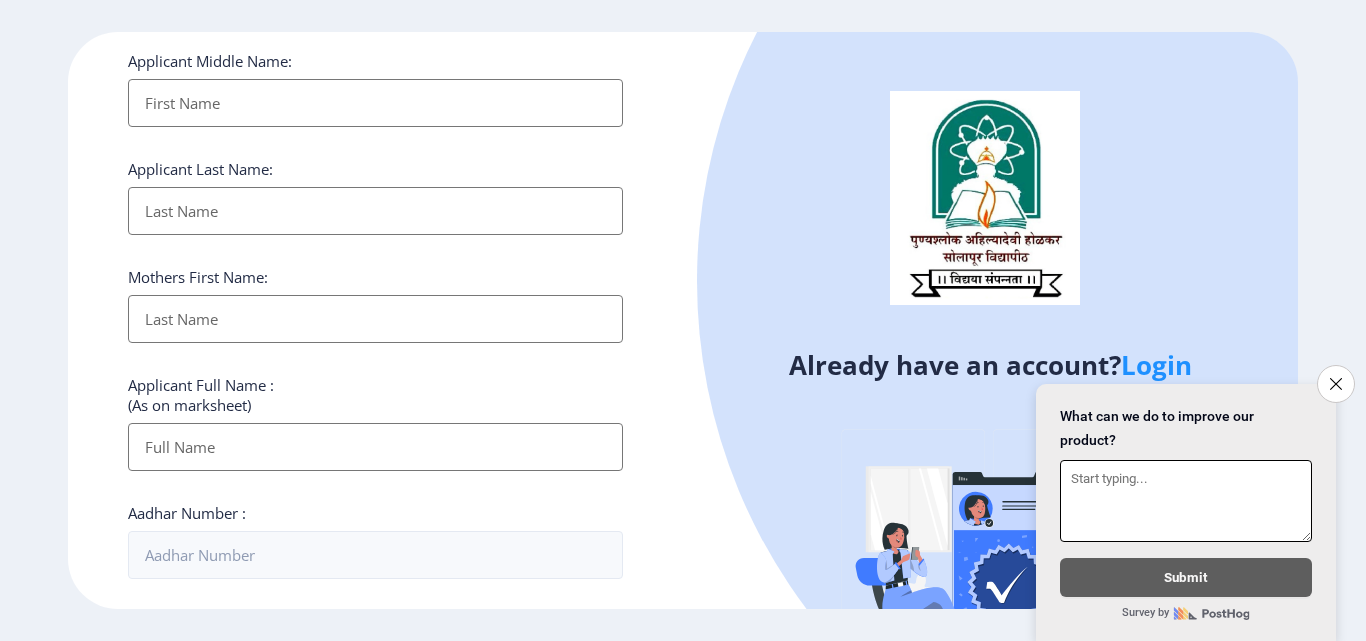 scroll, scrollTop: 15, scrollLeft: 0, axis: vertical 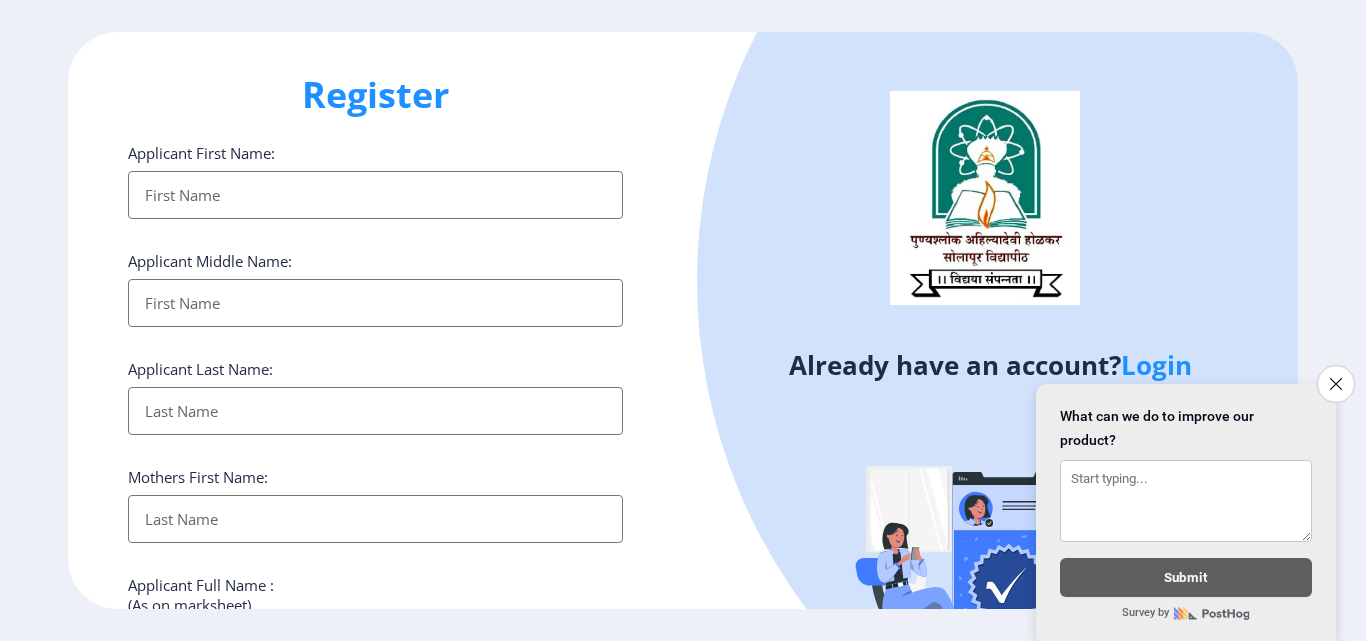 click on "Applicant First Name:" at bounding box center [375, 195] 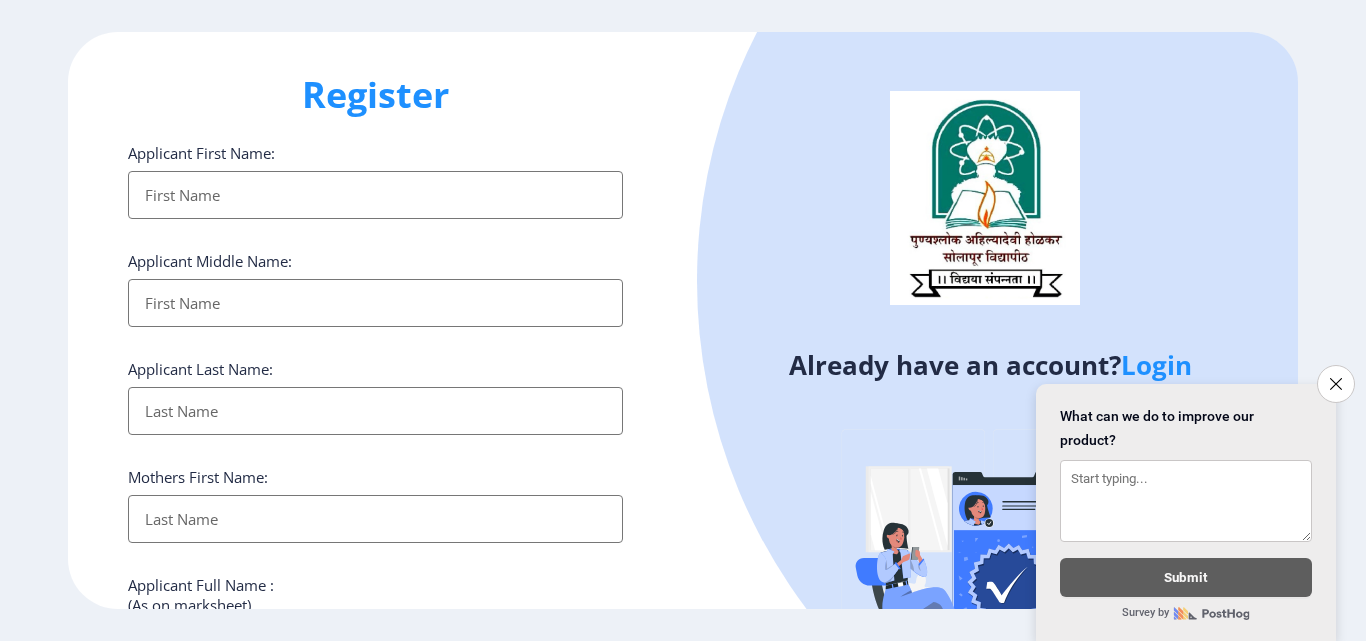 type on "A" 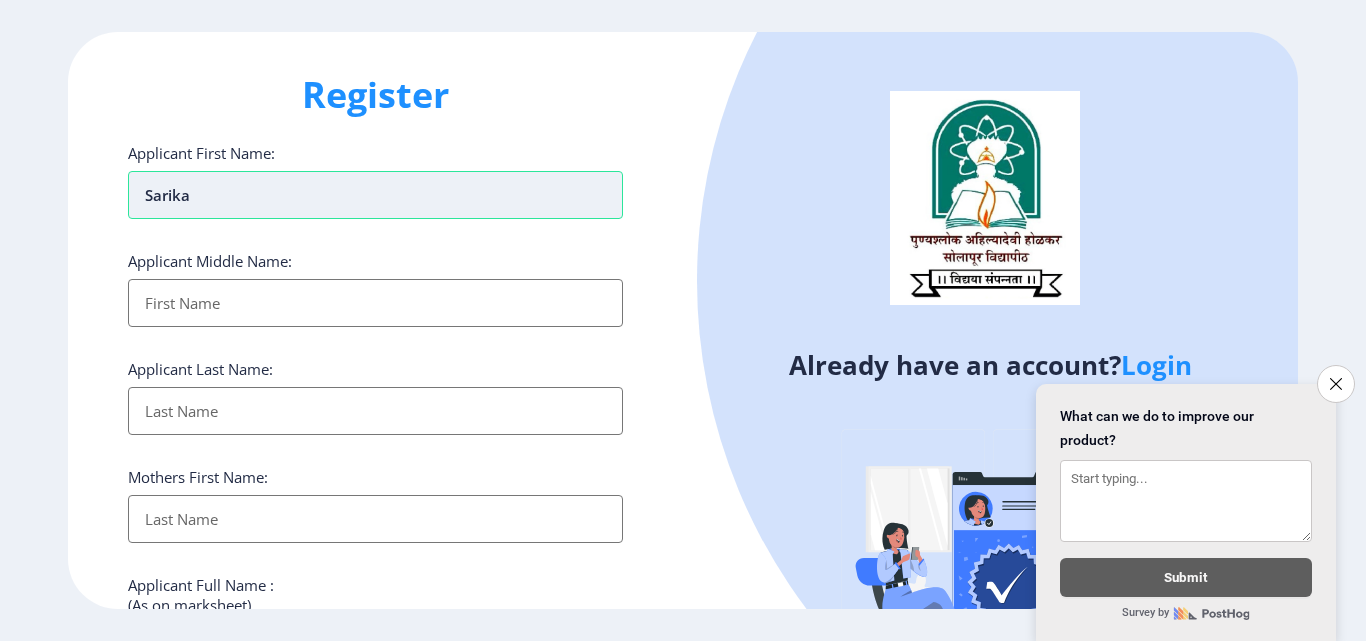 type on "Sarika" 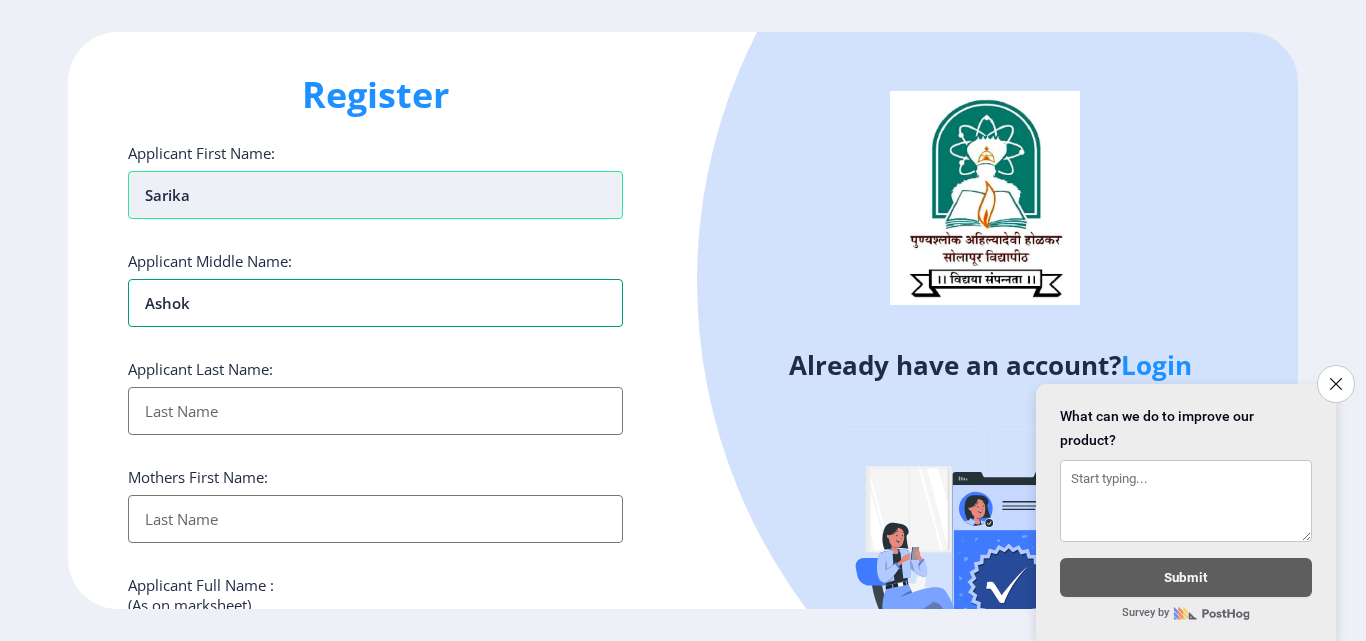 type on "Ashok" 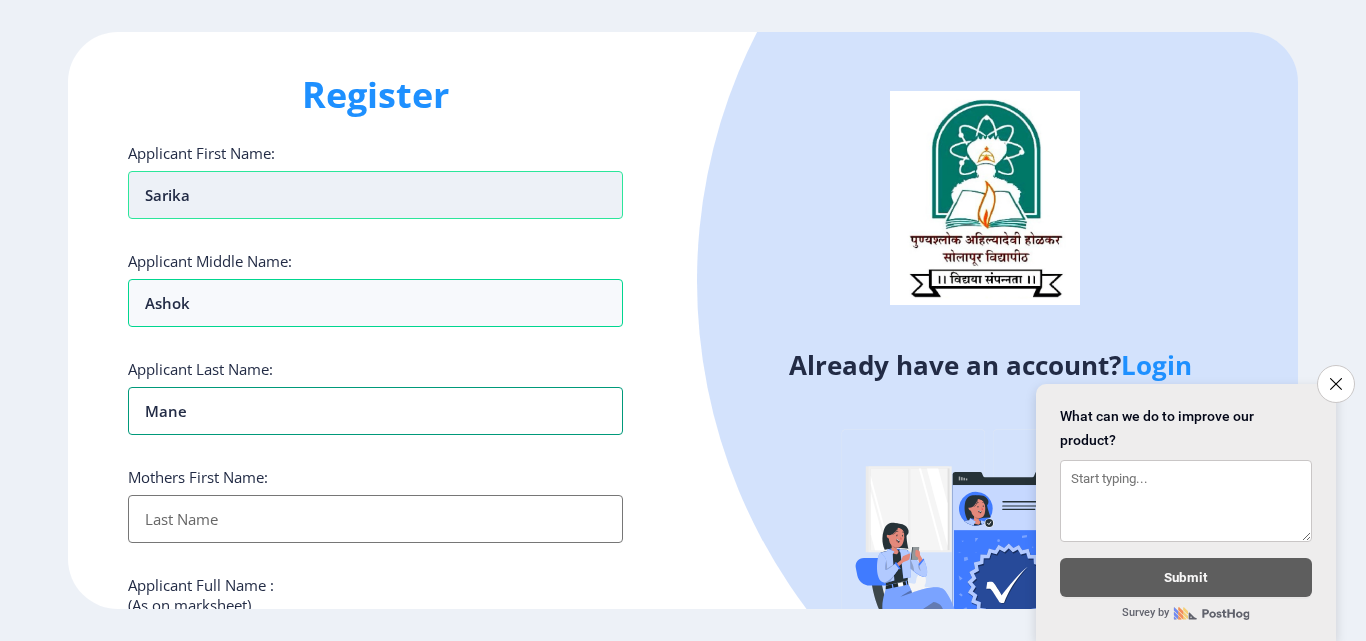 type on "Mane" 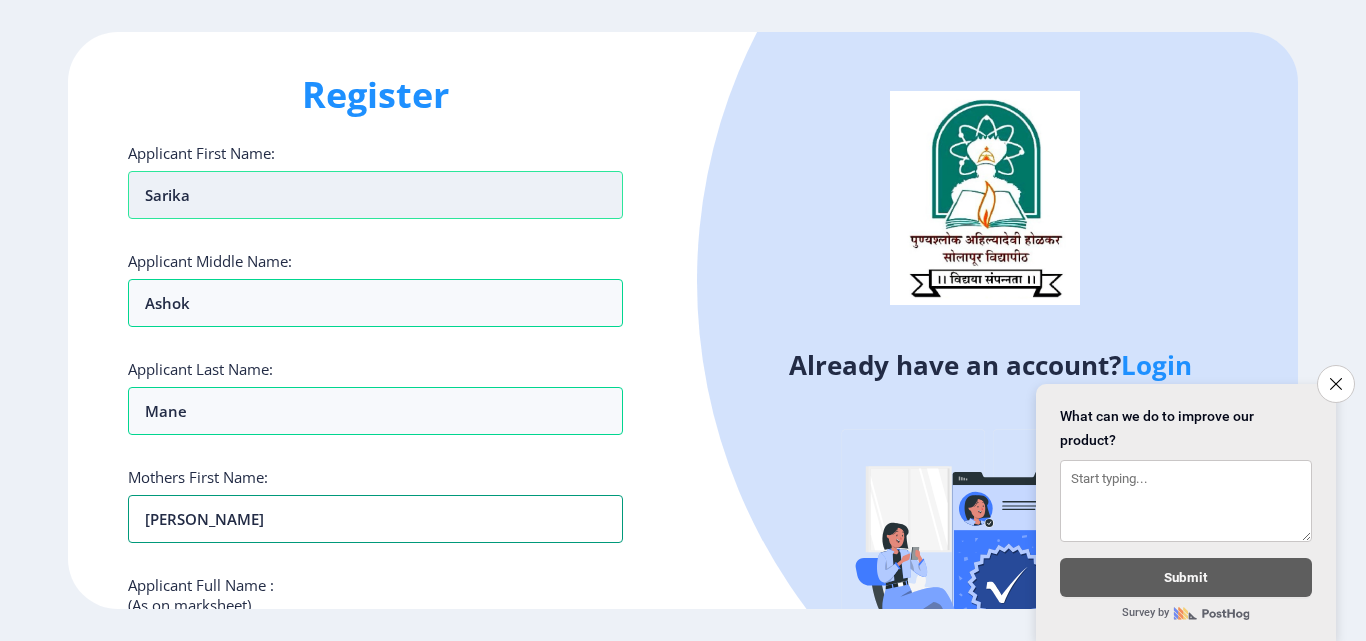 type on "Chaya" 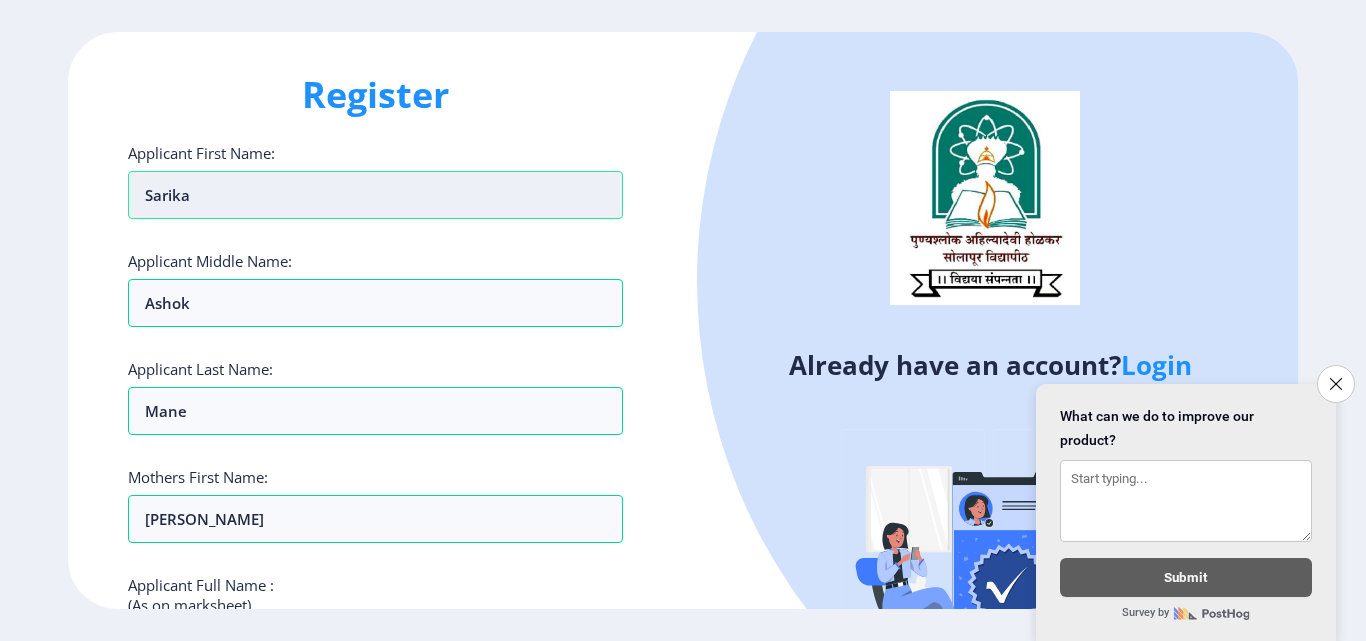 scroll, scrollTop: 342, scrollLeft: 0, axis: vertical 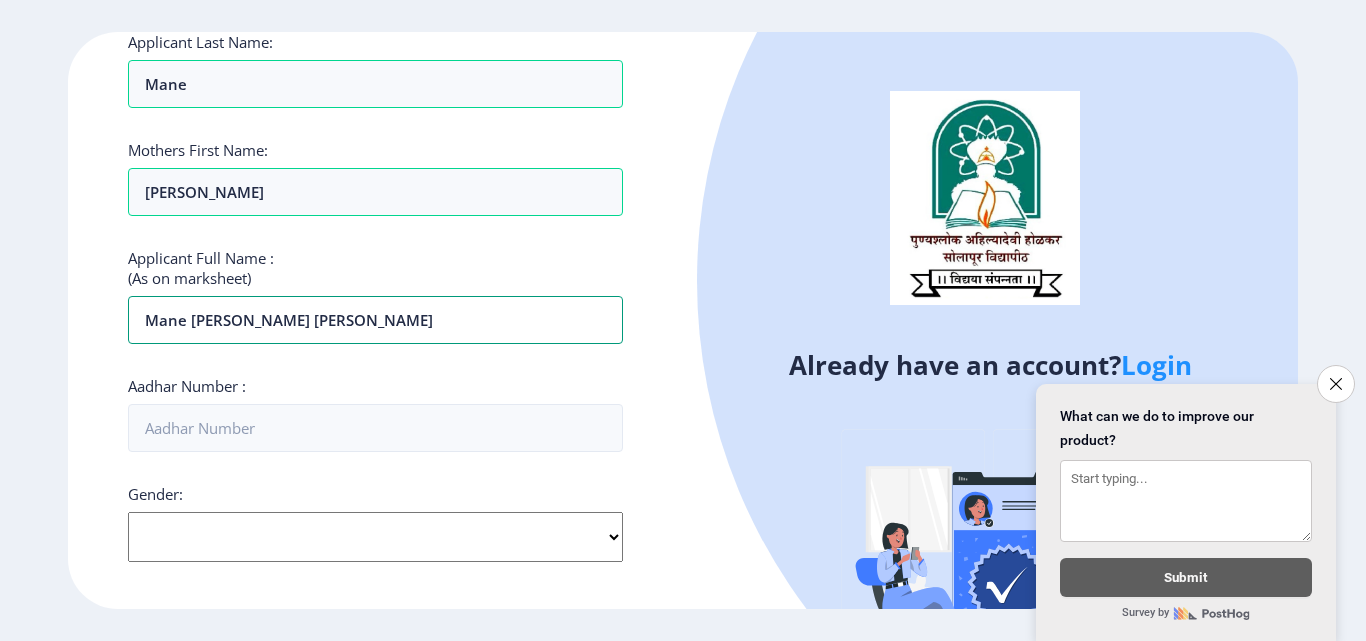 type on "Mane [PERSON_NAME] [PERSON_NAME]" 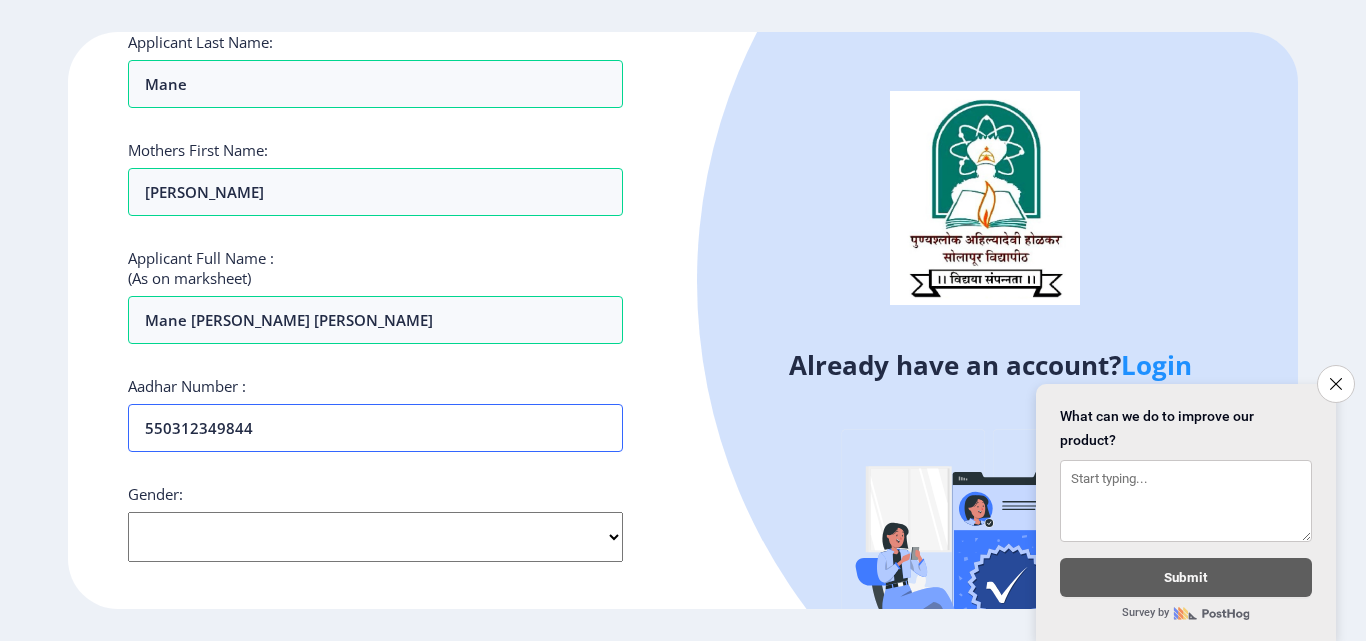 type on "550312349844" 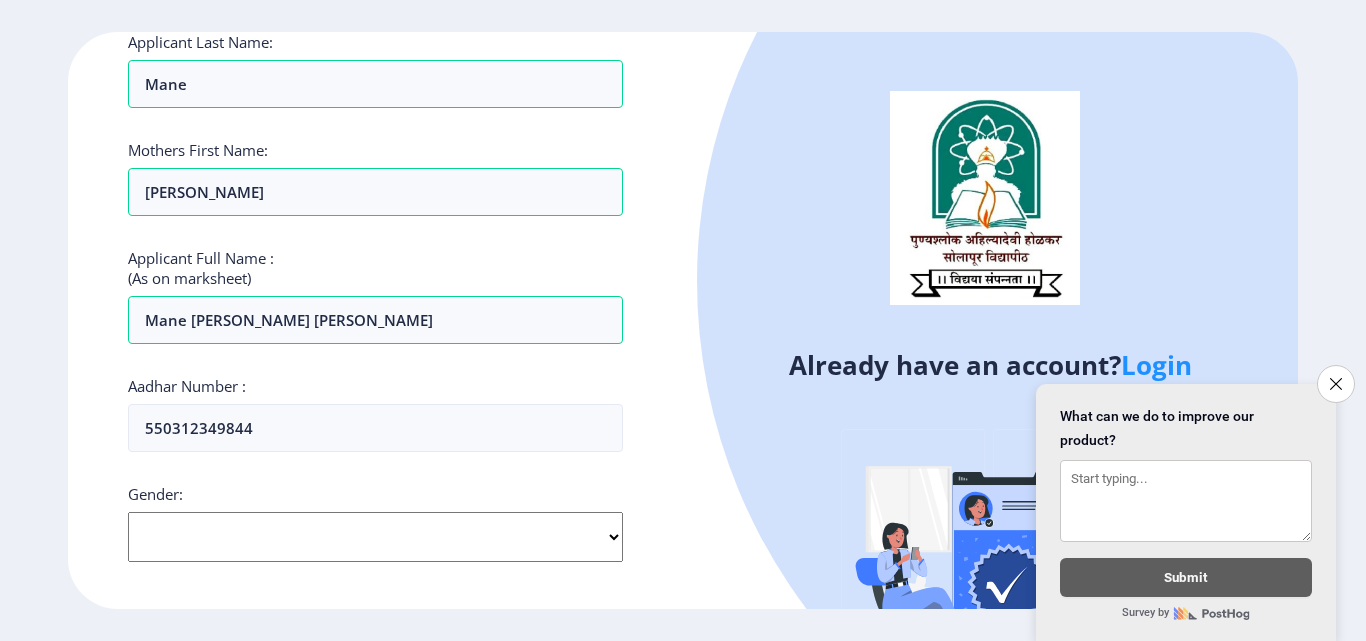 click on "Select Gender Male Female Other" 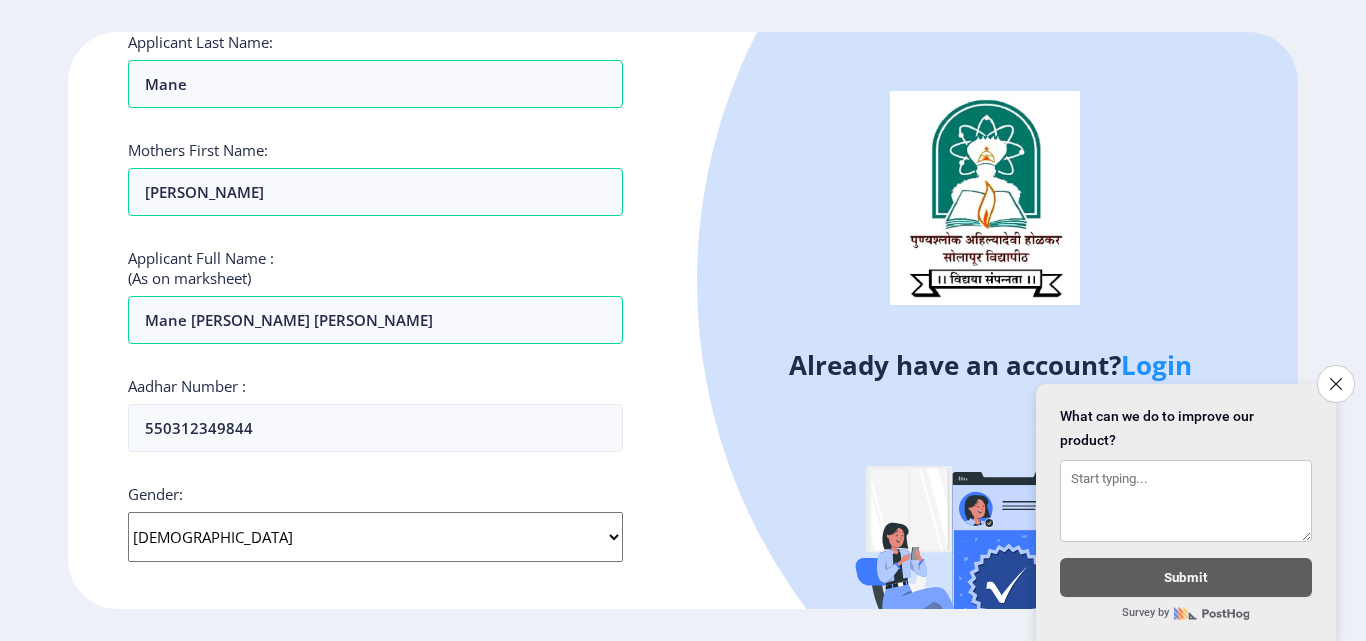 click on "Select Gender Male Female Other" 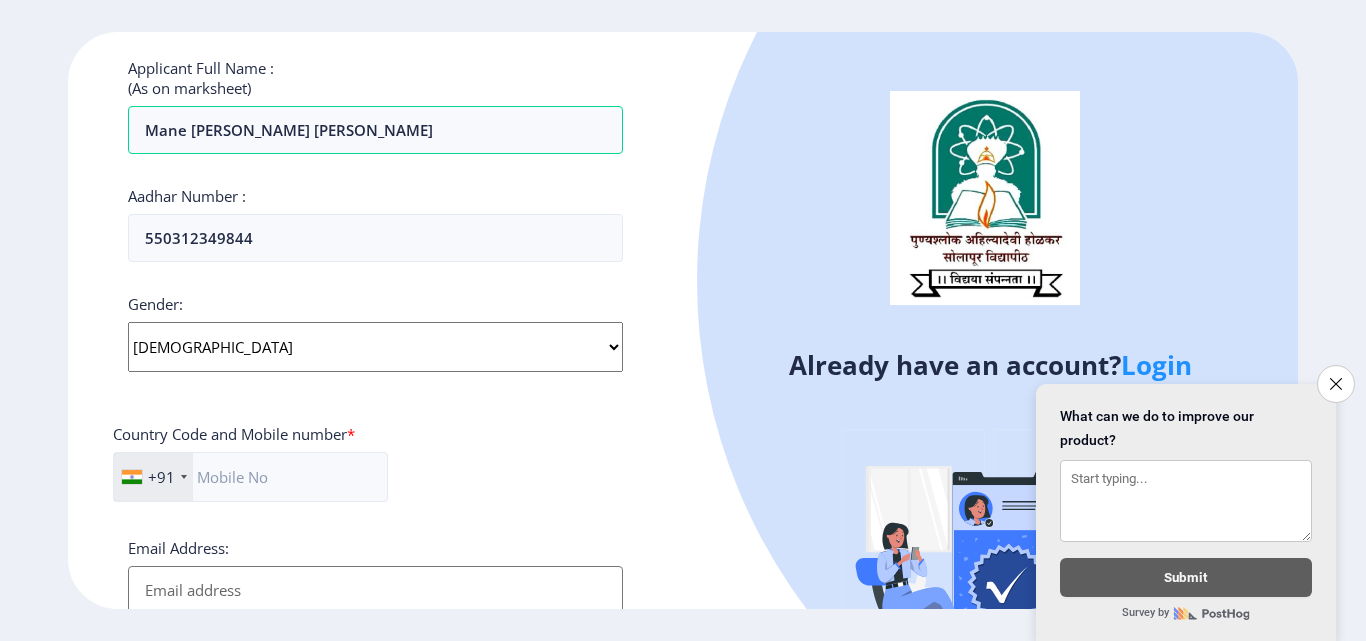 scroll, scrollTop: 642, scrollLeft: 0, axis: vertical 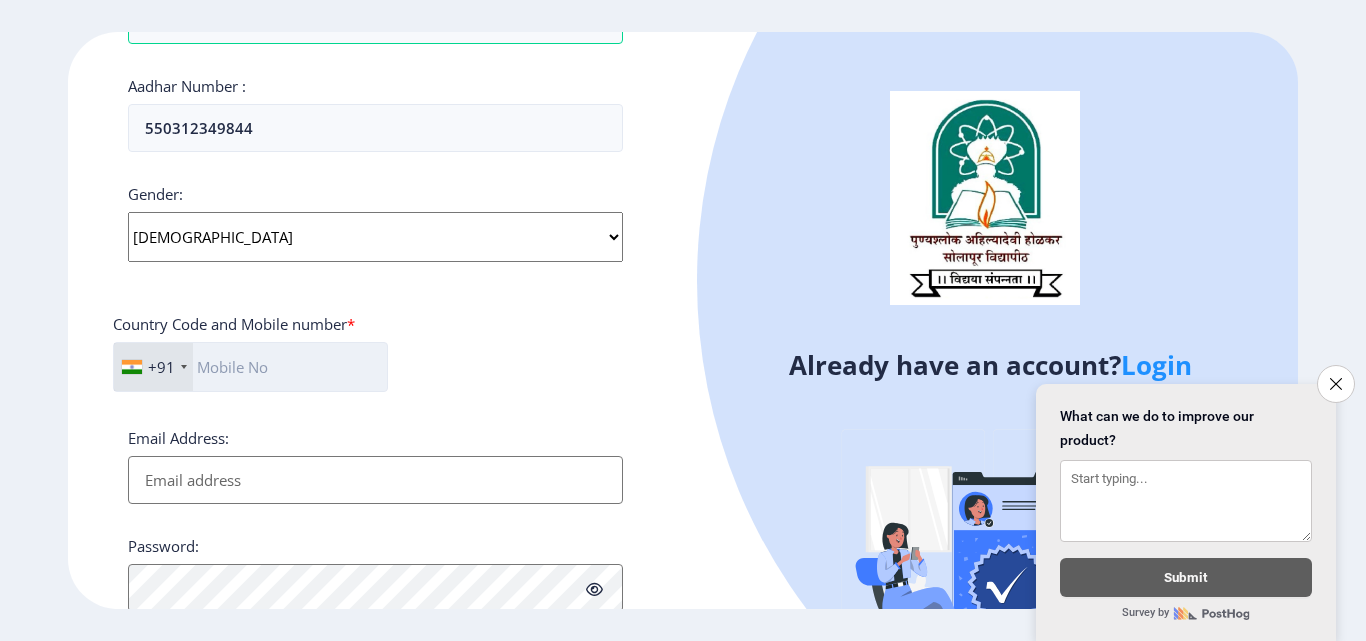 click 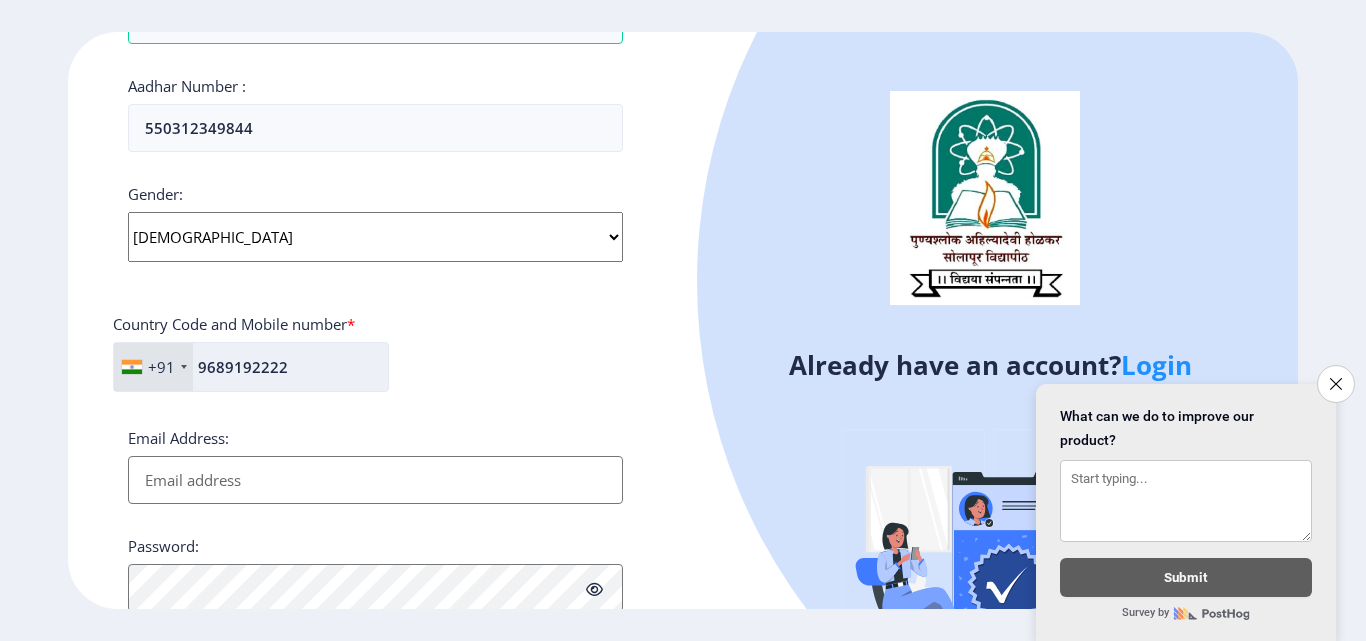 type on "9689192222" 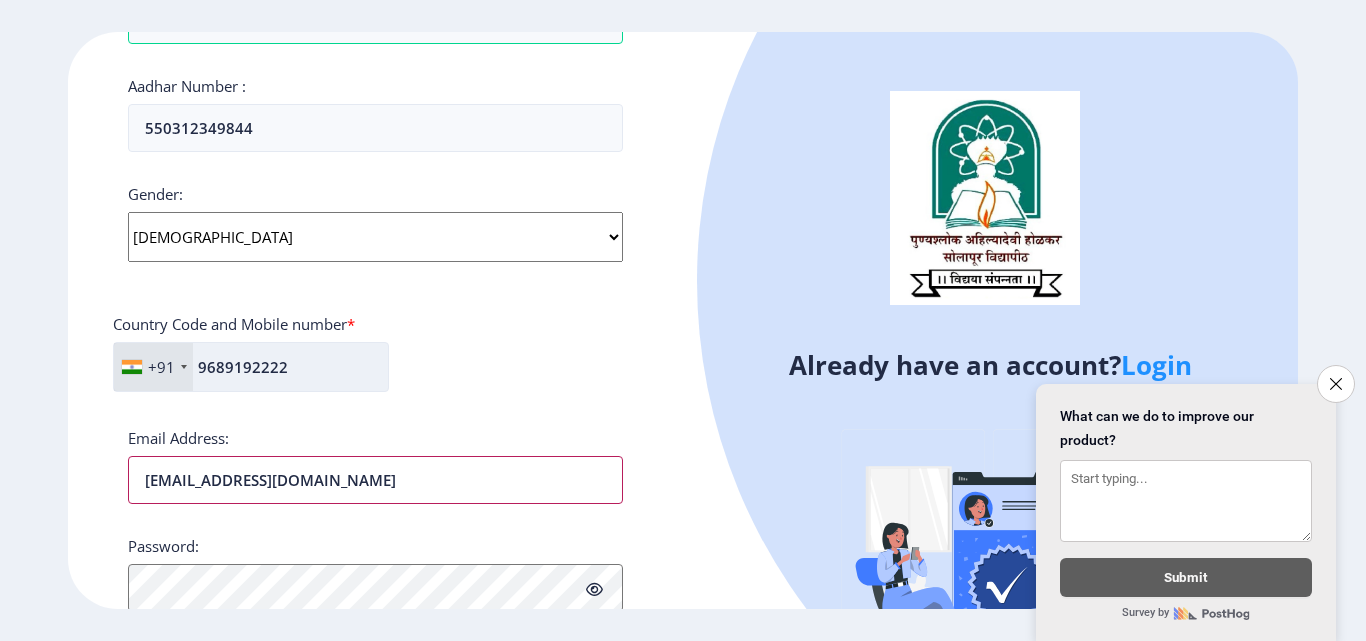 type on "[EMAIL_ADDRESS][DOMAIN_NAME]" 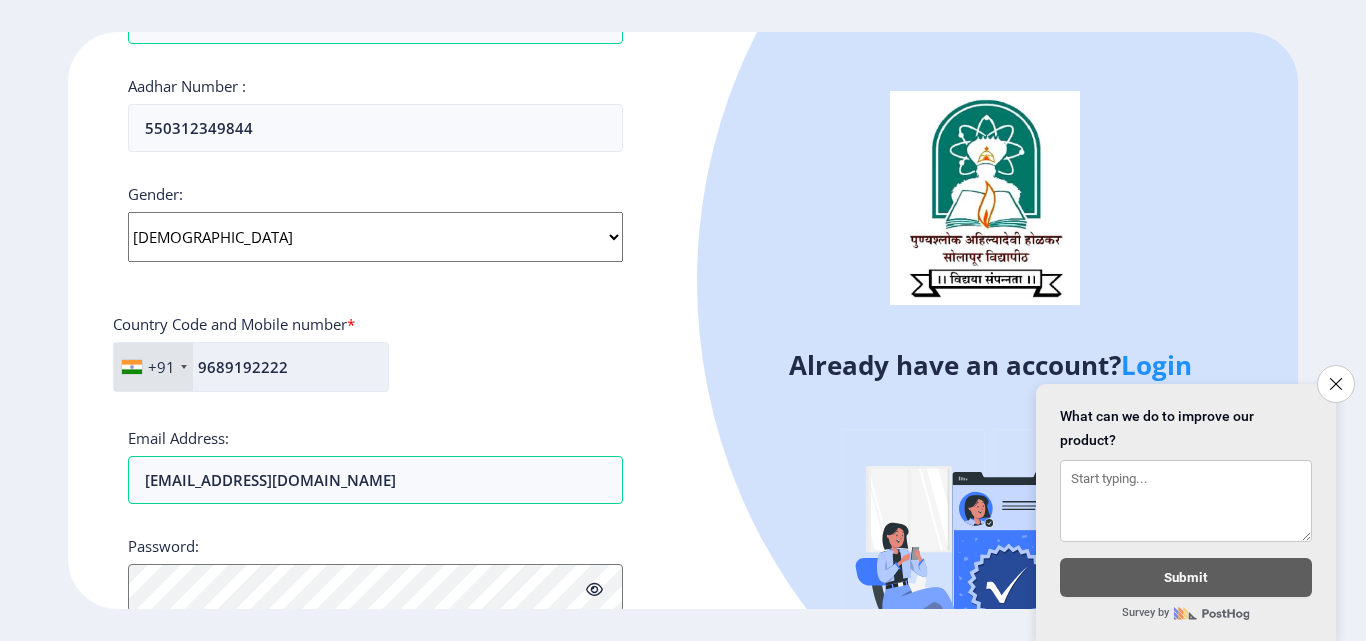 scroll, scrollTop: 645, scrollLeft: 0, axis: vertical 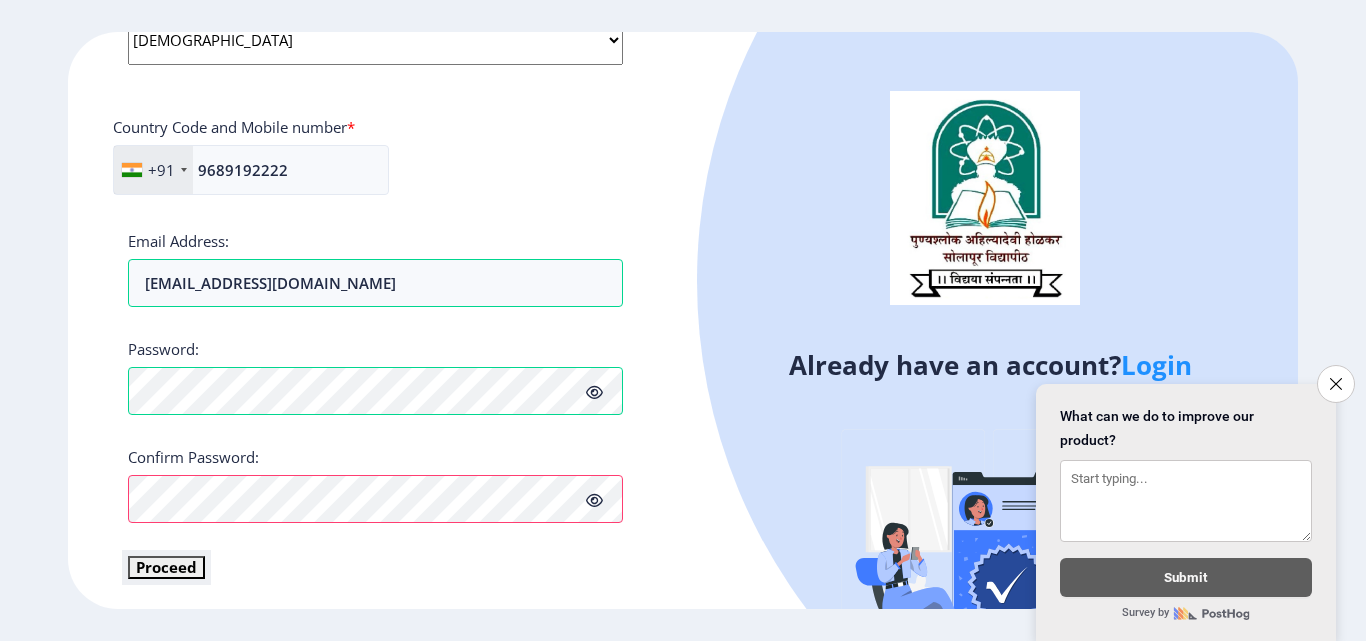 click on "Proceed" 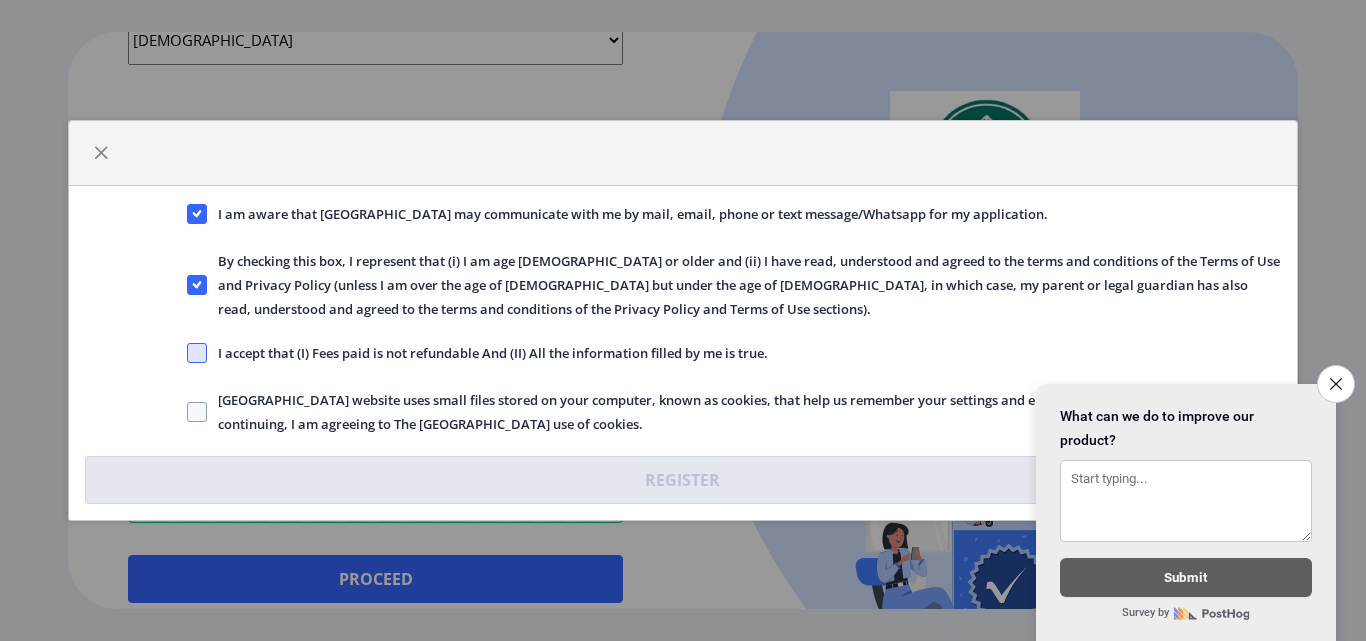 click 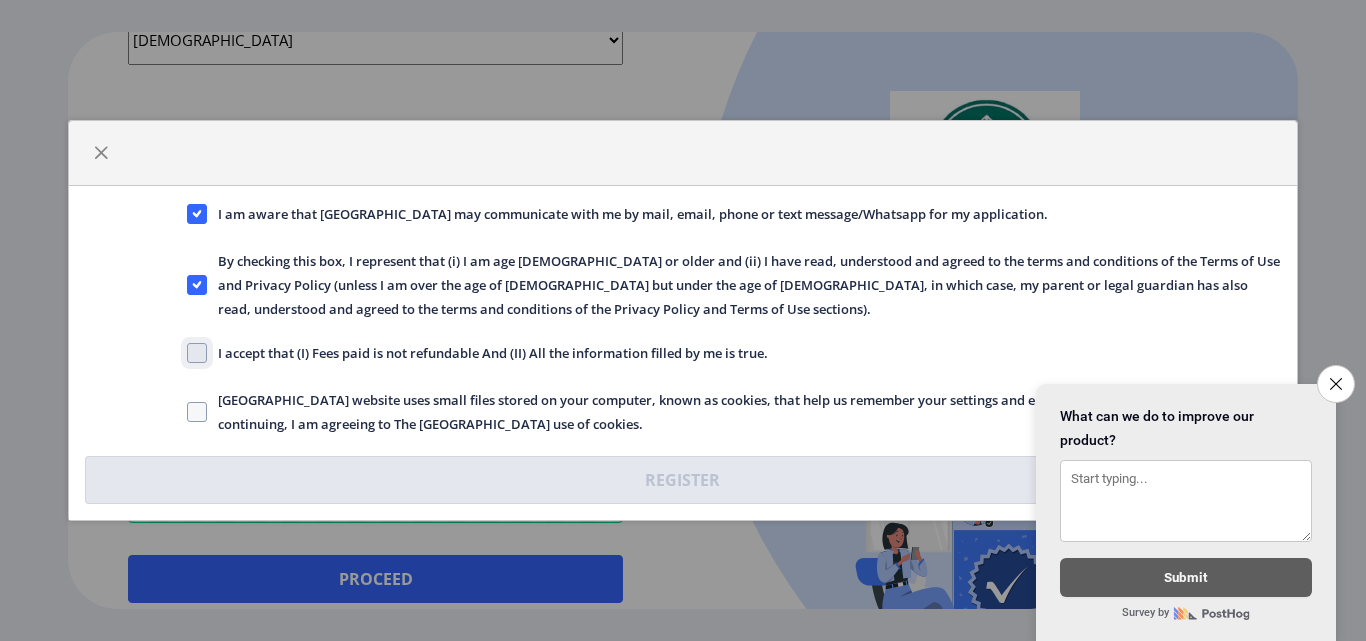 click on "I accept that (I) Fees paid is not refundable And (II) All the information filled by me is true." 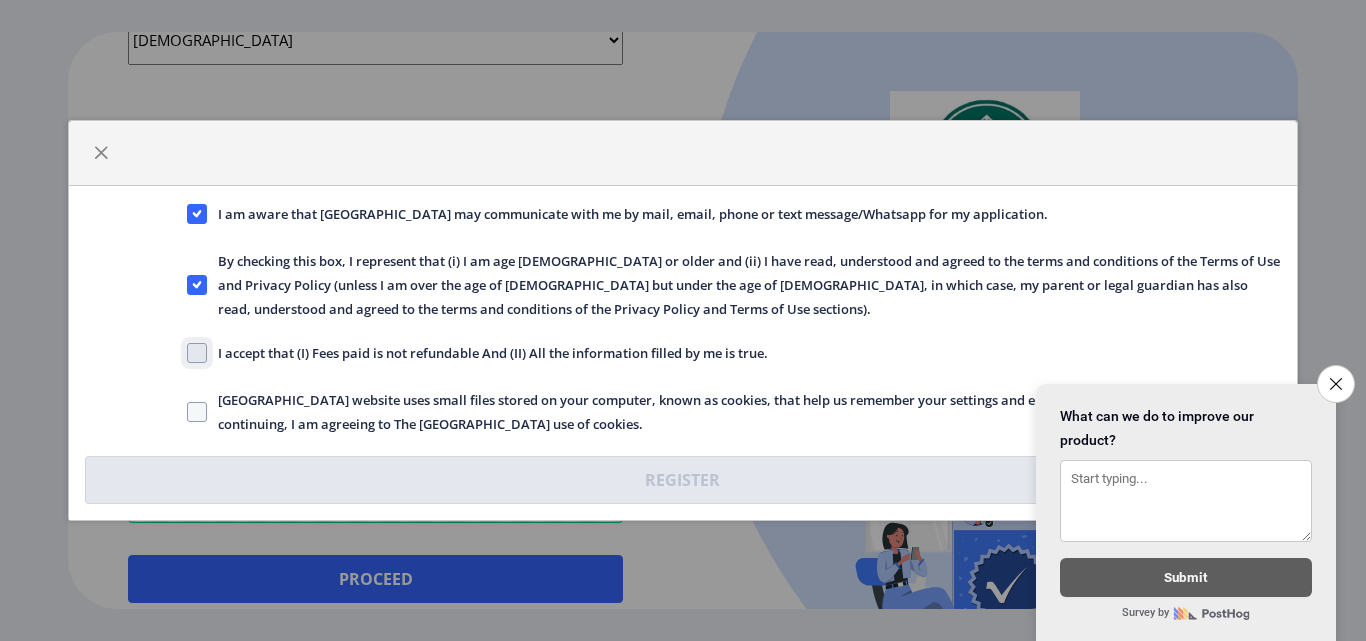 checkbox on "true" 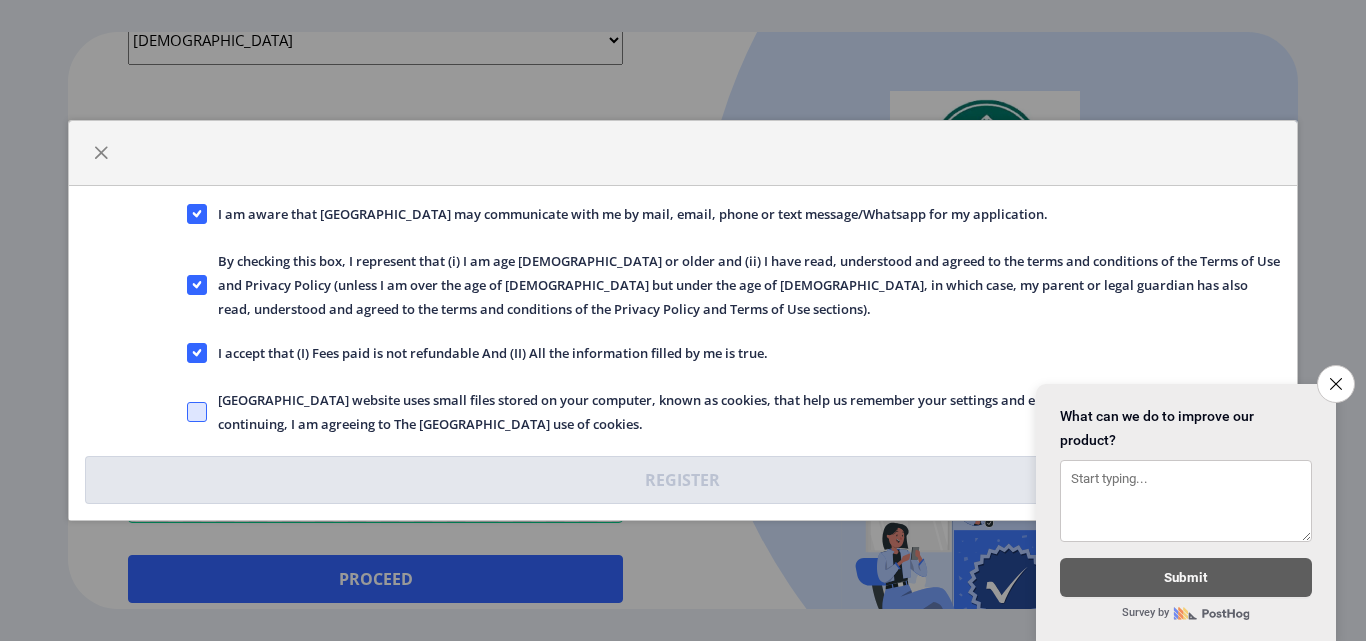 click 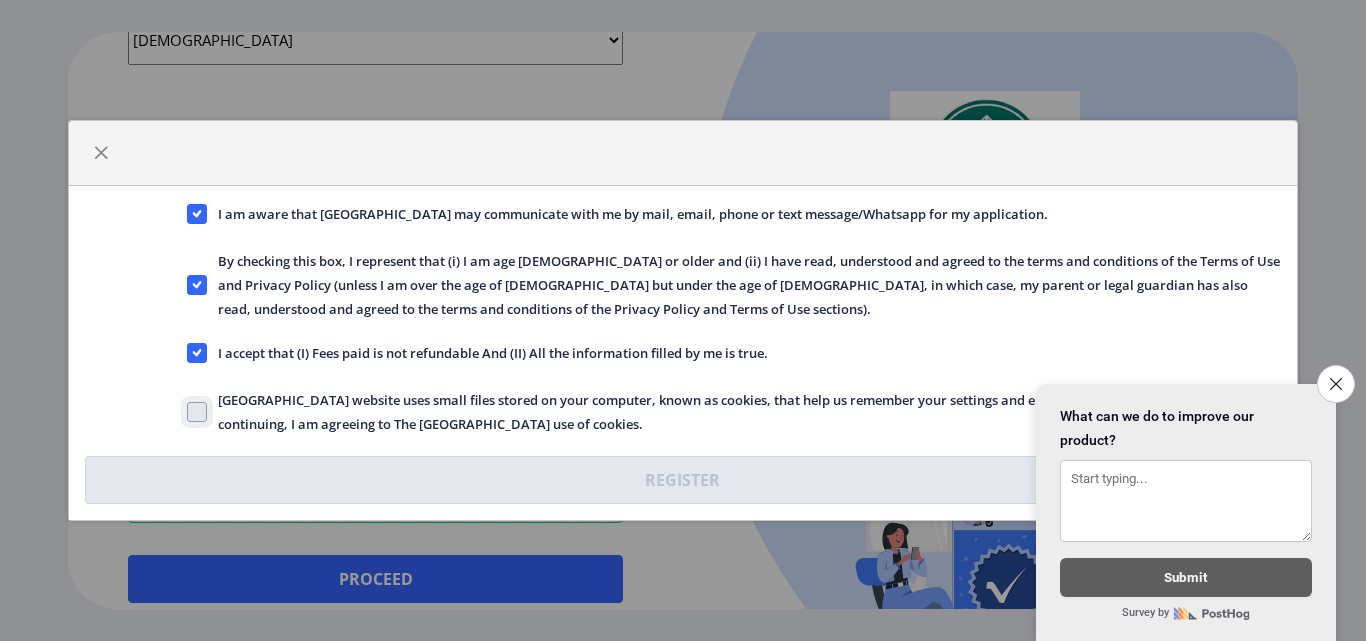 checkbox on "true" 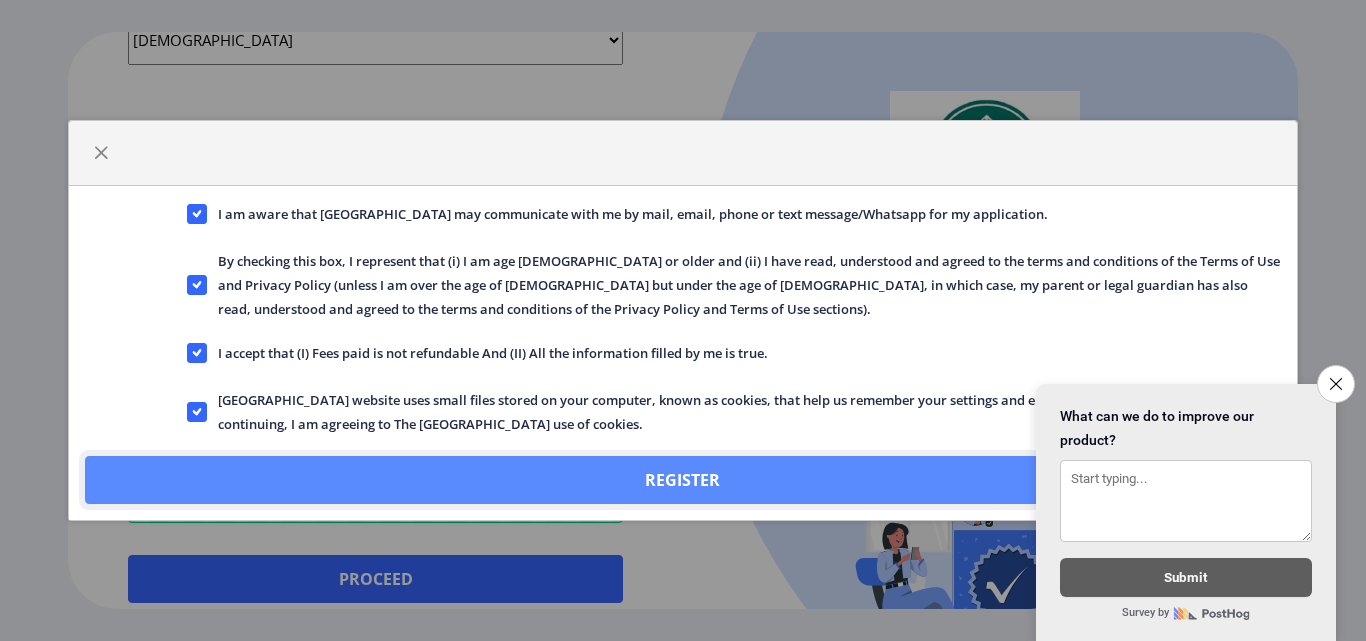 click on "Register" 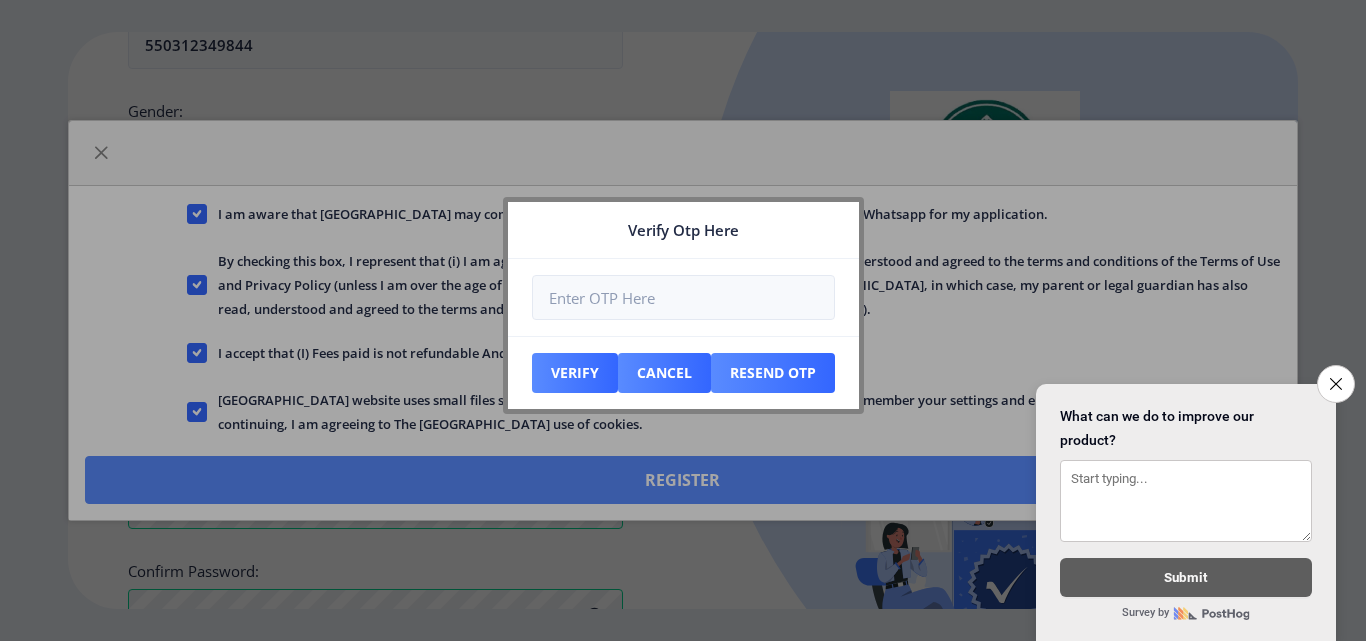 scroll, scrollTop: 953, scrollLeft: 0, axis: vertical 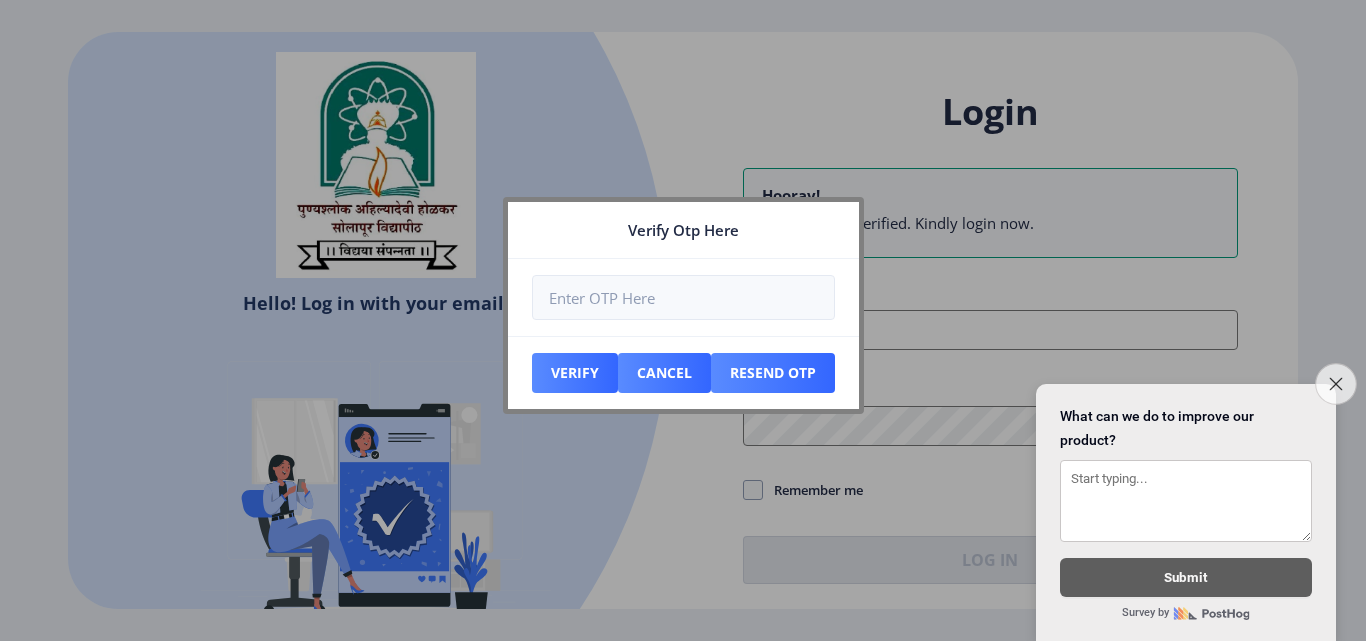 click on "Close survey" at bounding box center [1336, 384] 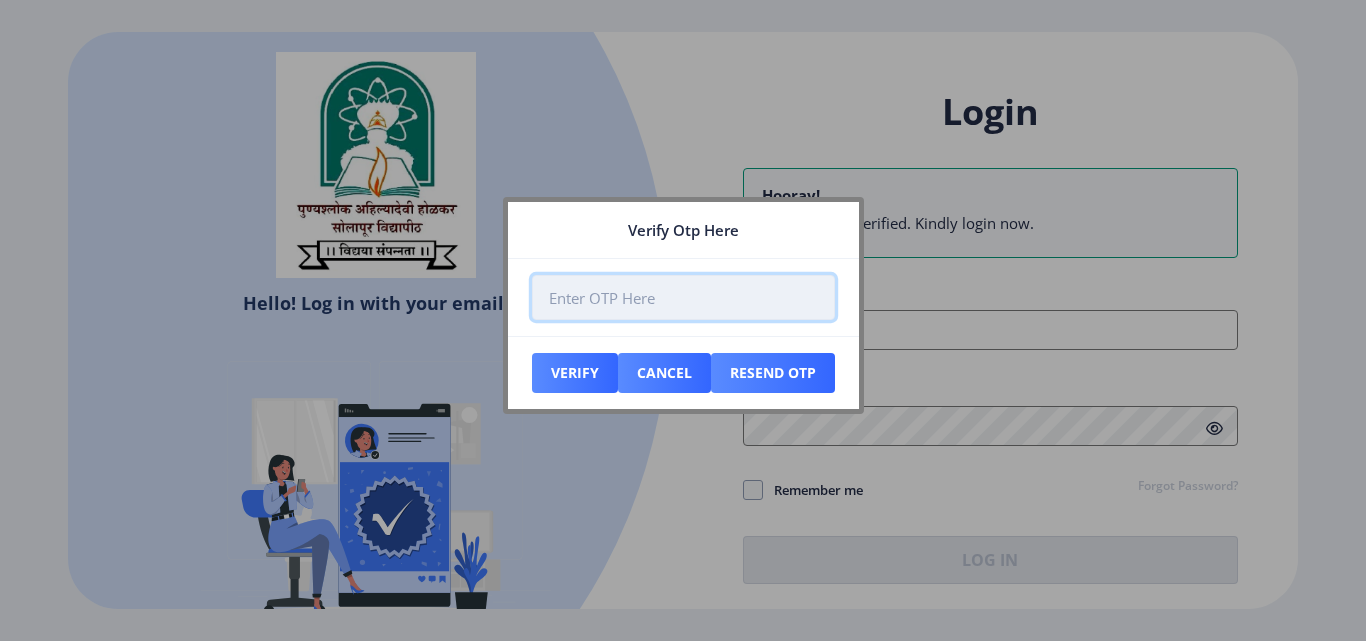 click at bounding box center [683, 297] 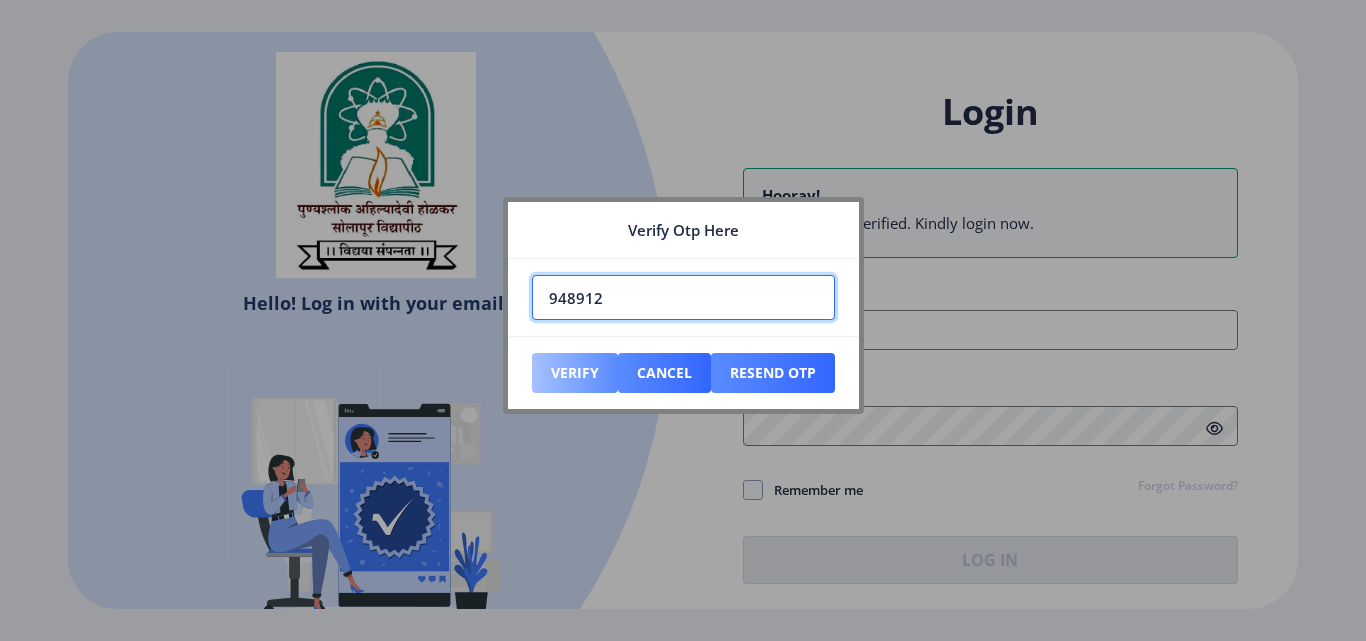 type on "948912" 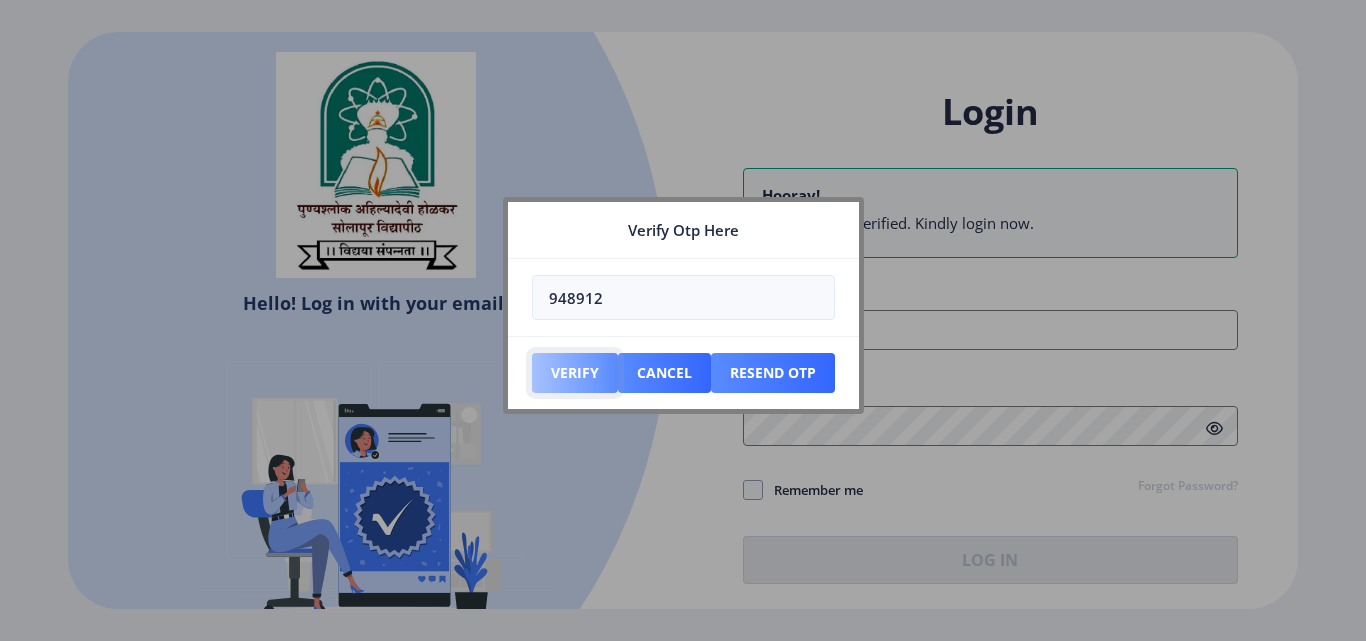 click on "Verify" at bounding box center (575, 373) 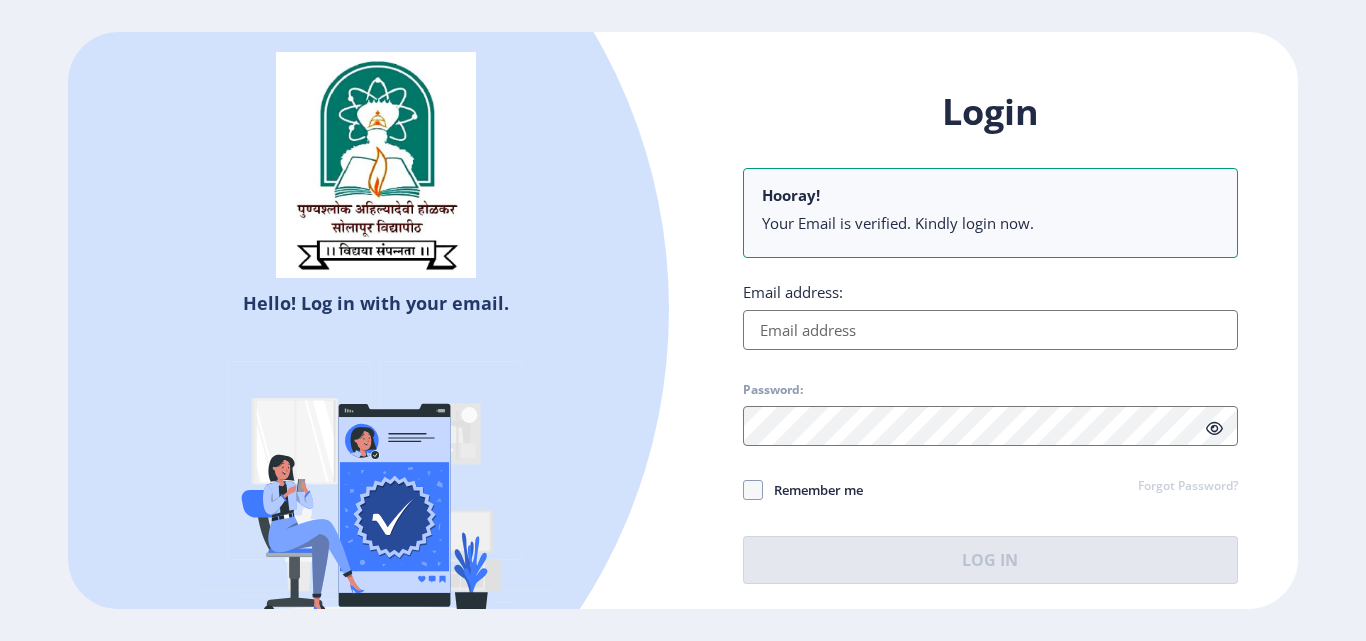 click on "Email address:" at bounding box center [990, 330] 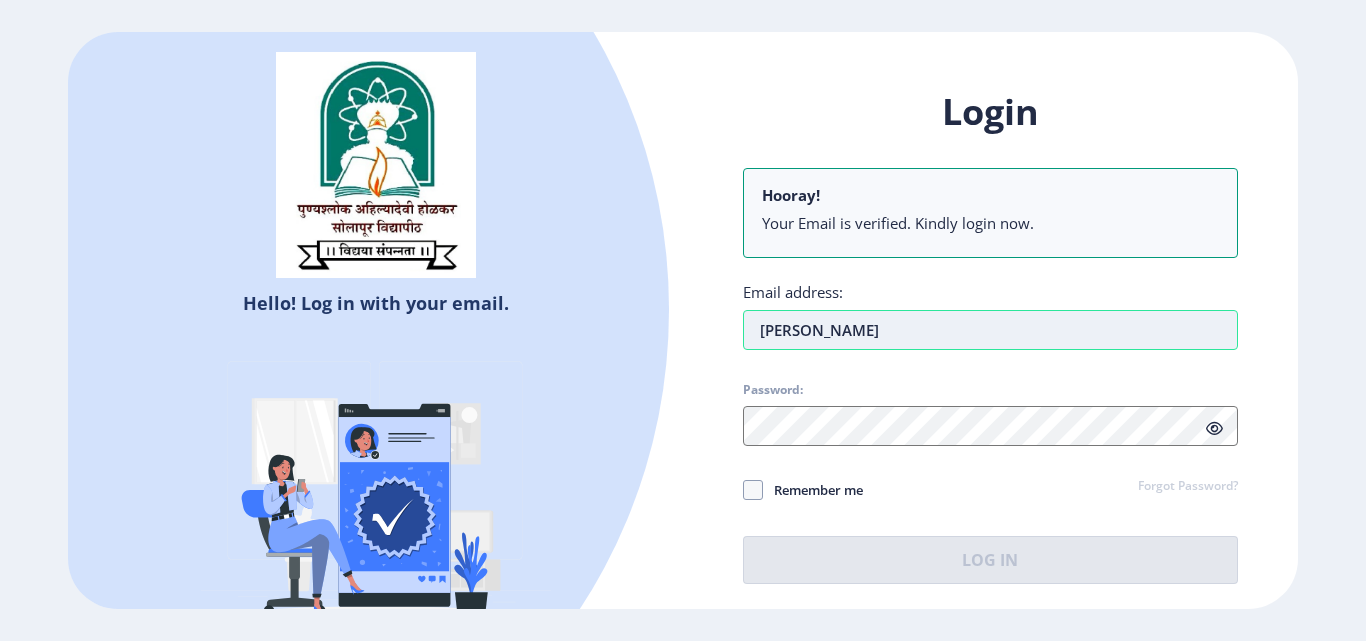 type on "[EMAIL_ADDRESS][DOMAIN_NAME]" 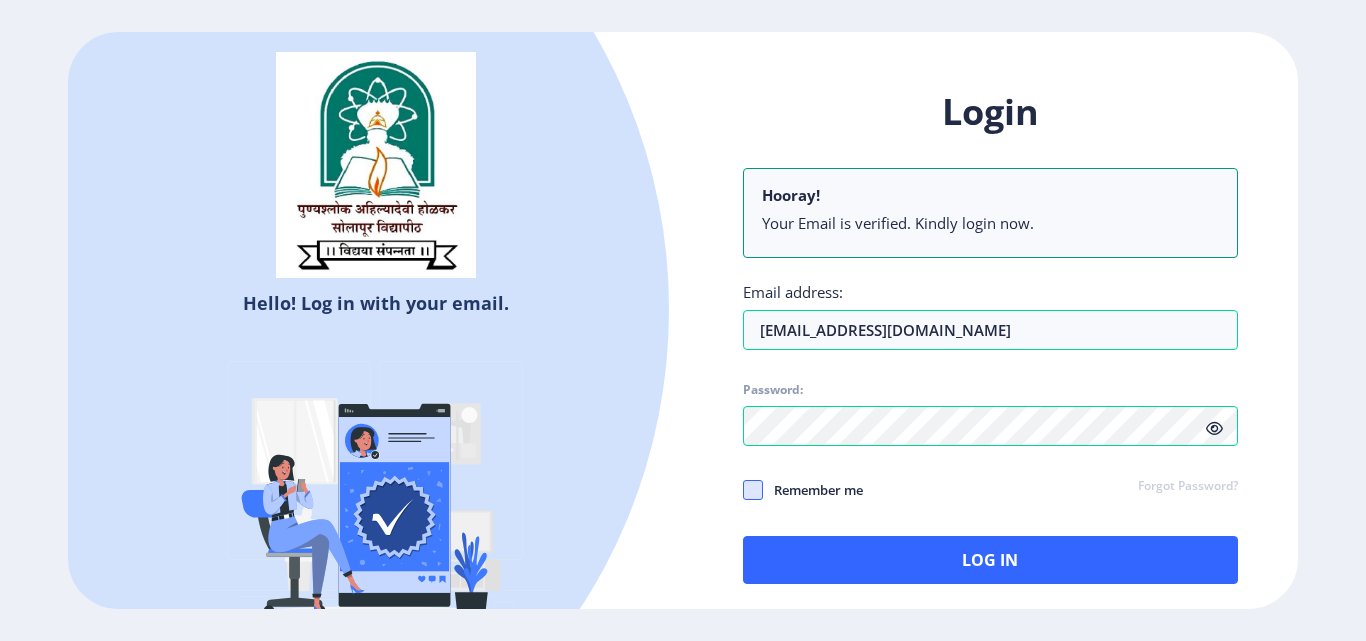 click 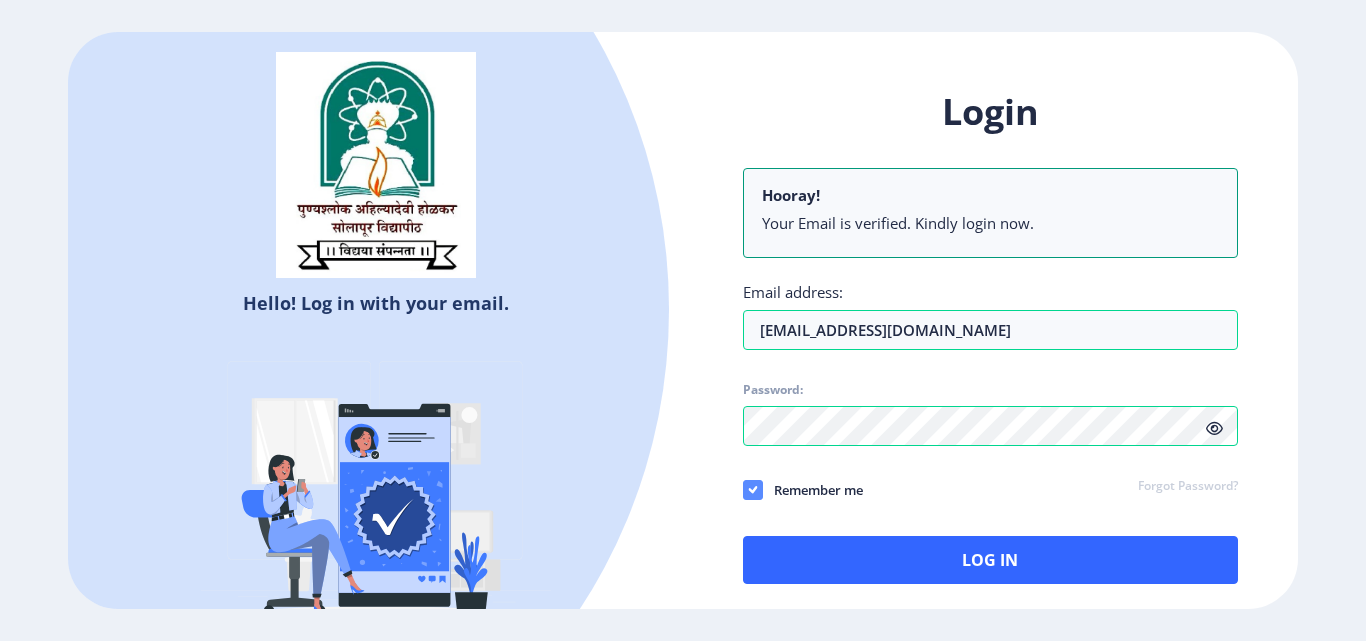click 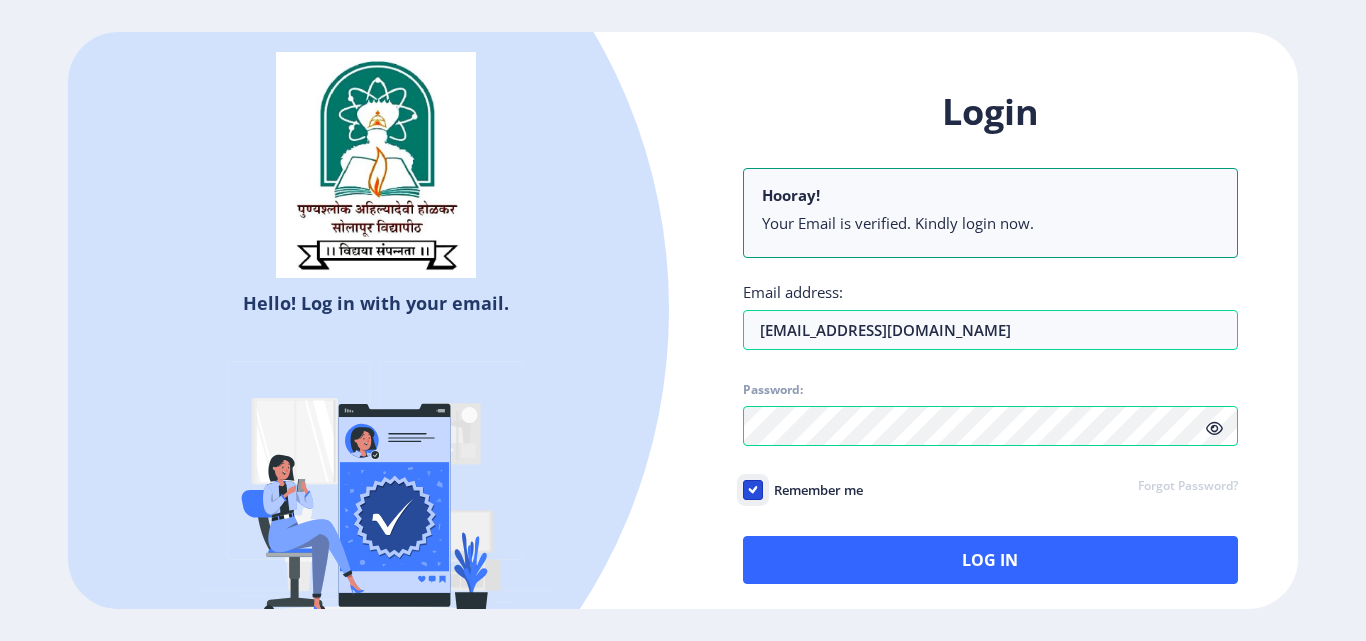 click on "Remember me" 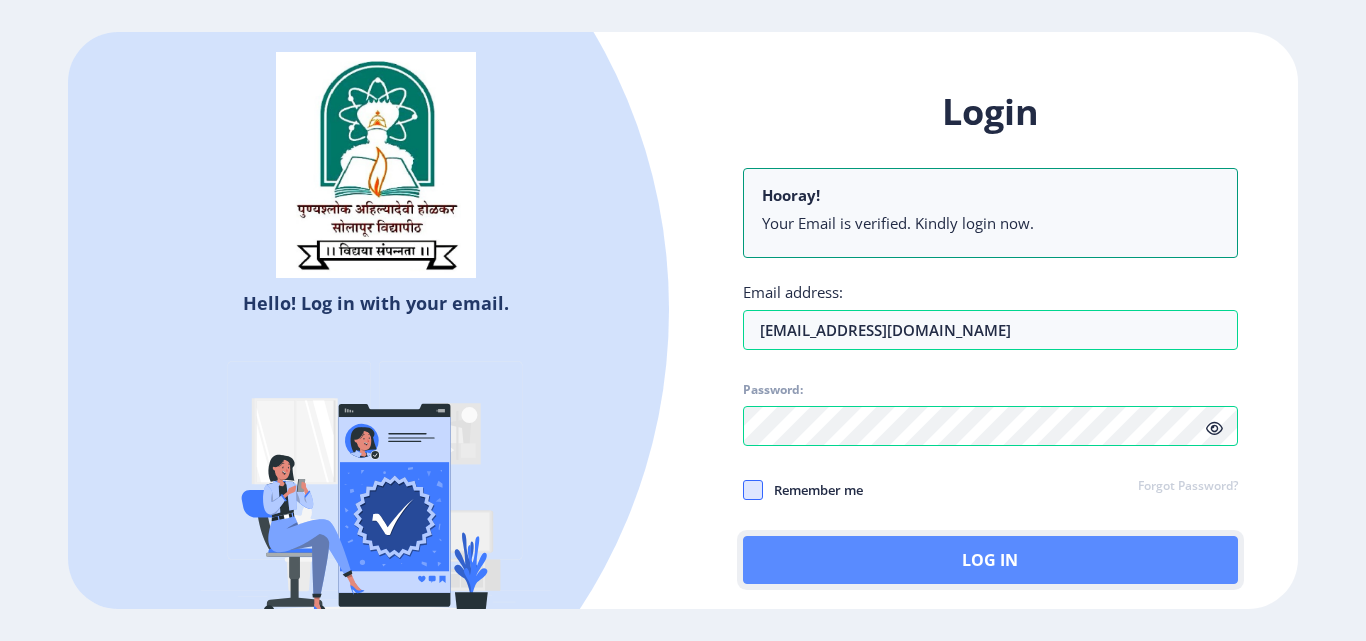 click on "Log In" 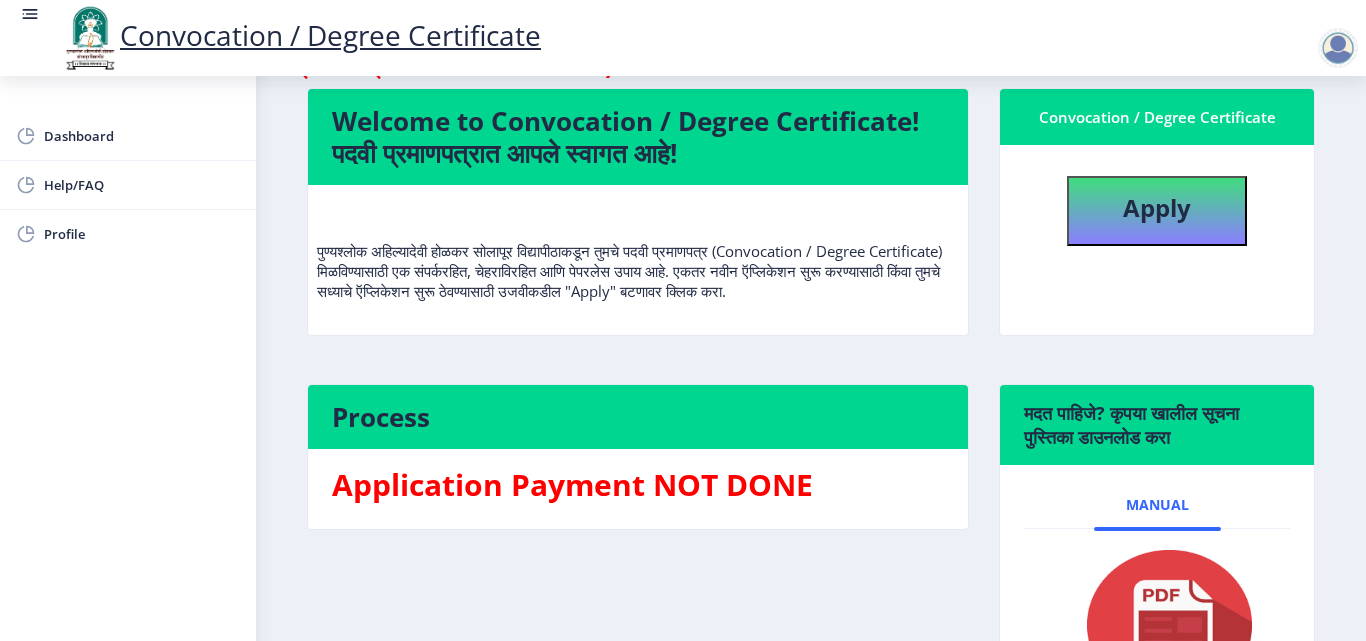 scroll, scrollTop: 0, scrollLeft: 0, axis: both 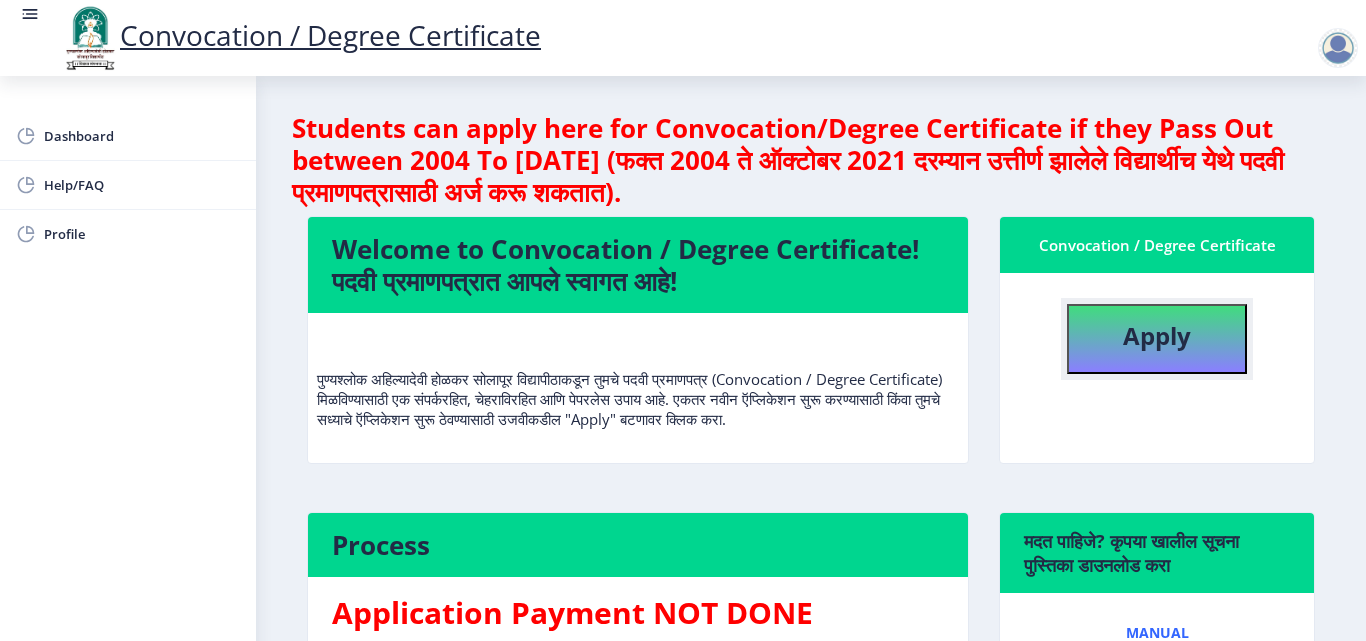 click on "Apply" 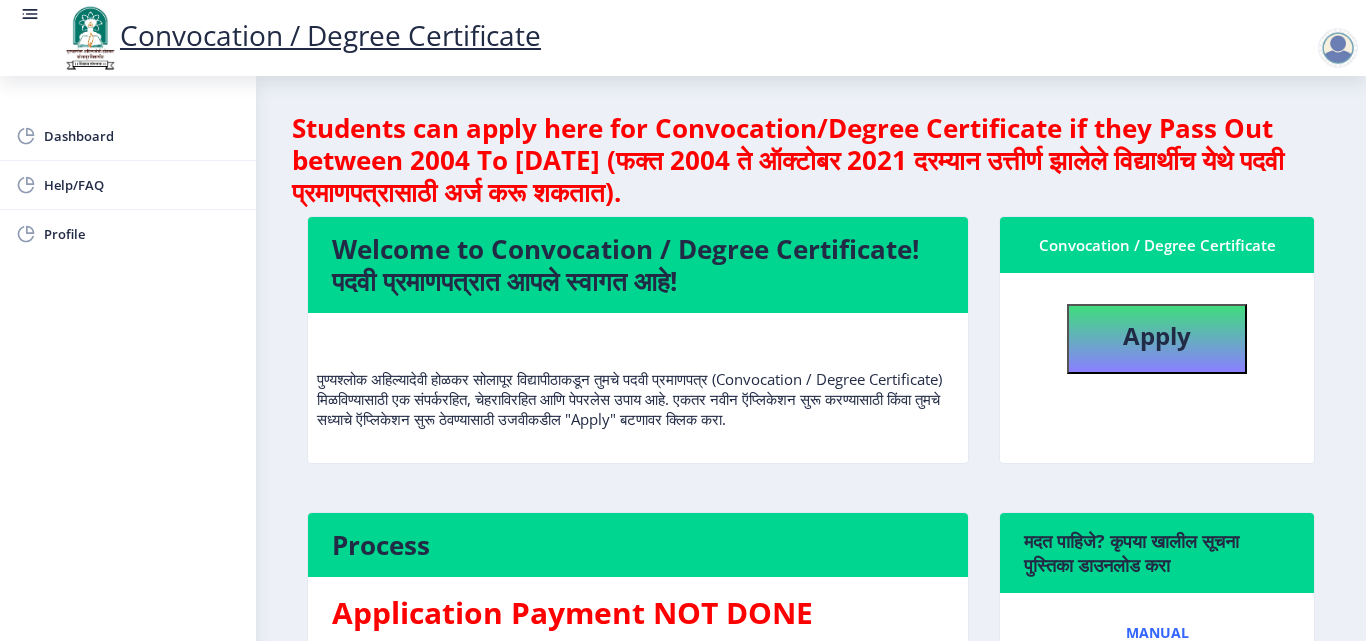select 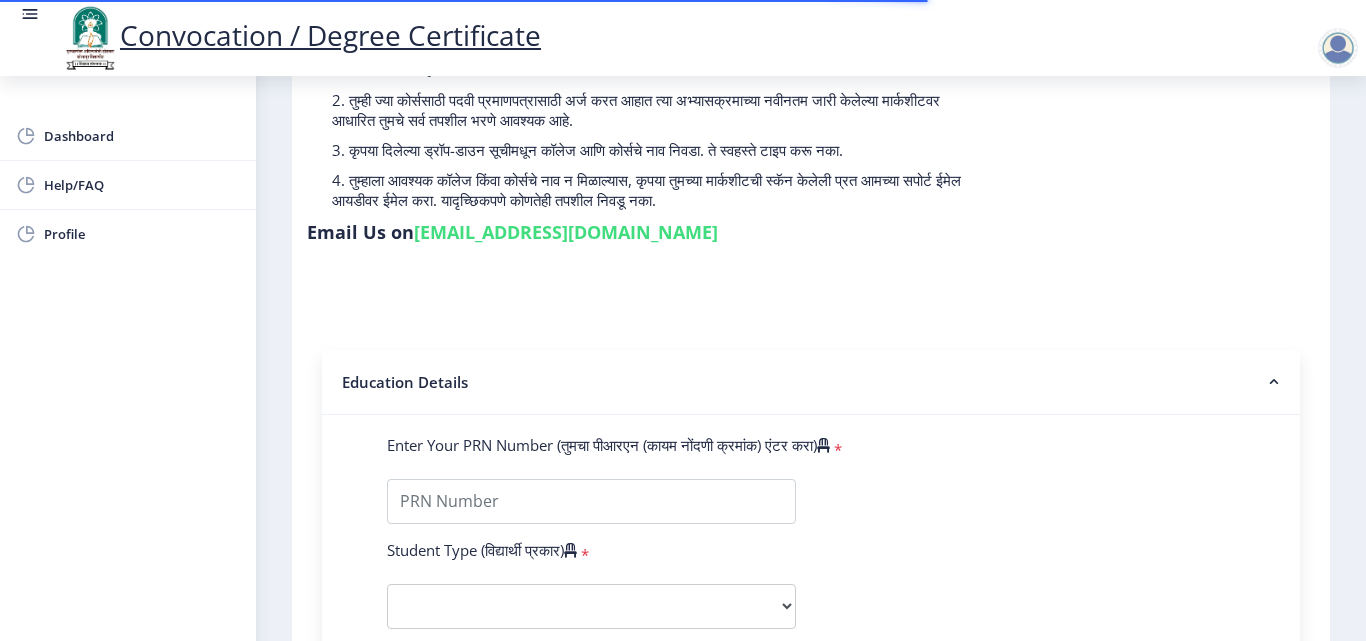 scroll, scrollTop: 300, scrollLeft: 0, axis: vertical 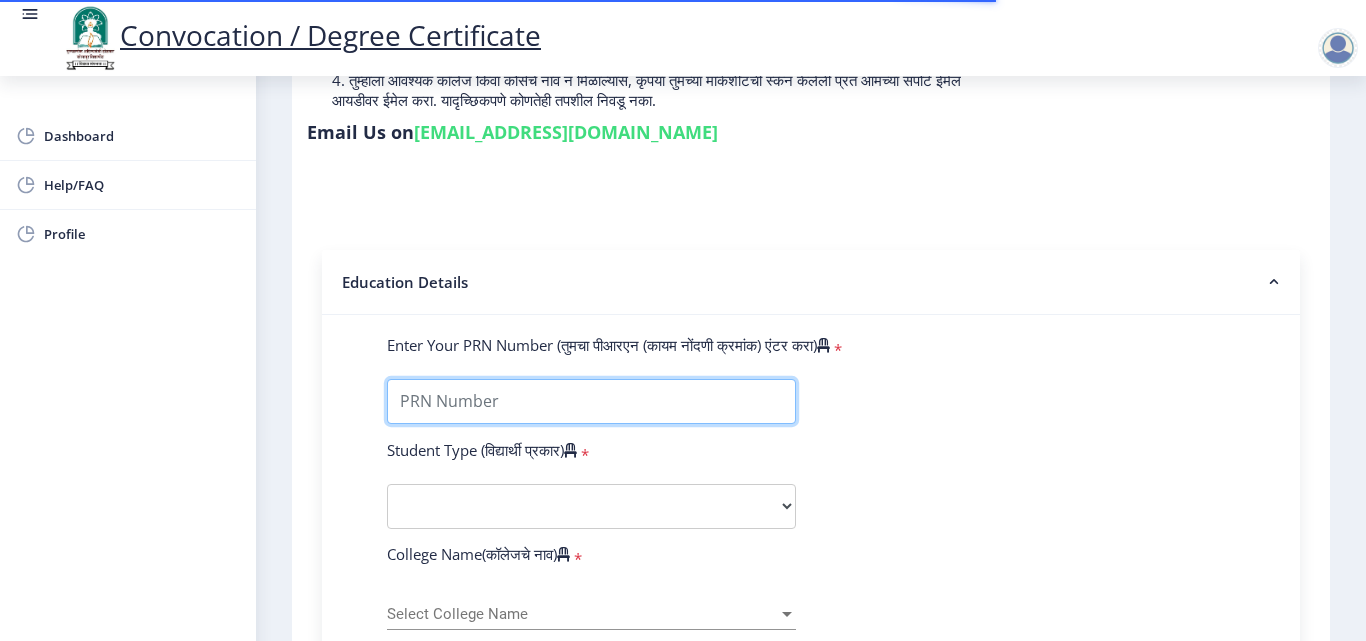 click on "Enter Your PRN Number (तुमचा पीआरएन (कायम नोंदणी क्रमांक) एंटर करा)" at bounding box center (591, 401) 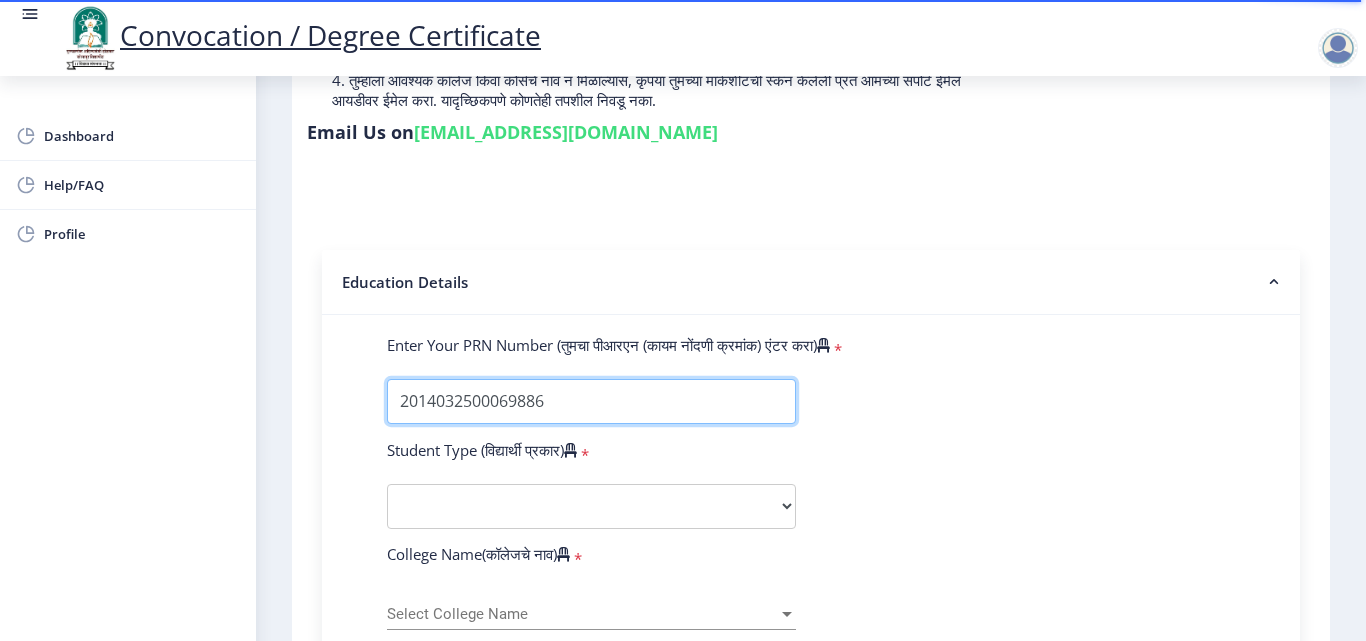 type on "2014032500069886" 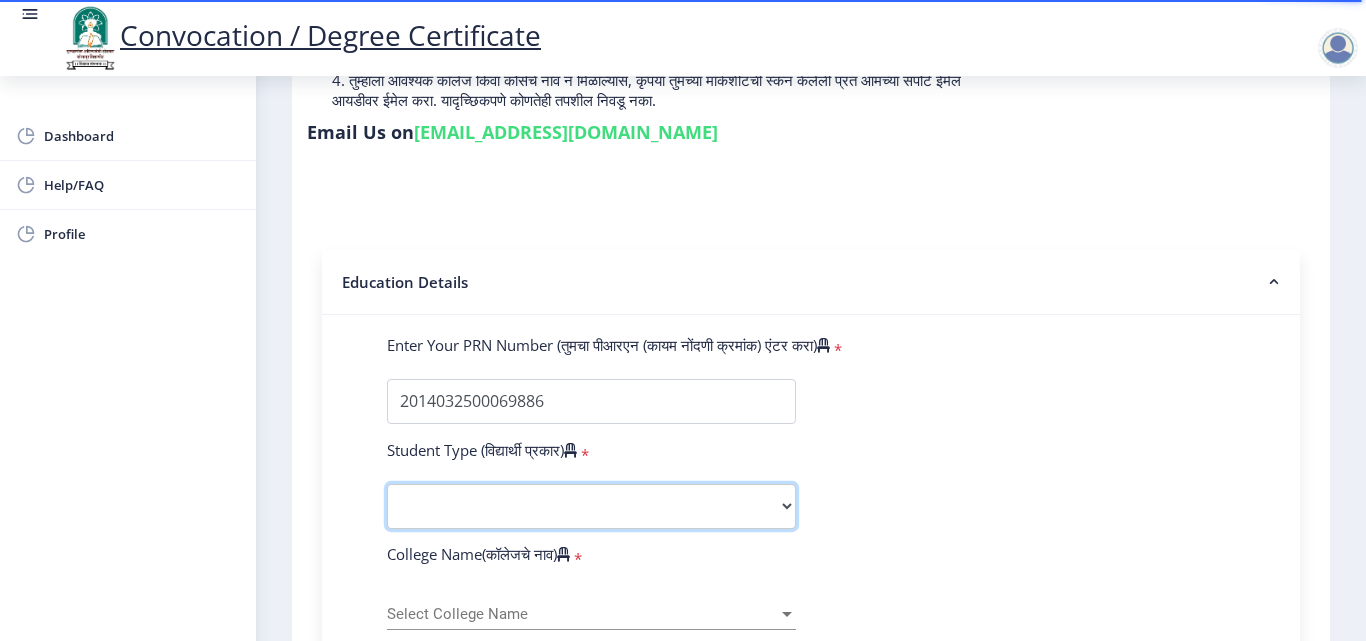 click on "Select Student Type Regular External" at bounding box center (591, 506) 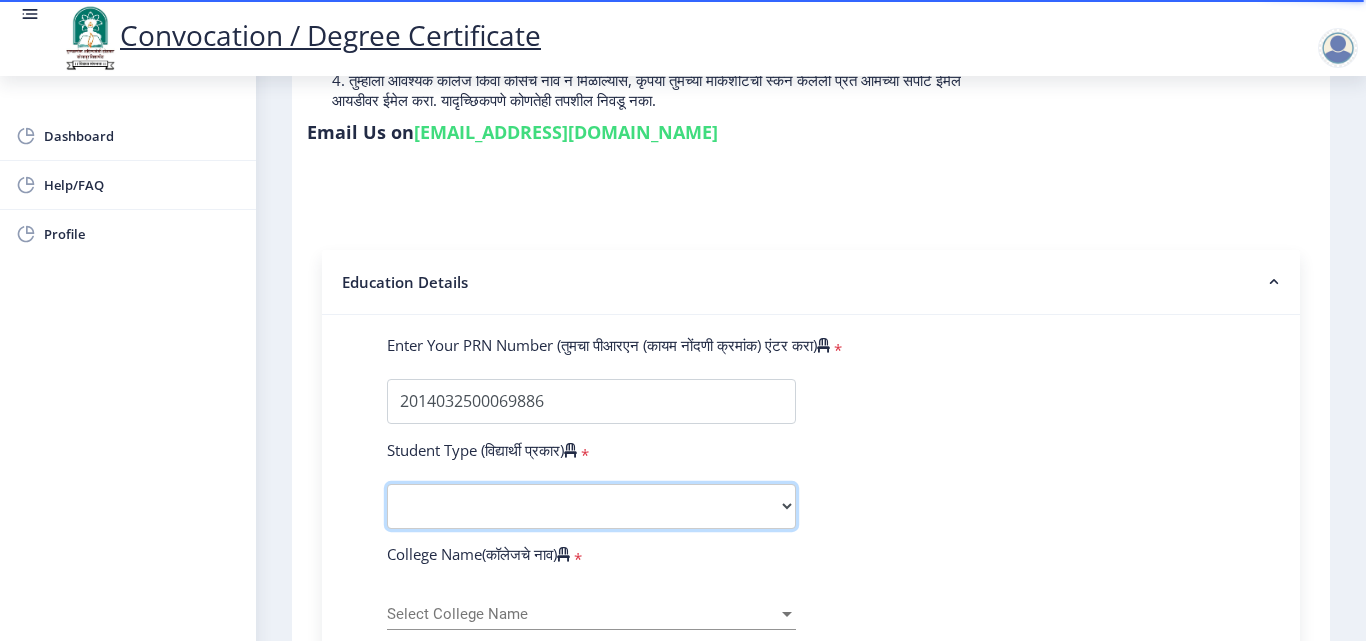 select on "Regular" 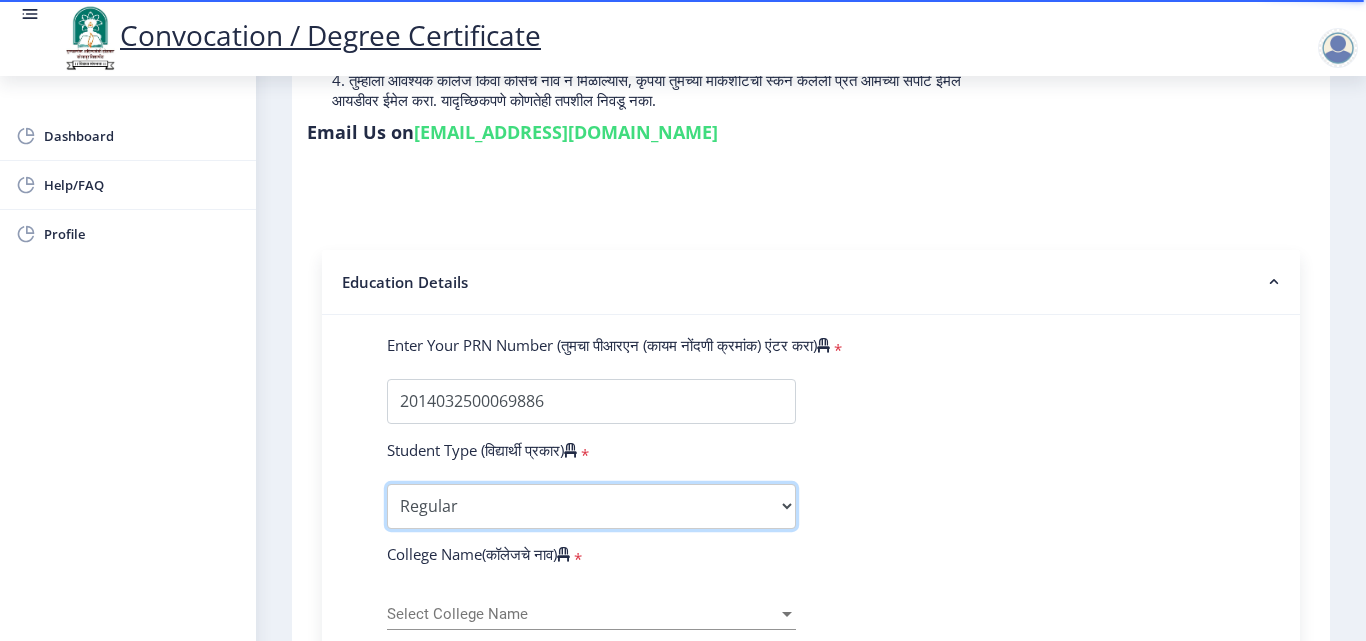 click on "Select Student Type Regular External" at bounding box center (591, 506) 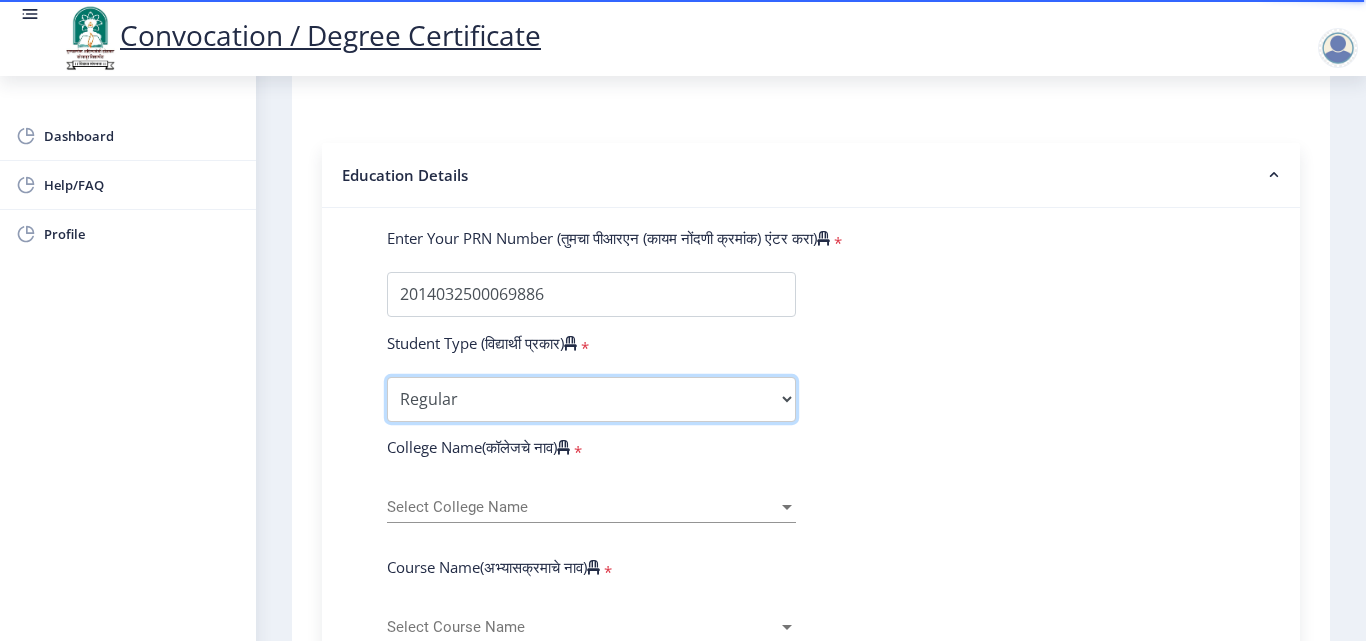 scroll, scrollTop: 500, scrollLeft: 0, axis: vertical 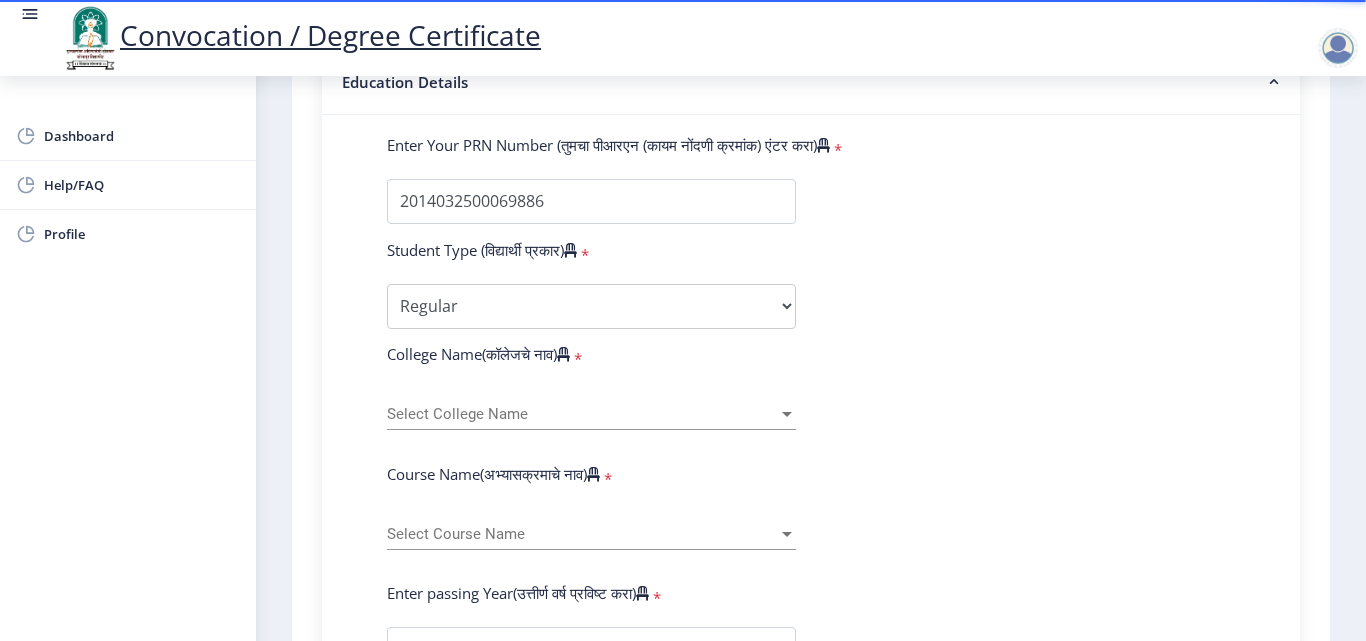 click on "Select College Name" at bounding box center [582, 414] 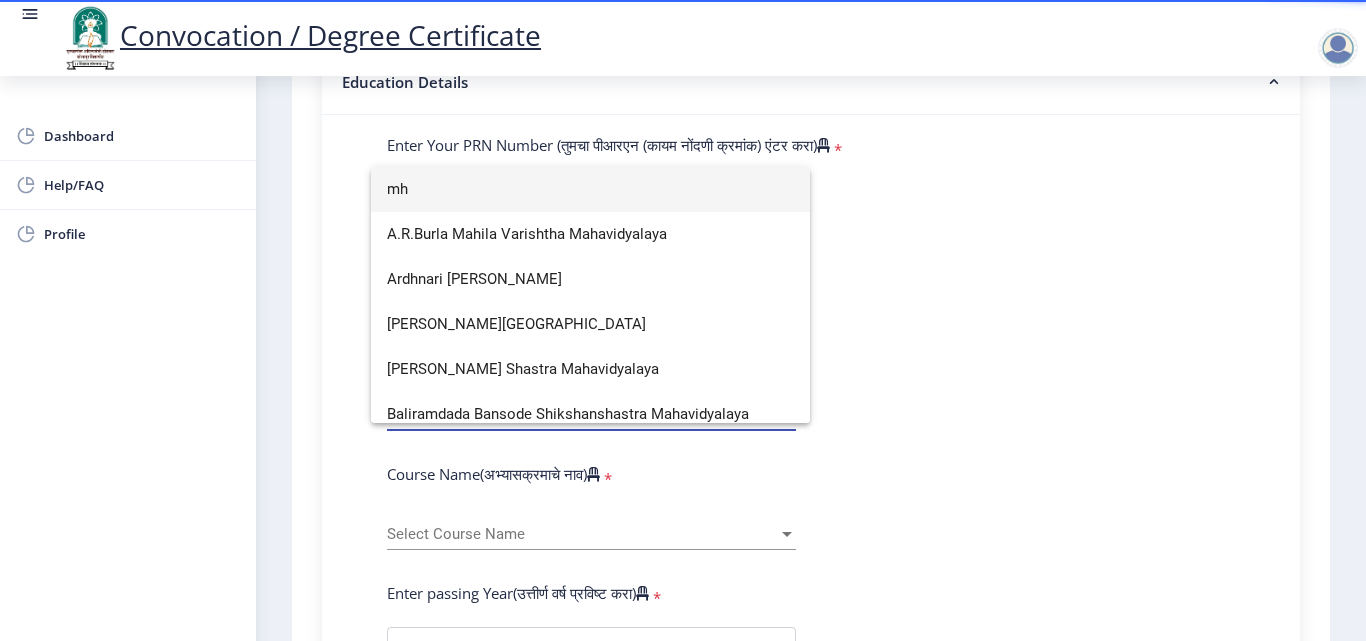 scroll, scrollTop: 0, scrollLeft: 0, axis: both 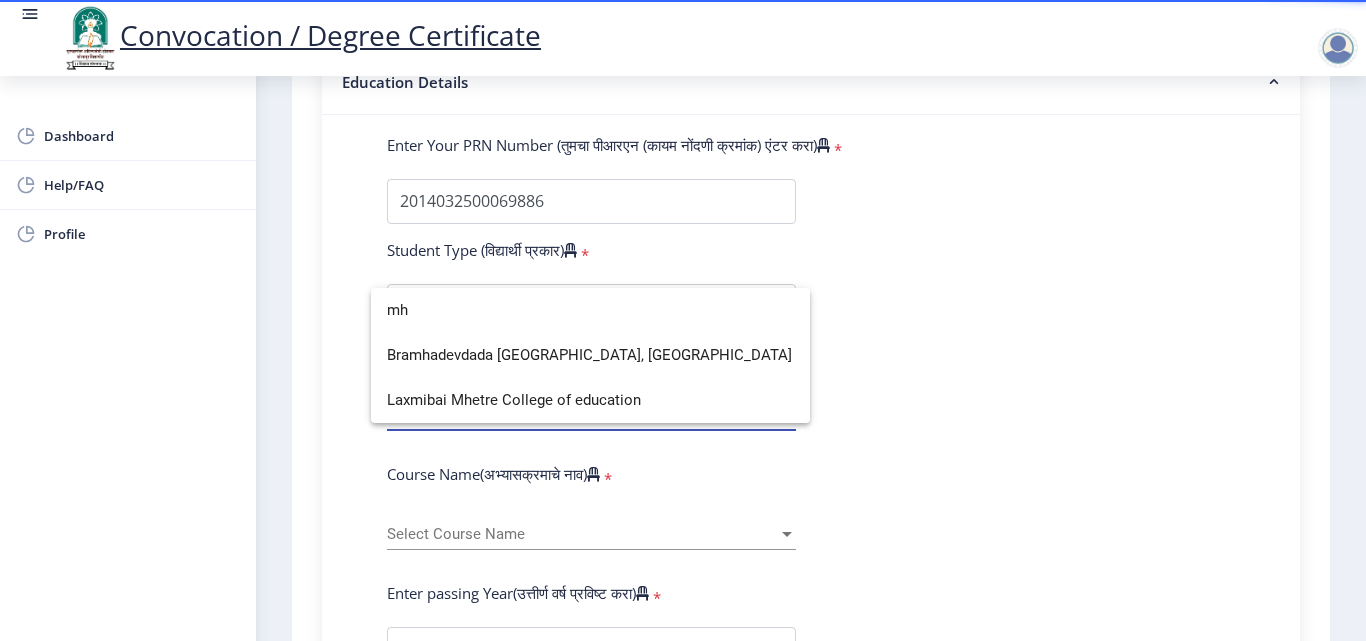 type on "m" 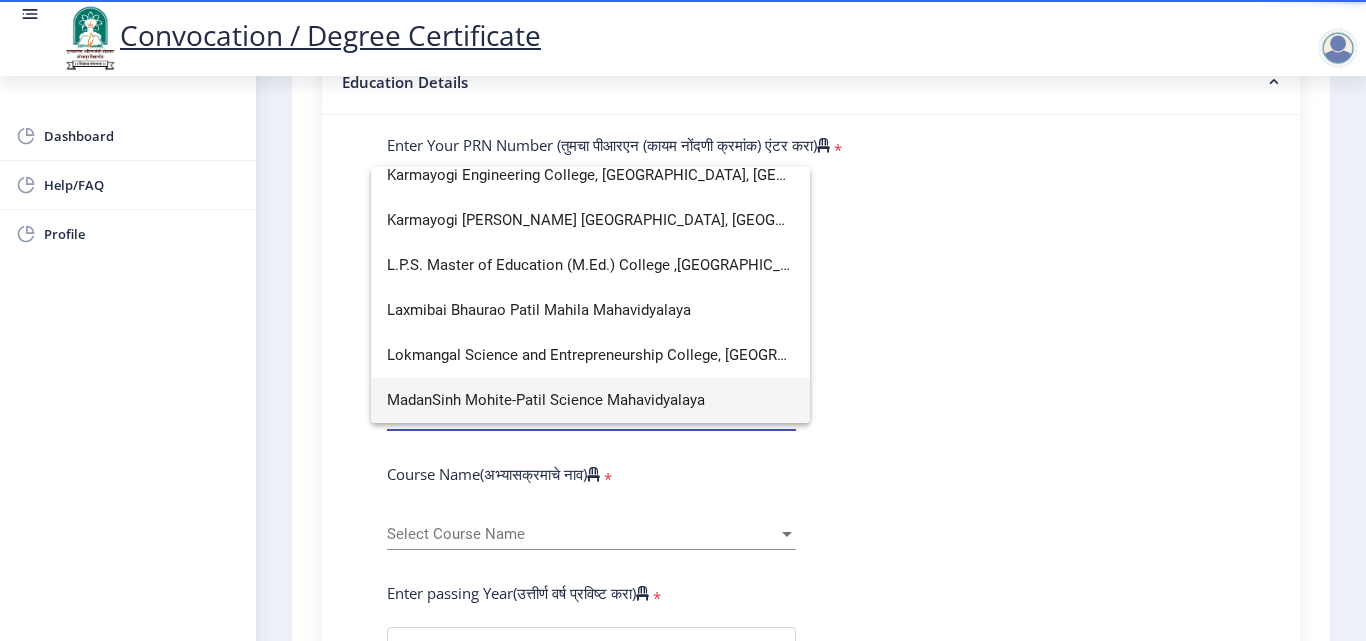 scroll, scrollTop: 0, scrollLeft: 0, axis: both 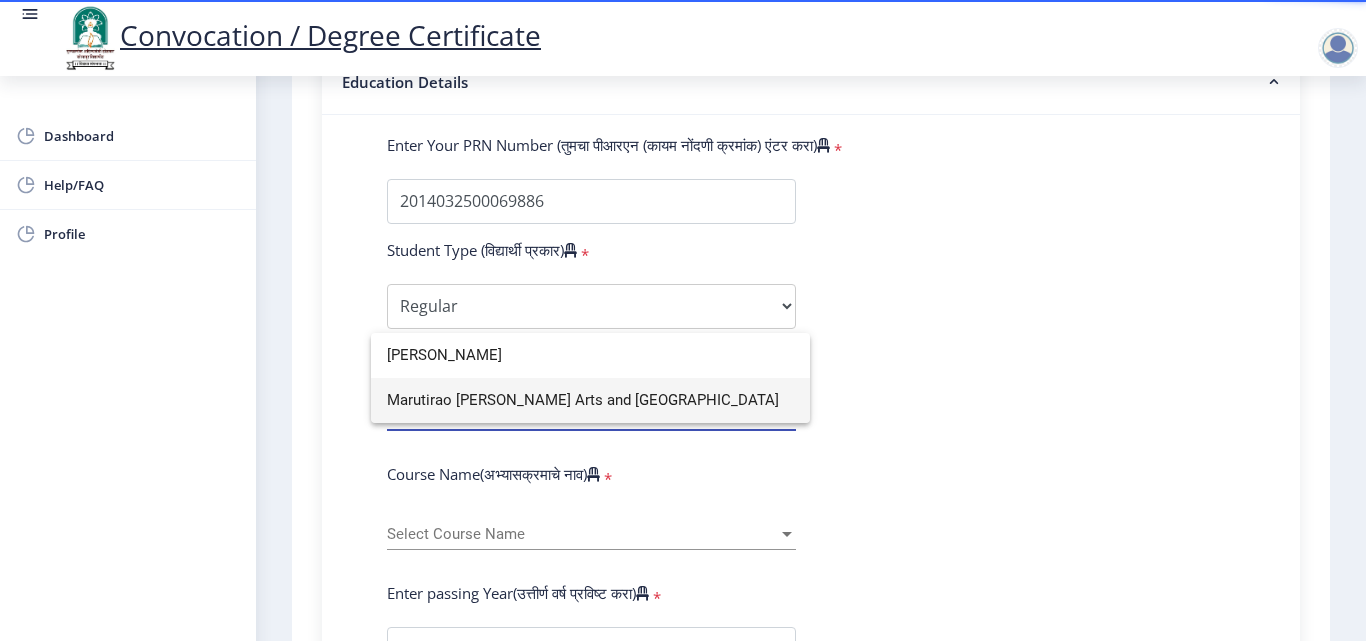 type on "marut" 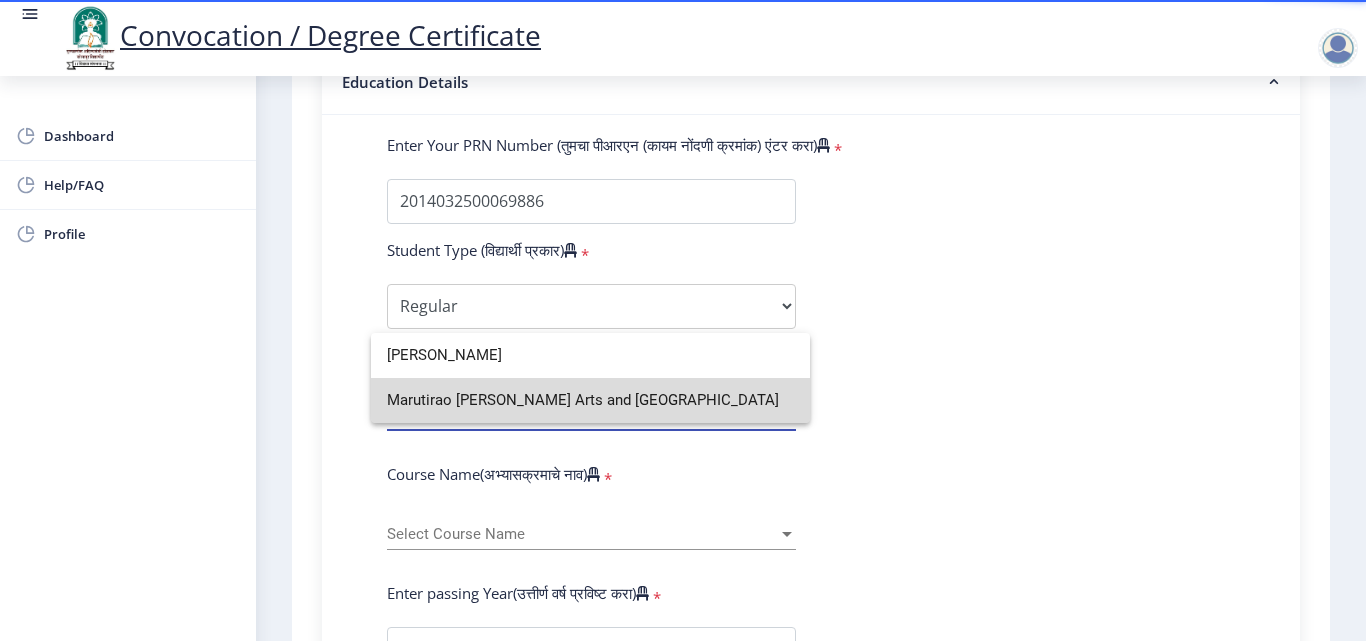 click on "Marutirao Harirao Mahadik Arts and Commerce College" at bounding box center [590, 400] 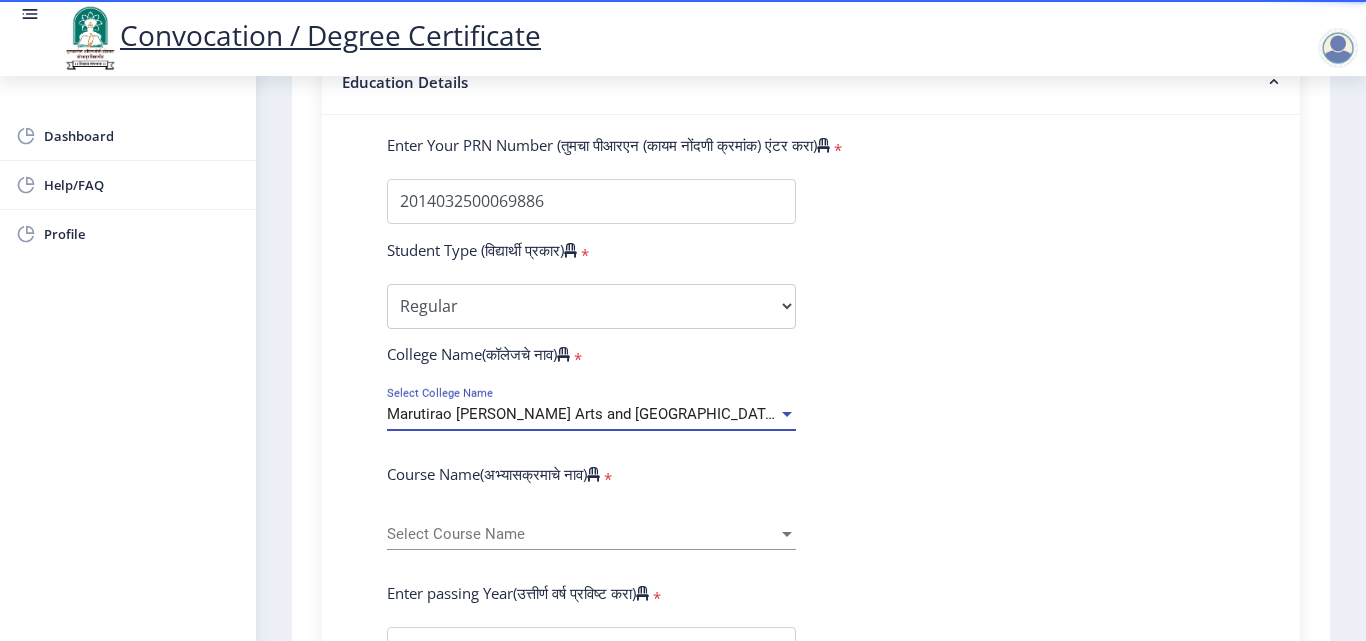 click on "Select Course Name" at bounding box center [582, 534] 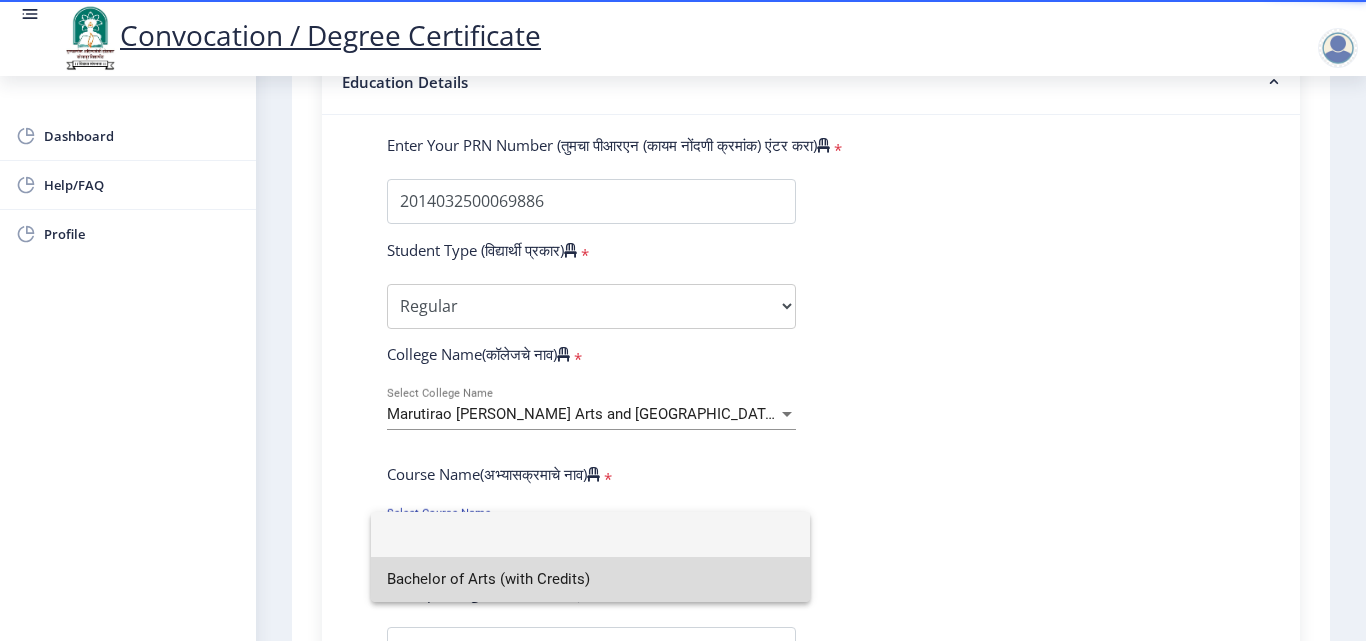 click on "Bachelor of Arts (with Credits)" at bounding box center [590, 579] 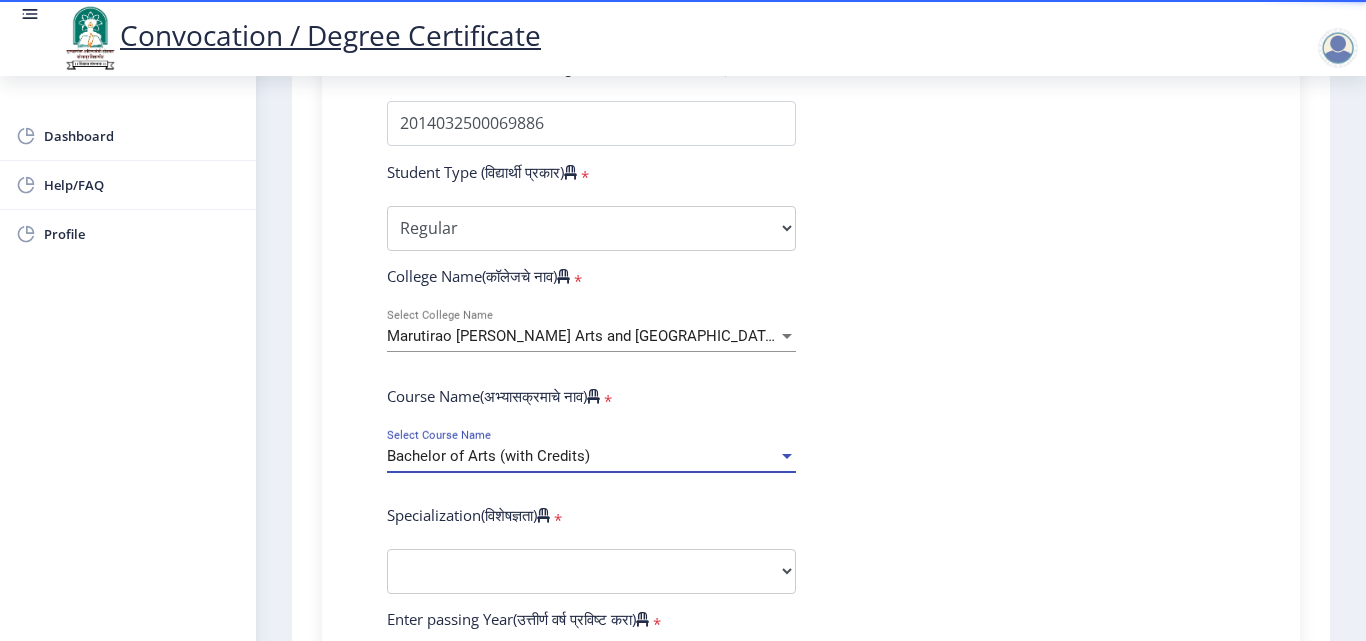 scroll, scrollTop: 600, scrollLeft: 0, axis: vertical 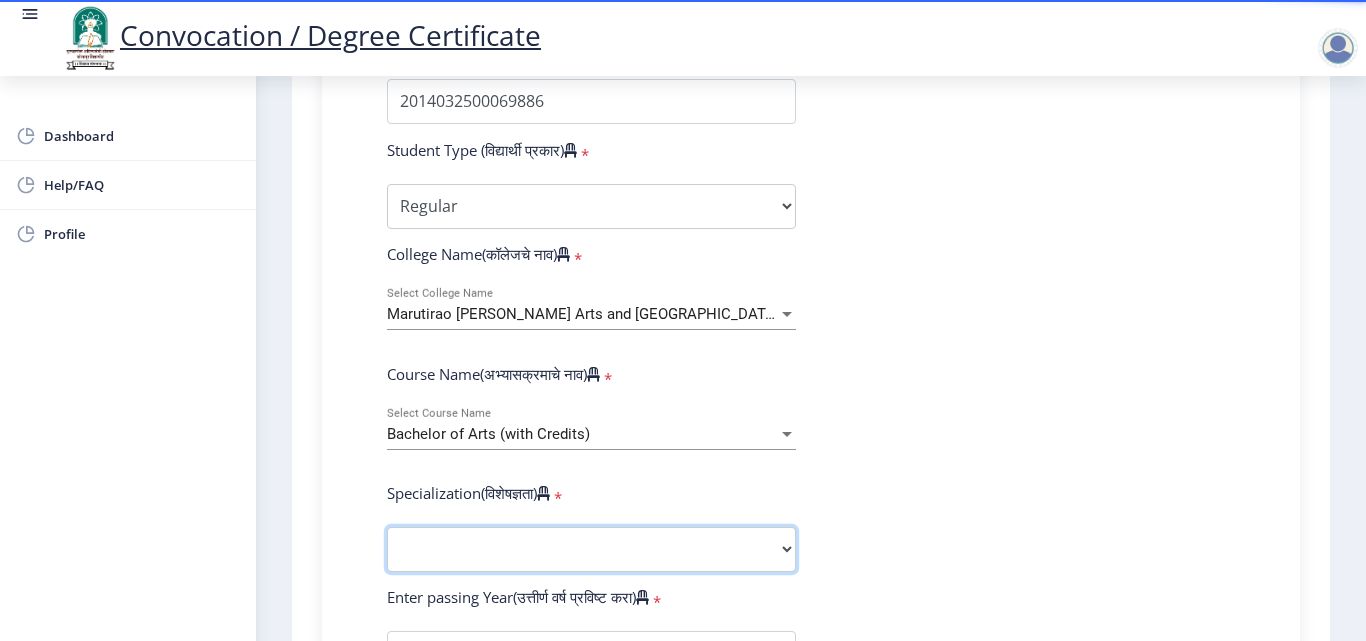 click on "Specialization English Geography Hindi Marathi Music Sanskrit Urdu Ancient Indian History Culture & Archaeology Economics History Physical Education Political Science Psychology Sociology Kannada Philosophy Other" at bounding box center (591, 549) 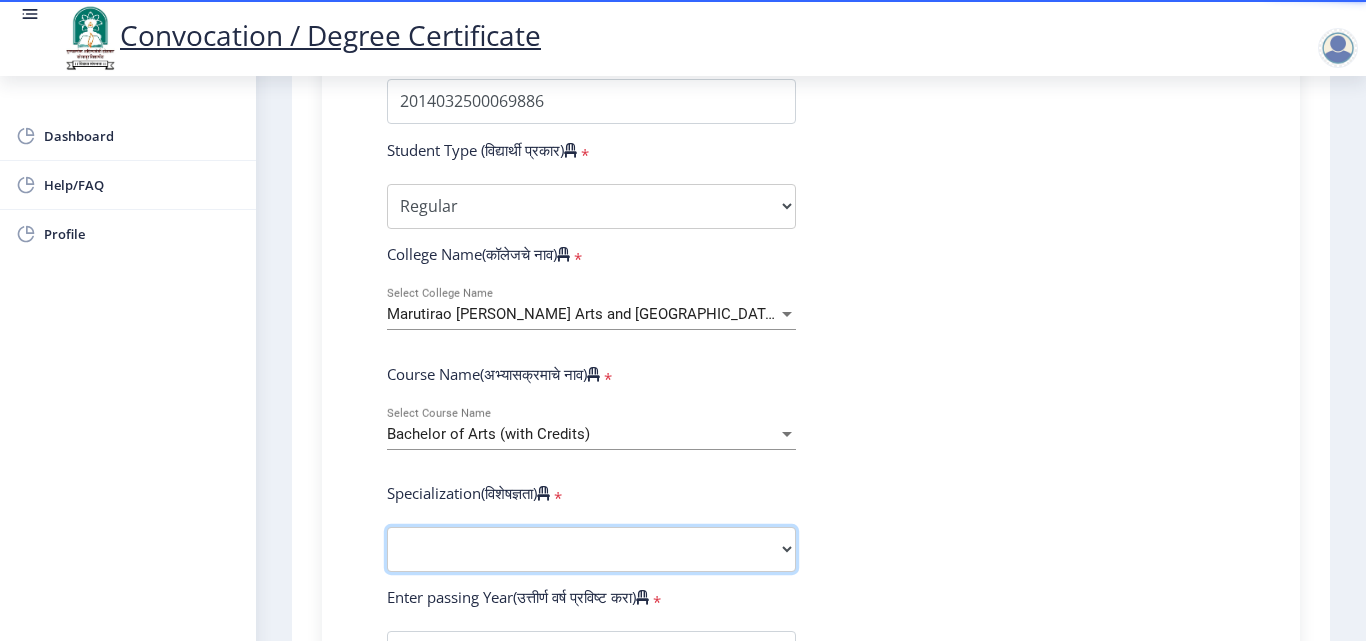 click on "Specialization English Geography Hindi Marathi Music Sanskrit Urdu Ancient Indian History Culture & Archaeology Economics History Physical Education Political Science Psychology Sociology Kannada Philosophy Other" at bounding box center (591, 549) 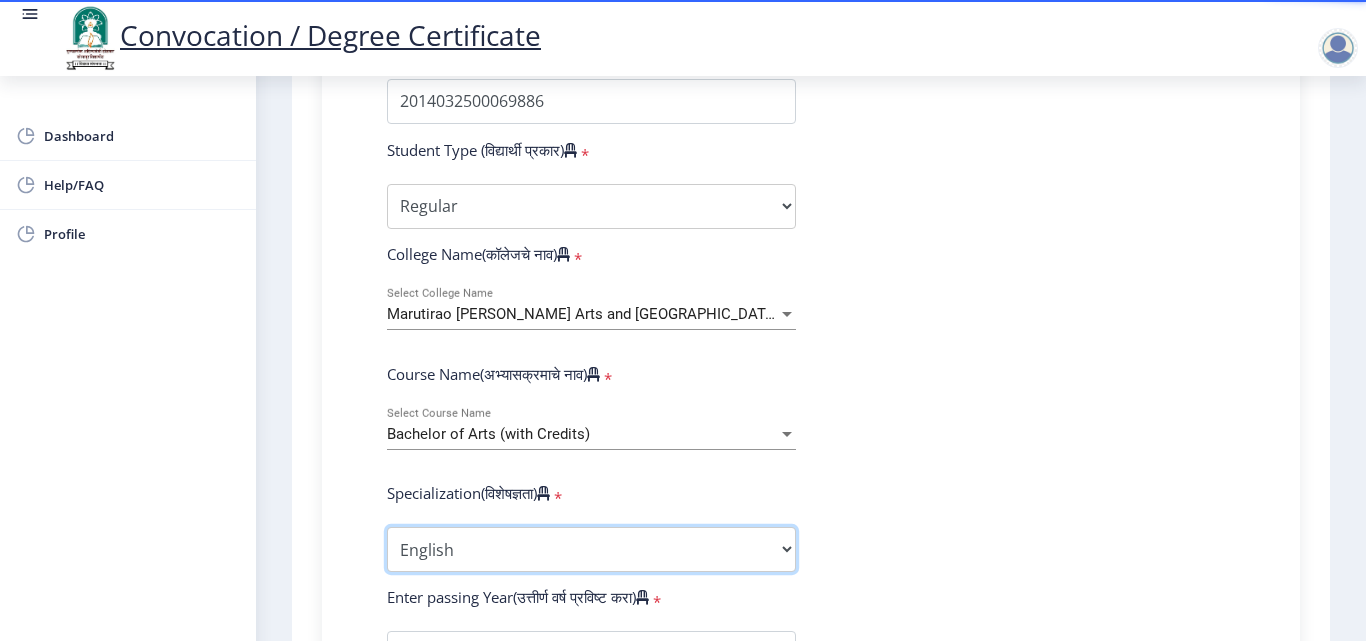 click on "Specialization English Geography Hindi Marathi Music Sanskrit Urdu Ancient Indian History Culture & Archaeology Economics History Physical Education Political Science Psychology Sociology Kannada Philosophy Other" at bounding box center (591, 549) 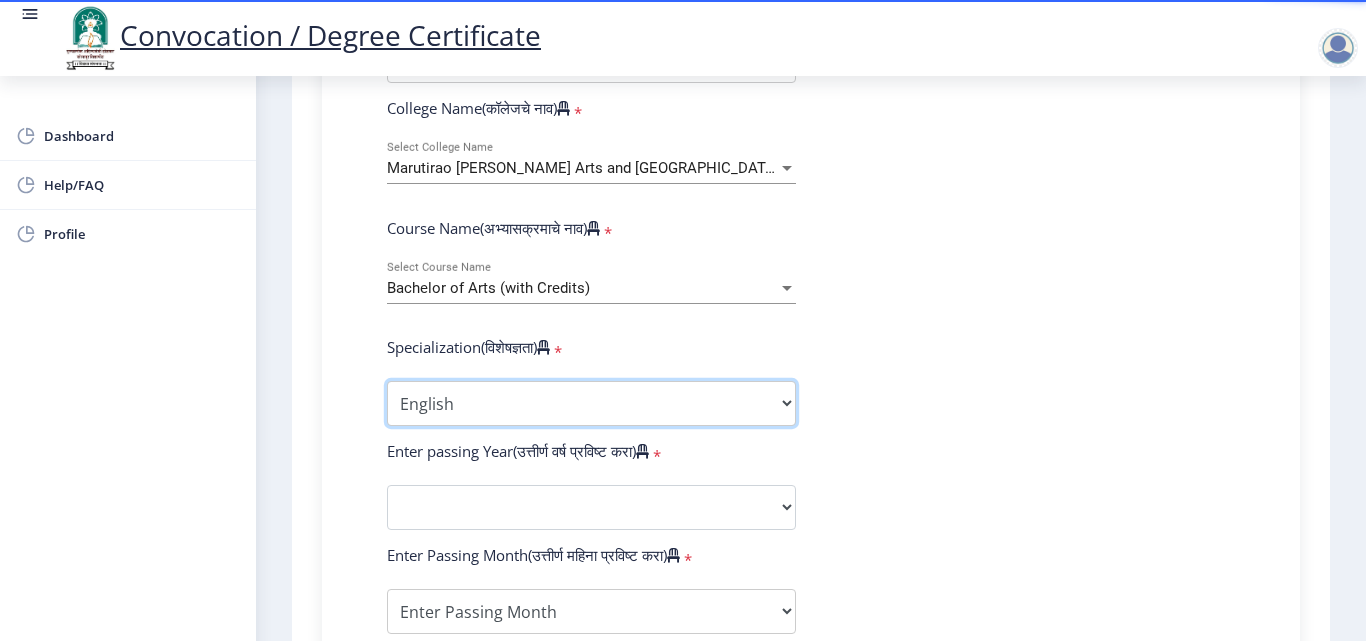 scroll, scrollTop: 900, scrollLeft: 0, axis: vertical 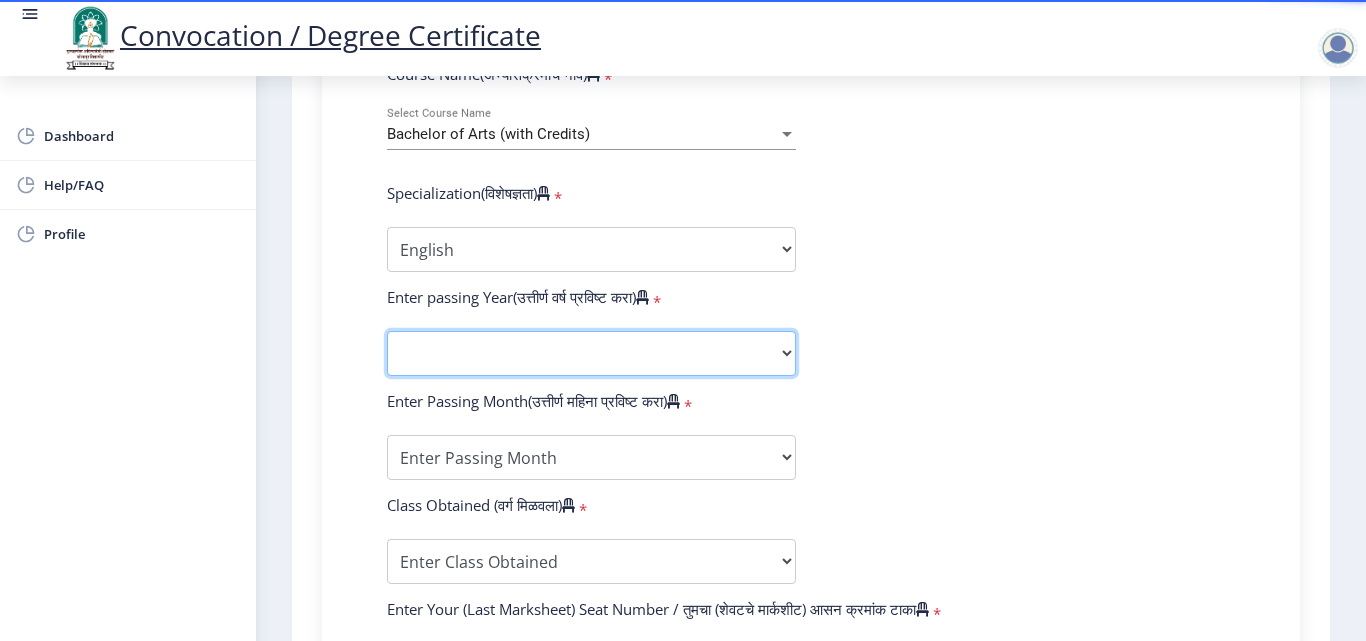 click on "2025   2024   2023   2022   2021   2020   2019   2018   2017   2016   2015   2014   2013   2012   2011   2010   2009   2008   2007   2006   2005   2004   2003   2002   2001   2000   1999   1998   1997   1996   1995   1994   1993   1992   1991   1990   1989   1988   1987   1986   1985   1984   1983   1982   1981   1980   1979   1978   1977   1976" 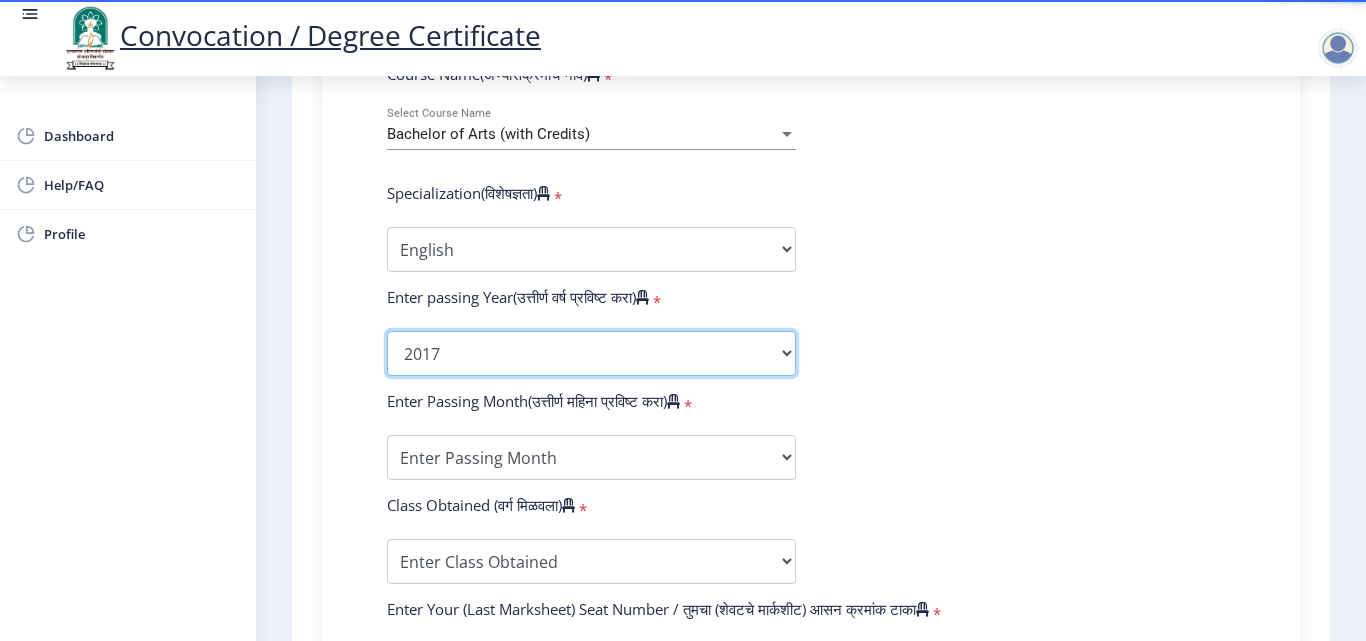 click on "2025   2024   2023   2022   2021   2020   2019   2018   2017   2016   2015   2014   2013   2012   2011   2010   2009   2008   2007   2006   2005   2004   2003   2002   2001   2000   1999   1998   1997   1996   1995   1994   1993   1992   1991   1990   1989   1988   1987   1986   1985   1984   1983   1982   1981   1980   1979   1978   1977   1976" 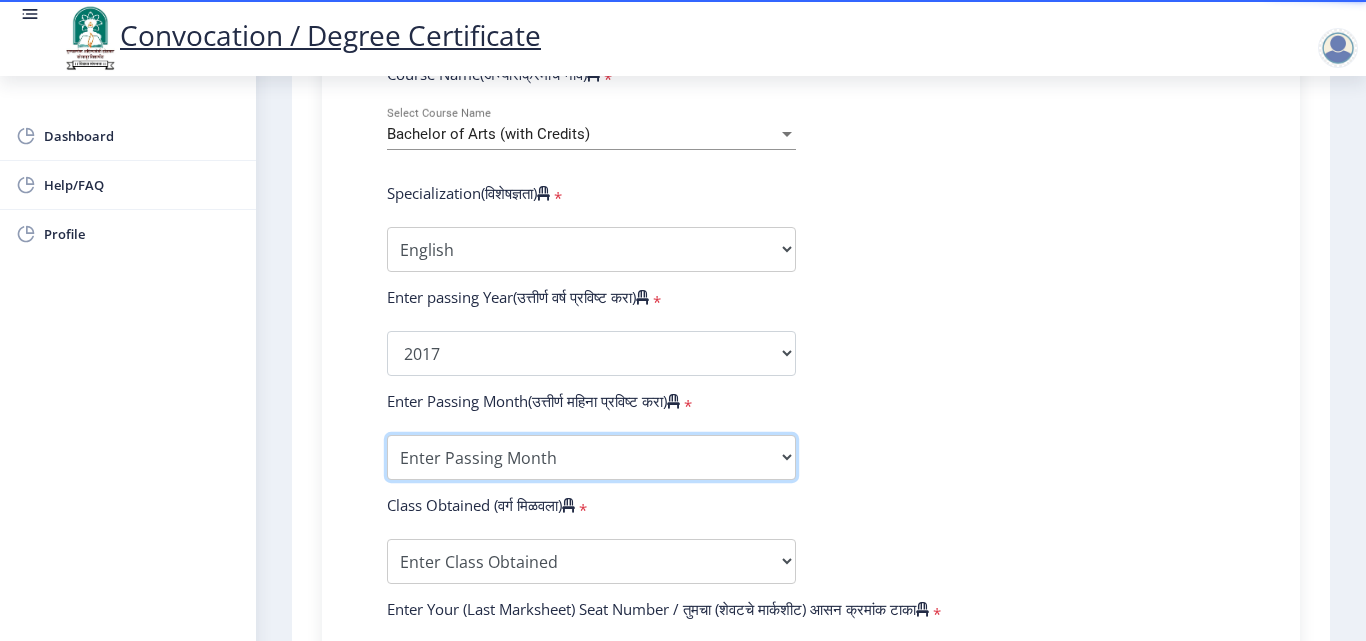 click on "Enter Passing Month March April May October November December" at bounding box center (591, 457) 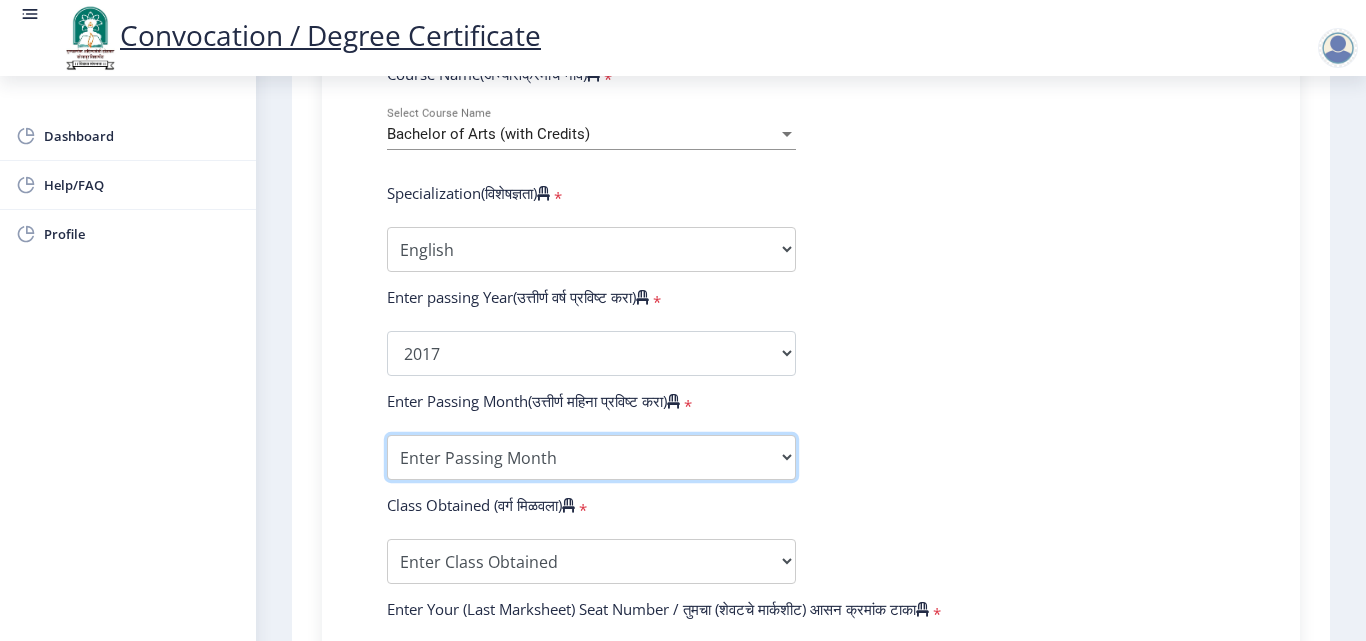 select on "April" 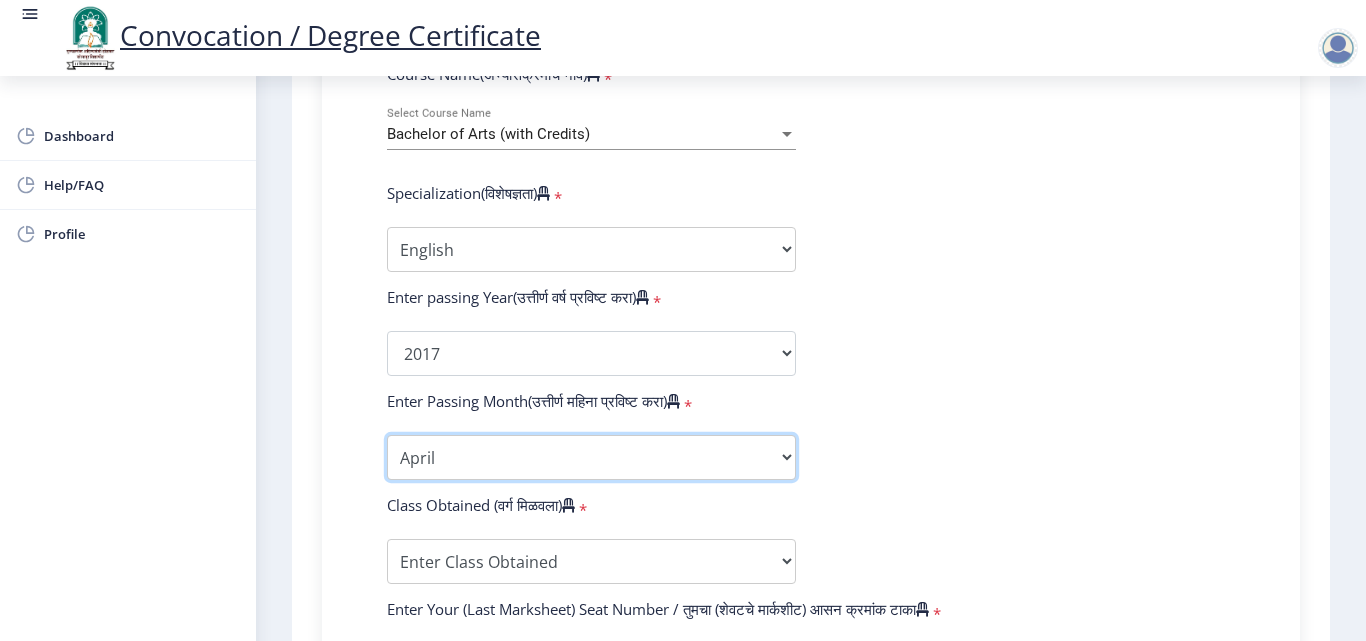 click on "Enter Passing Month March April May October November December" at bounding box center (591, 457) 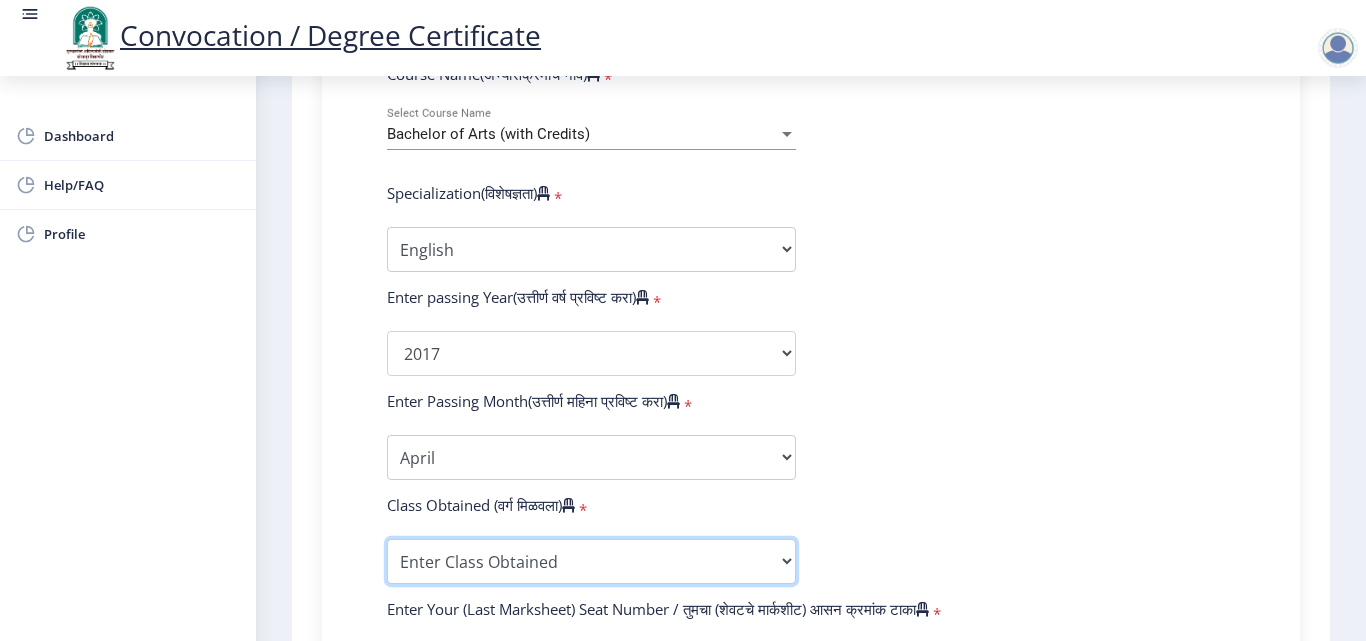 click on "Enter Class Obtained FIRST CLASS WITH DISTINCTION FIRST CLASS HIGHER SECOND CLASS SECOND CLASS PASS CLASS Grade O Grade A+ Grade A Grade B+ Grade B Grade C+ Grade C Grade D Grade E" at bounding box center [591, 561] 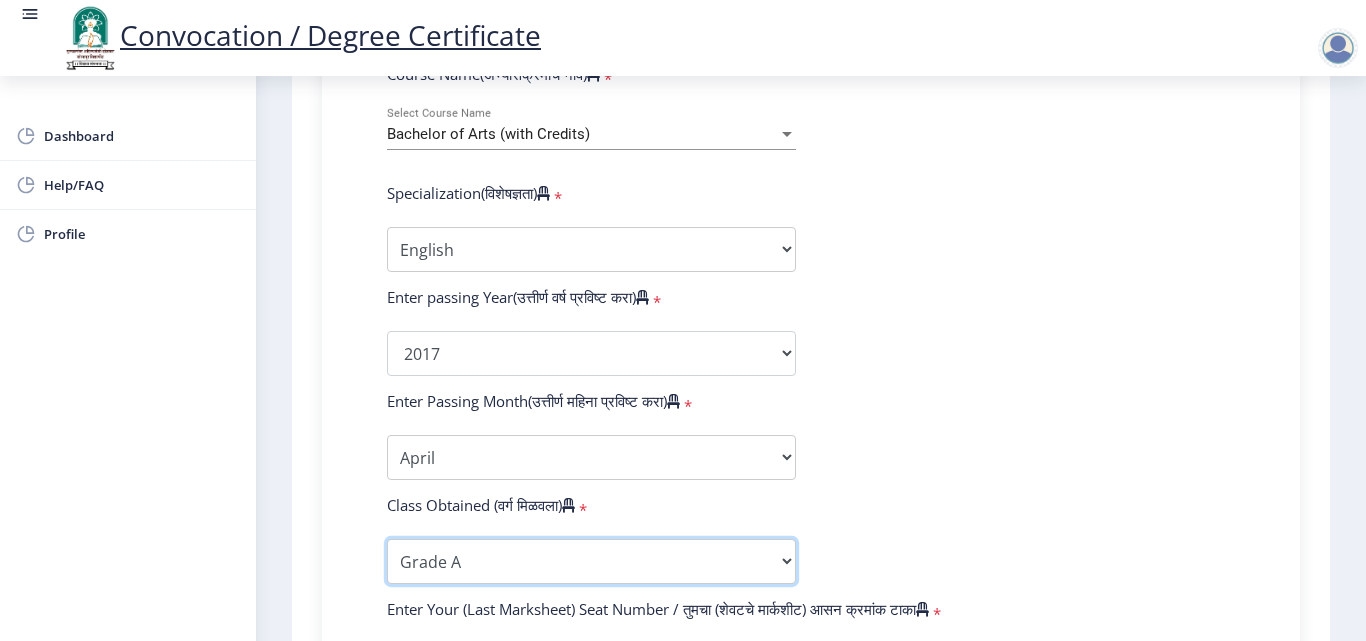 click on "Enter Class Obtained FIRST CLASS WITH DISTINCTION FIRST CLASS HIGHER SECOND CLASS SECOND CLASS PASS CLASS Grade O Grade A+ Grade A Grade B+ Grade B Grade C+ Grade C Grade D Grade E" at bounding box center [591, 561] 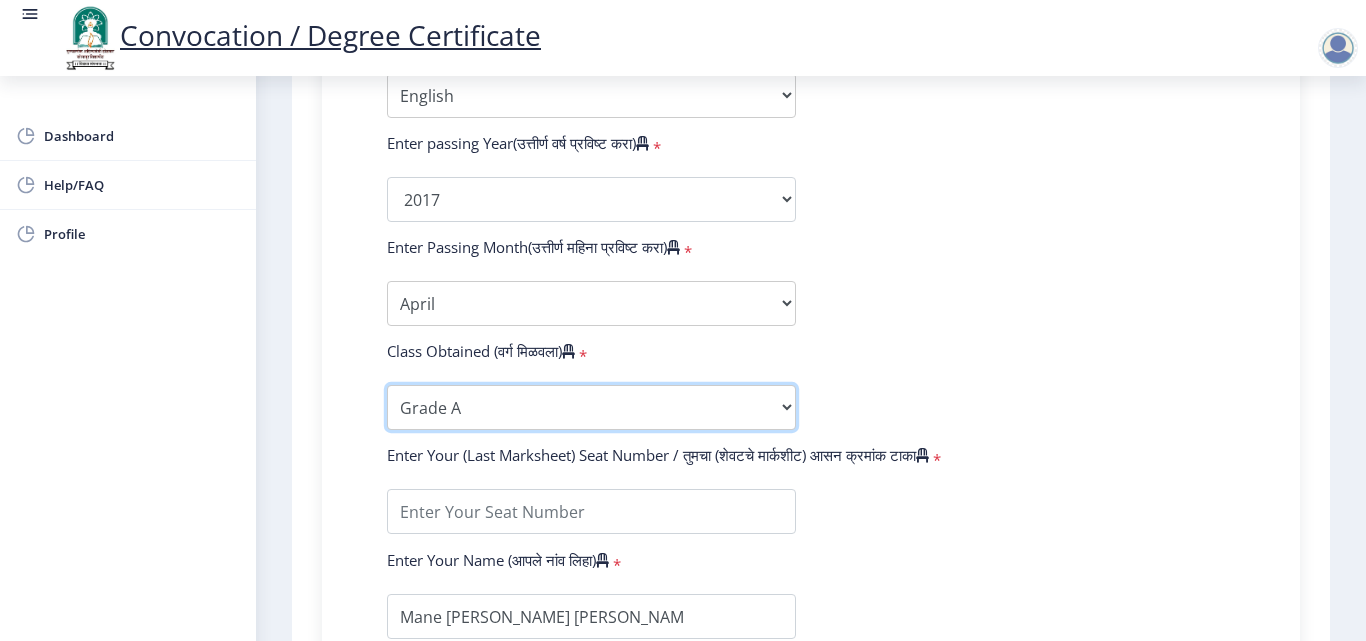 scroll, scrollTop: 1200, scrollLeft: 0, axis: vertical 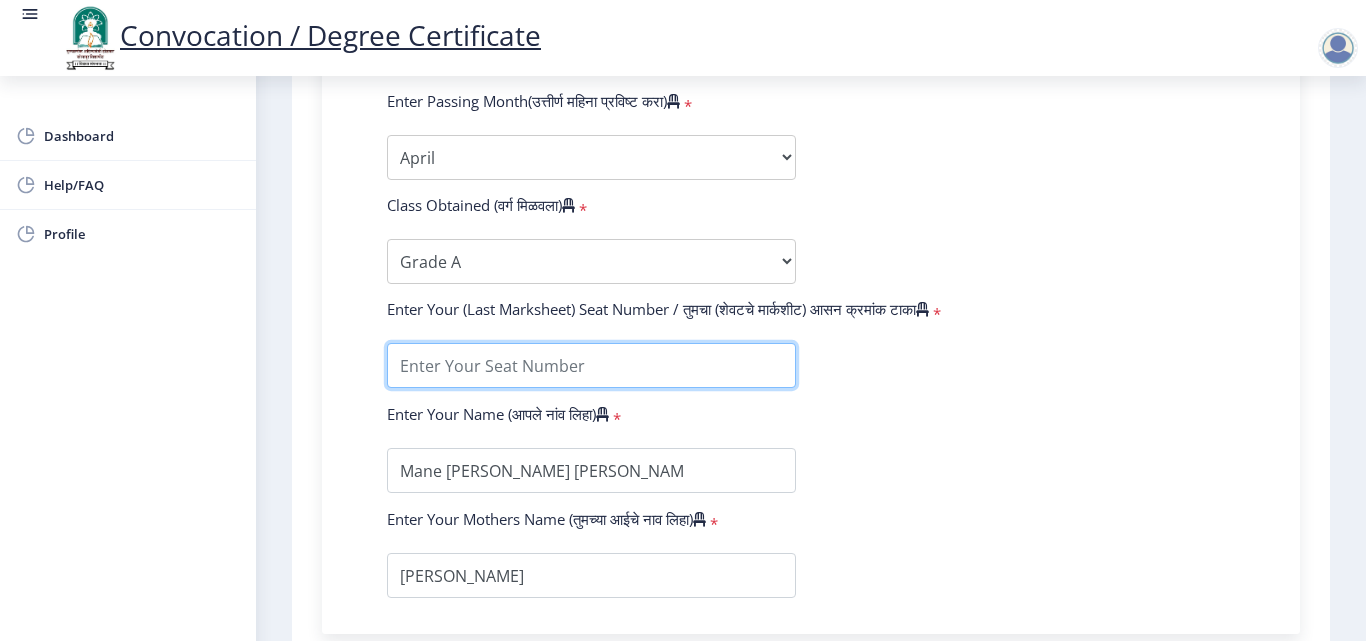 click at bounding box center (591, 365) 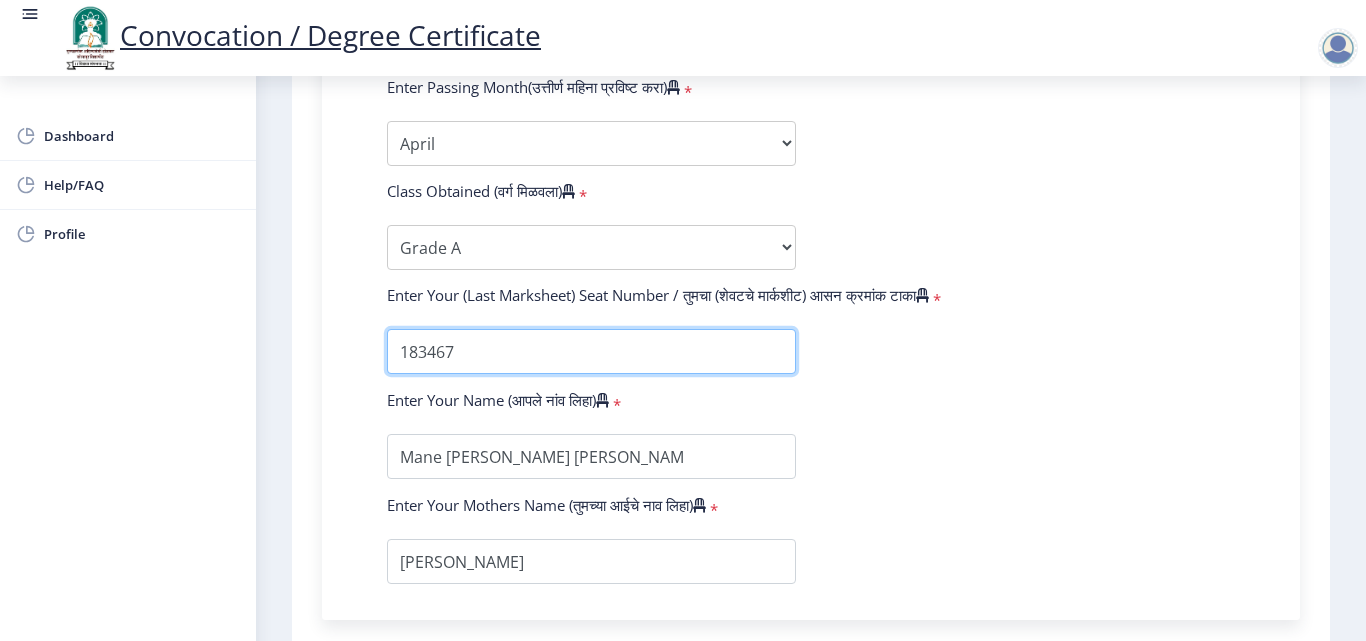 scroll, scrollTop: 1414, scrollLeft: 0, axis: vertical 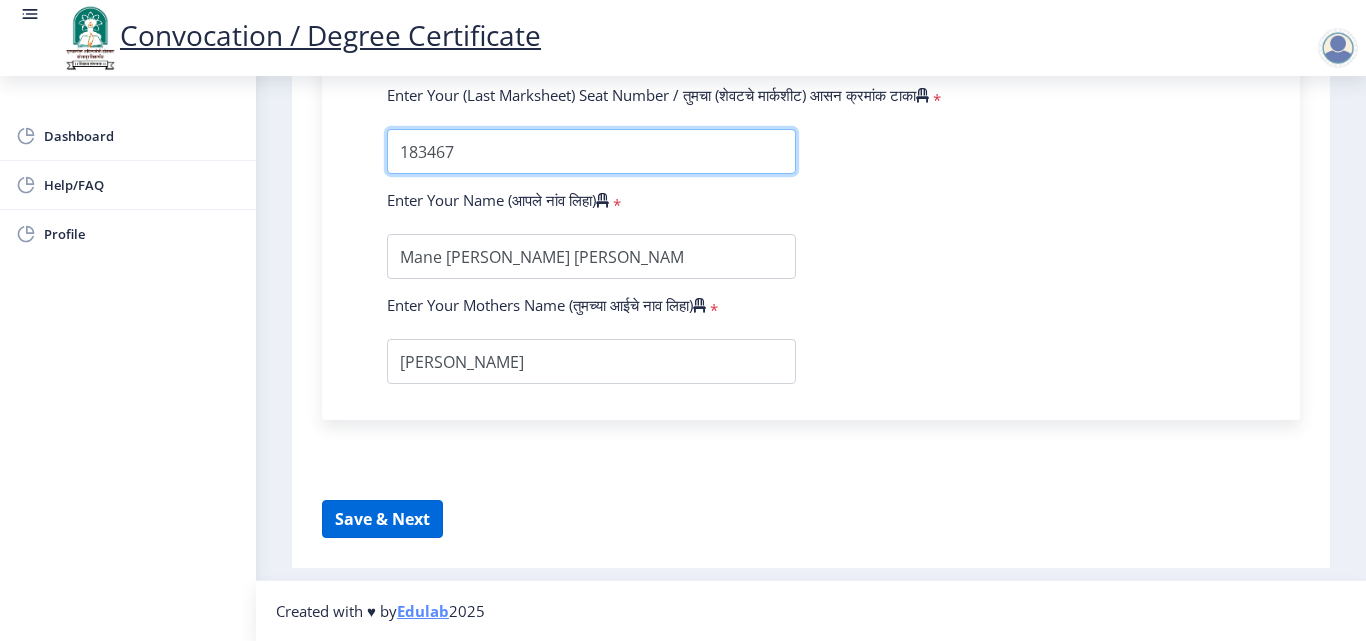 type on "183467" 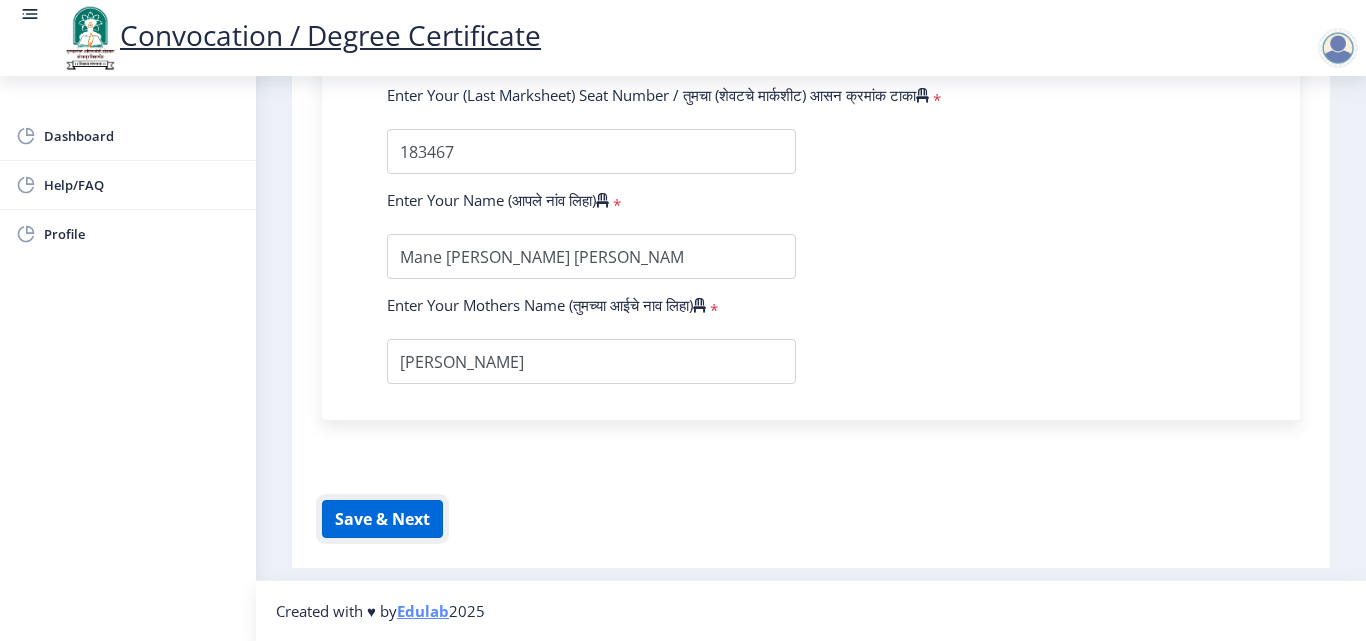 click on "Save & Next" 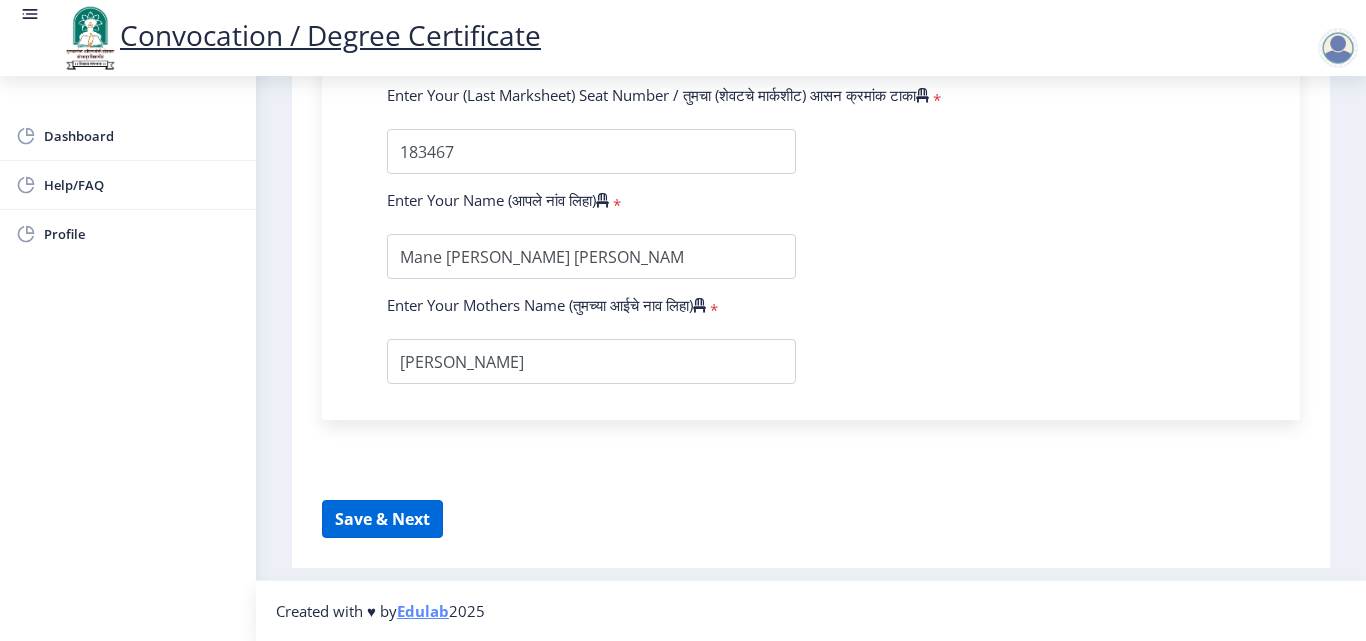 select 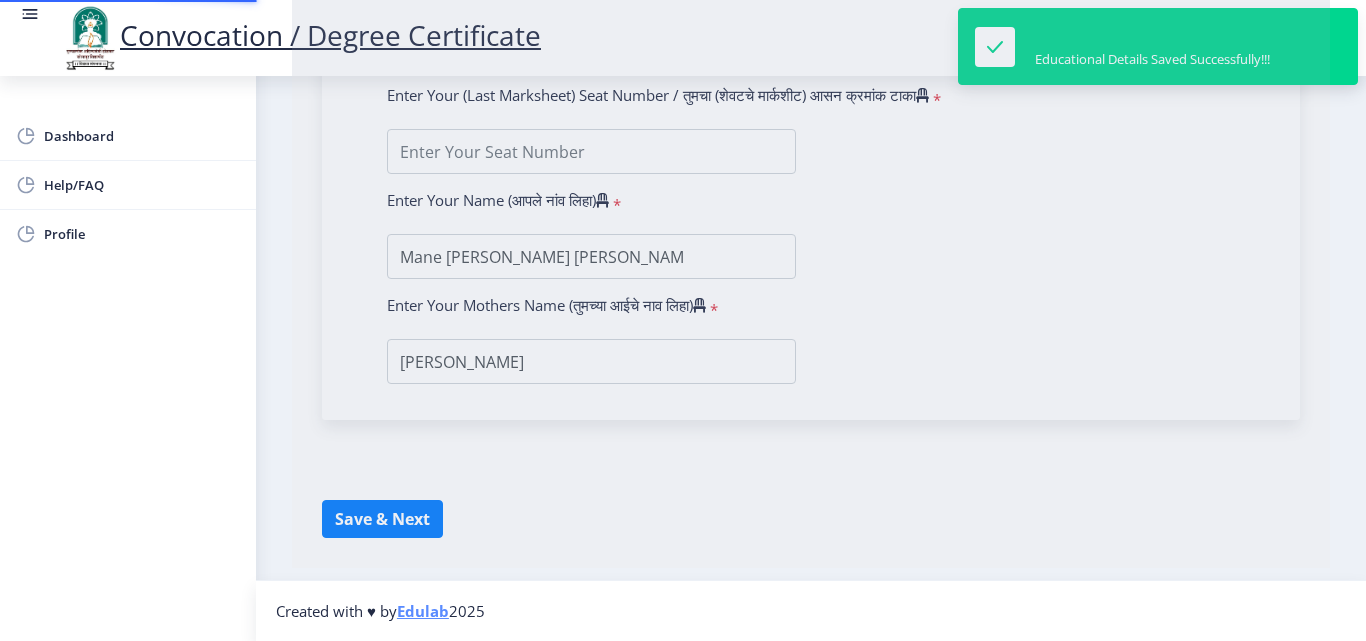 scroll, scrollTop: 0, scrollLeft: 0, axis: both 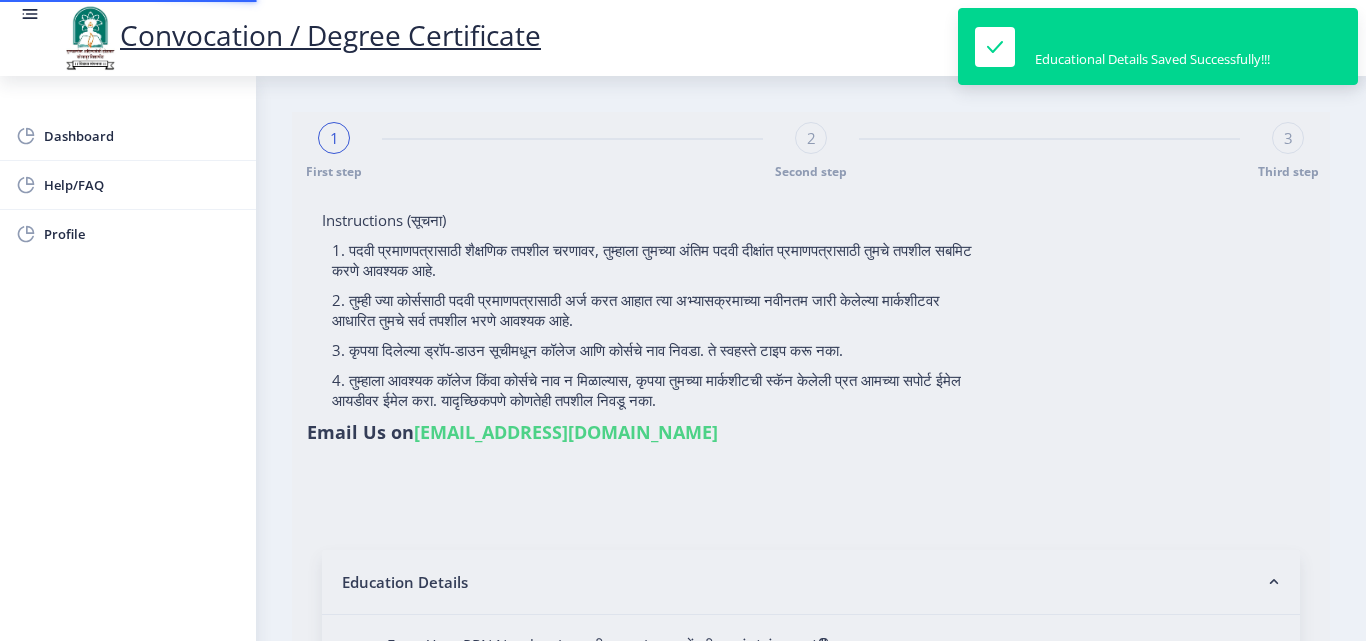 type on "2014032500069886" 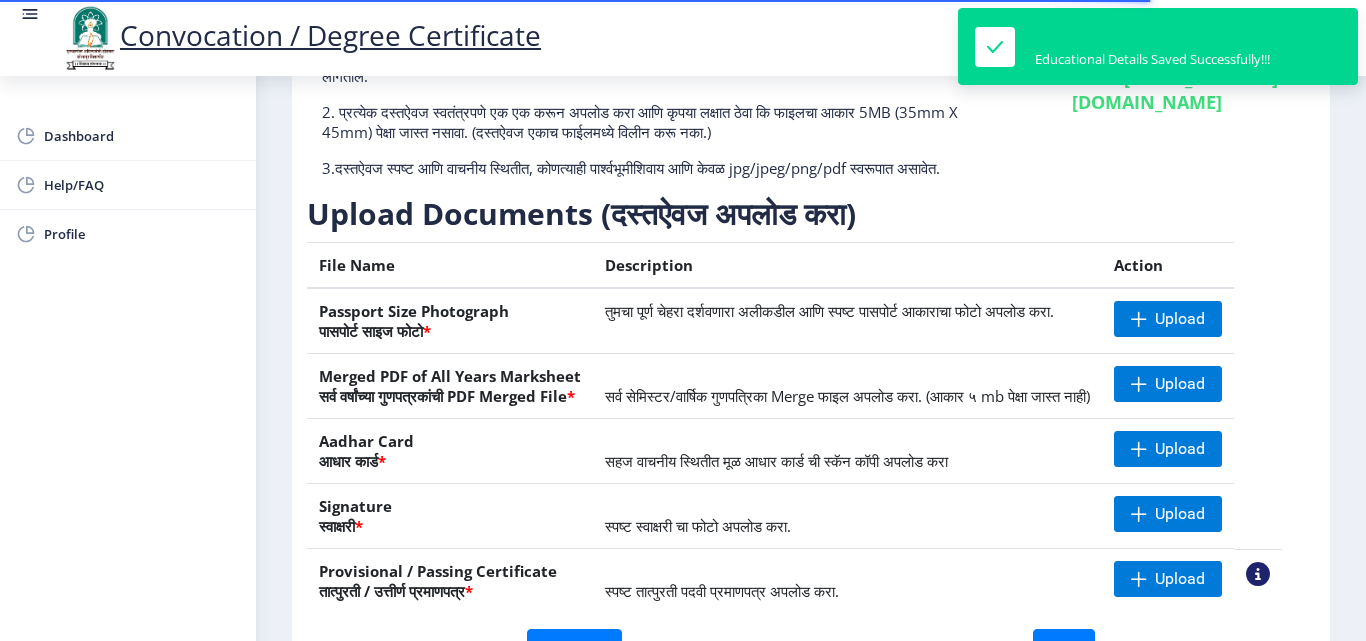 scroll, scrollTop: 300, scrollLeft: 0, axis: vertical 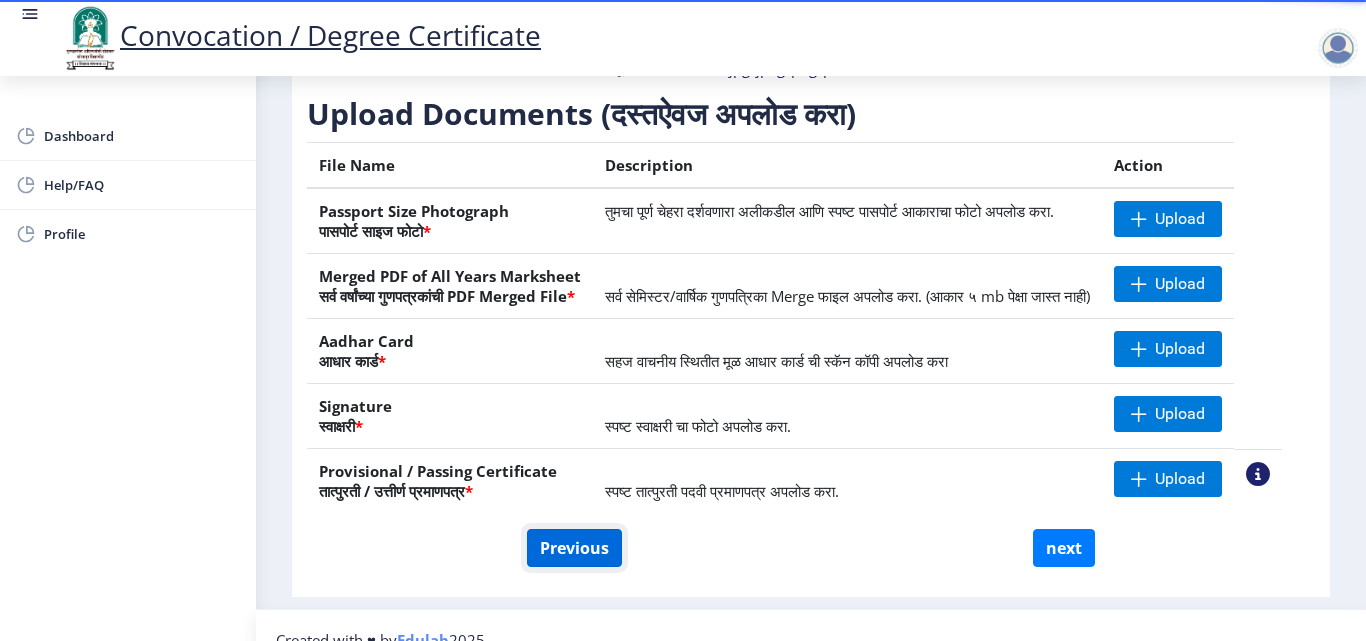 click on "Previous" 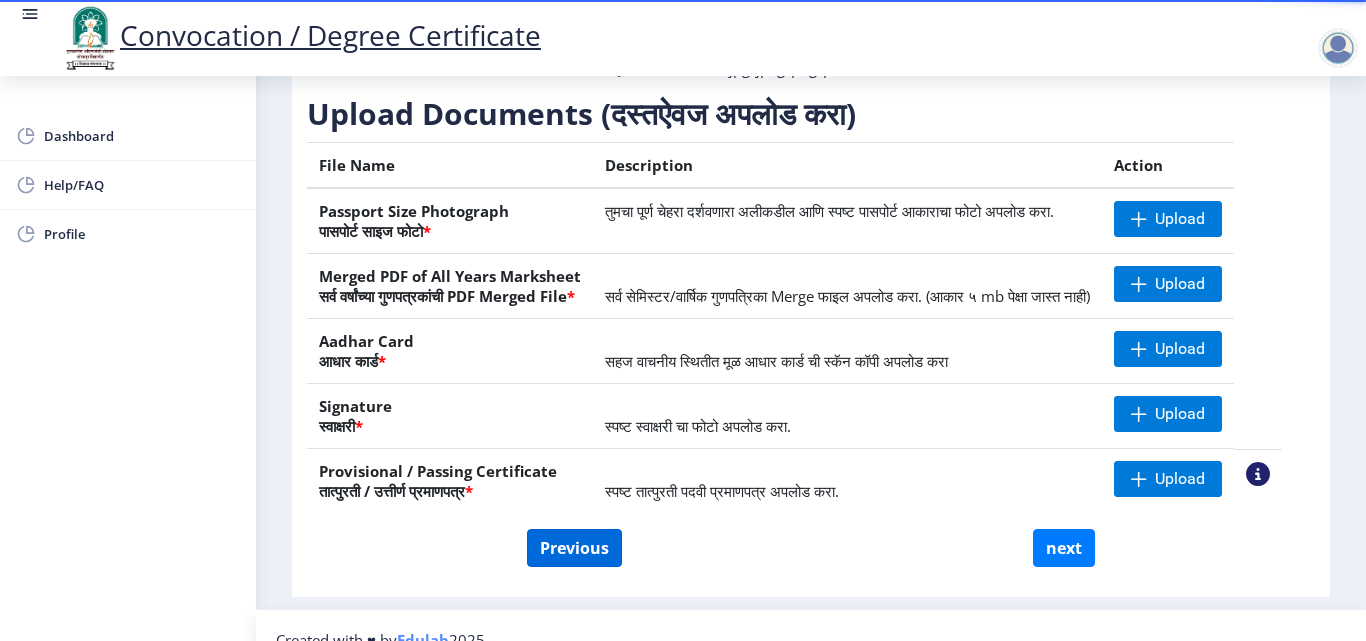 select on "Regular" 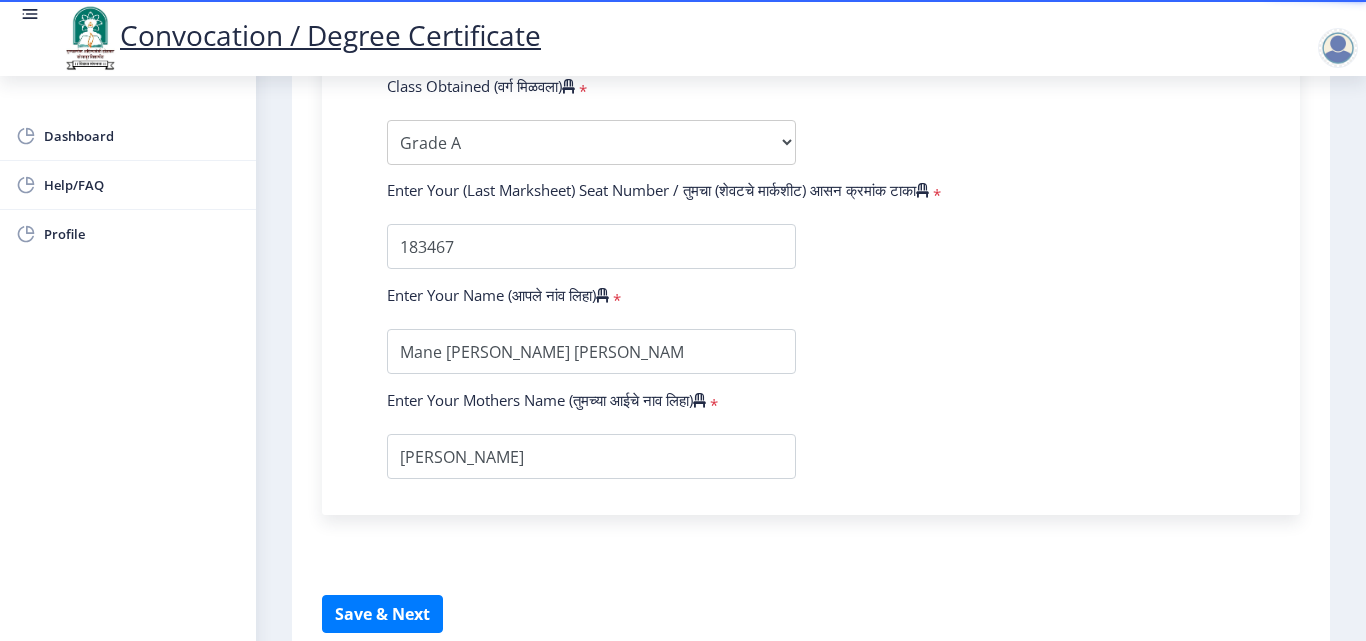 scroll, scrollTop: 1414, scrollLeft: 0, axis: vertical 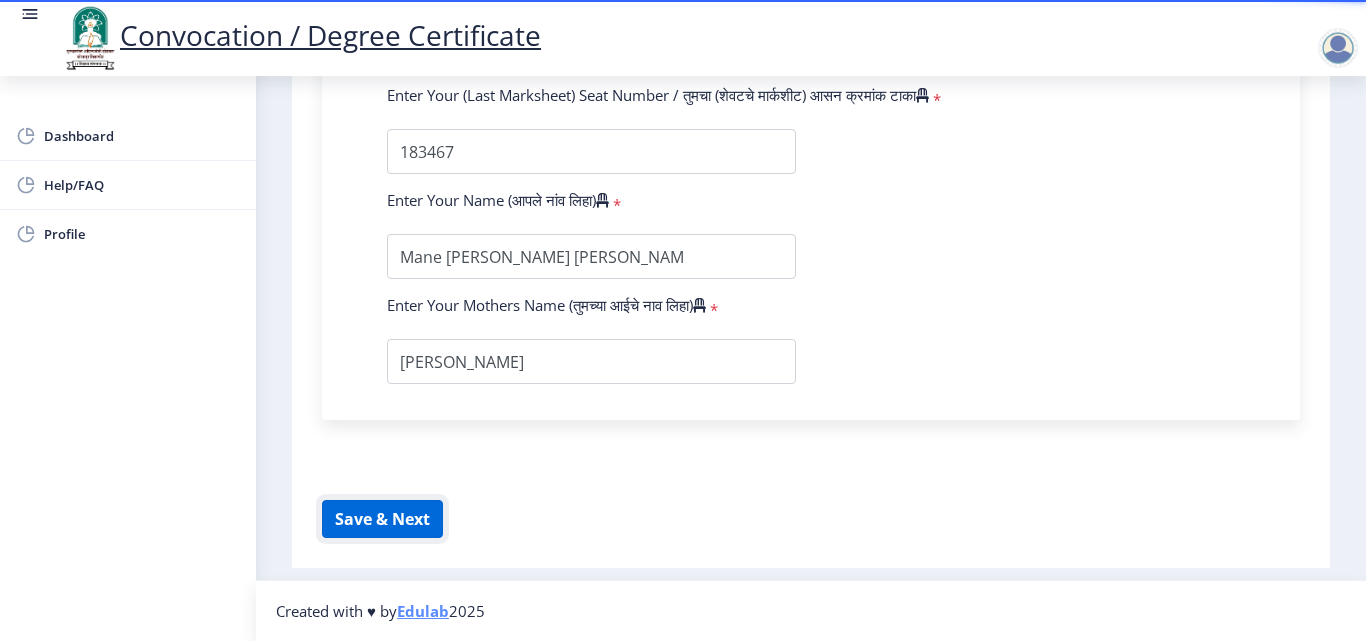 click on "Save & Next" 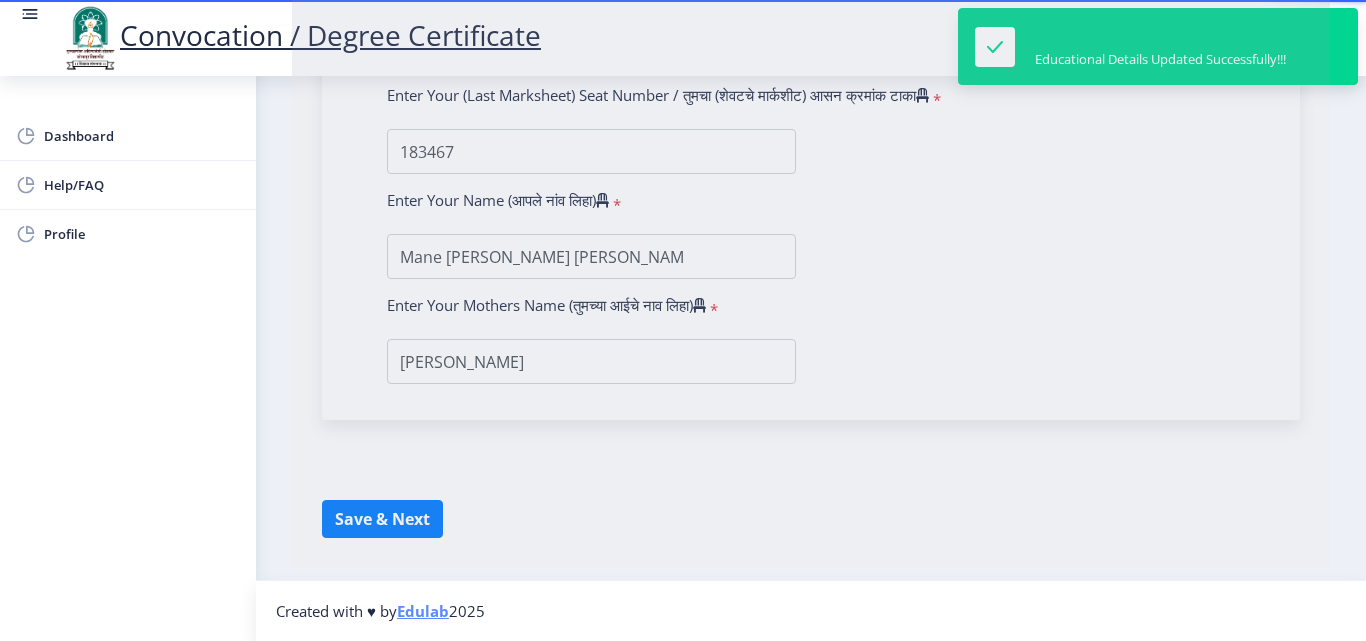 scroll, scrollTop: 0, scrollLeft: 0, axis: both 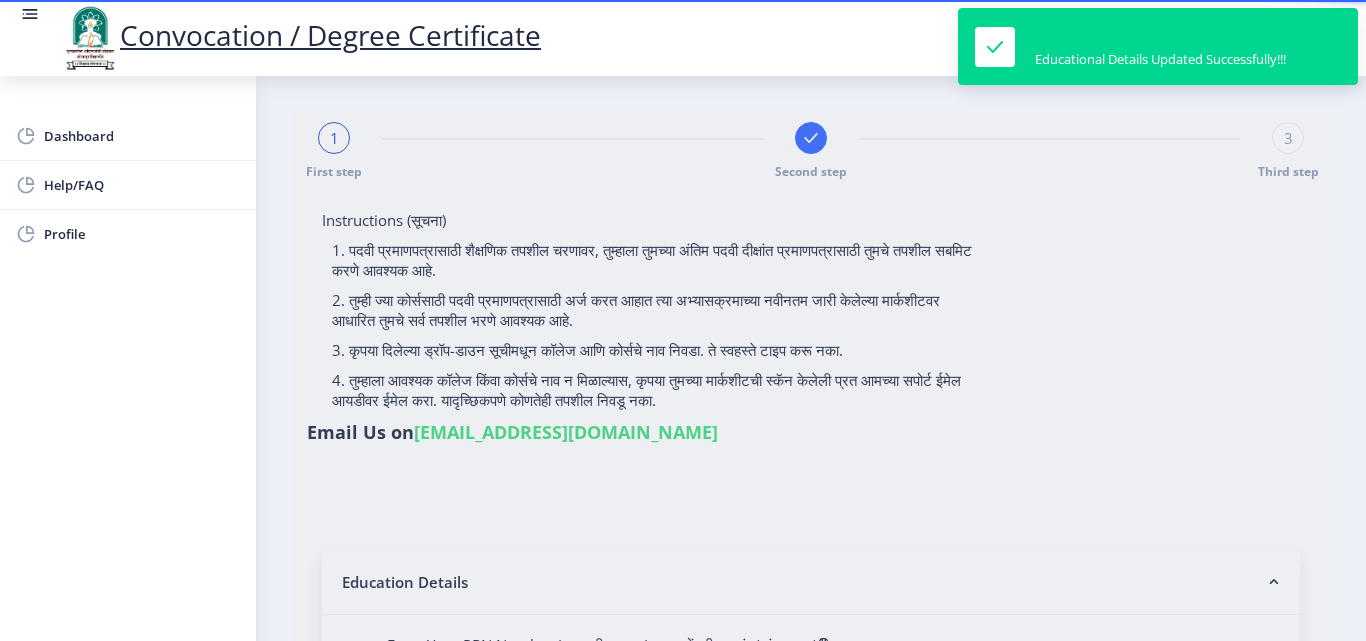select 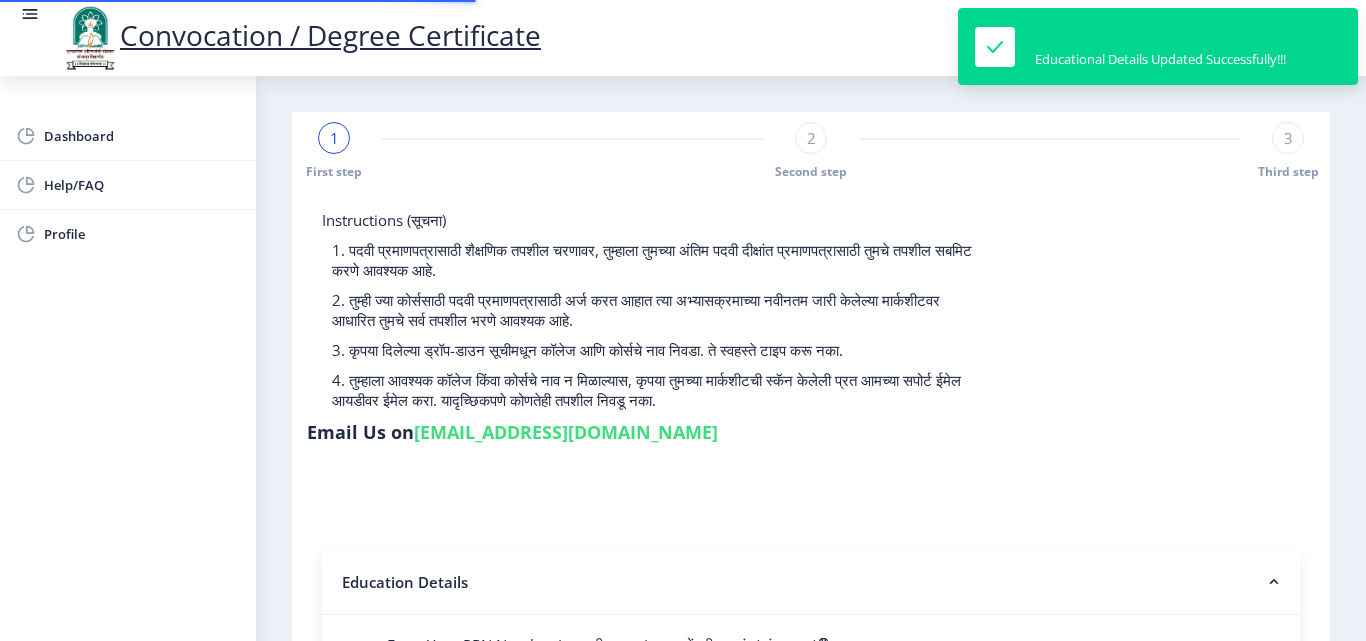 type on "2014032500069886" 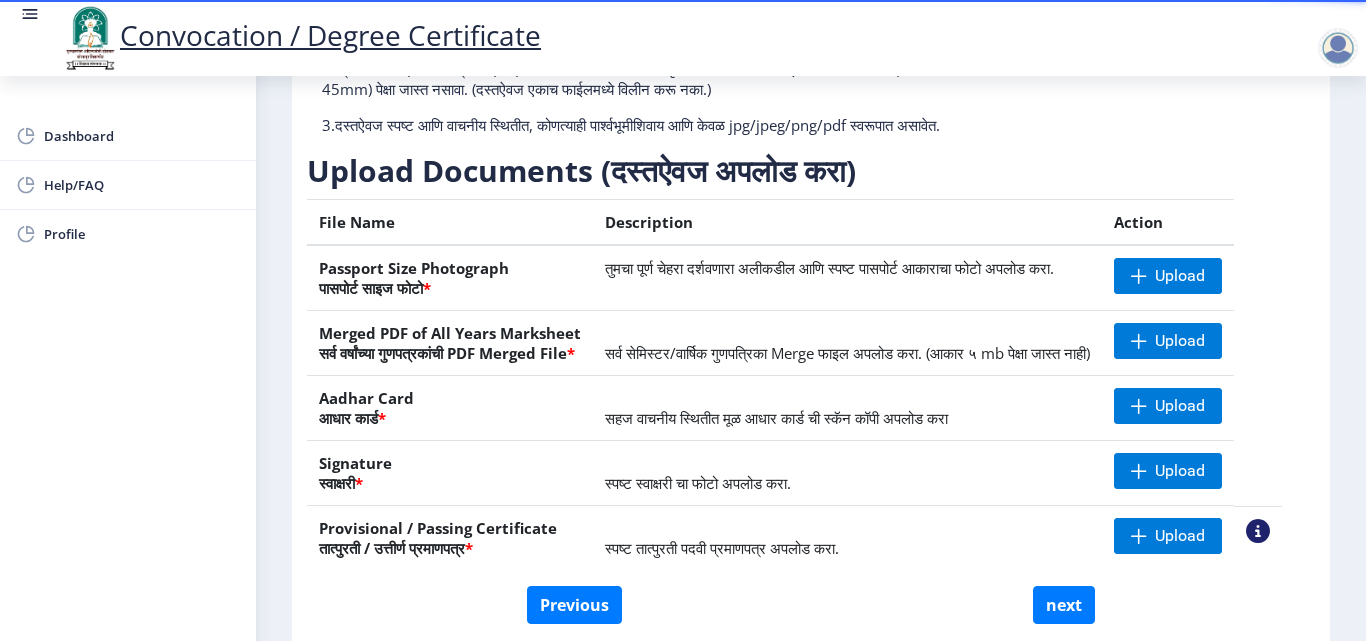 scroll, scrollTop: 169, scrollLeft: 0, axis: vertical 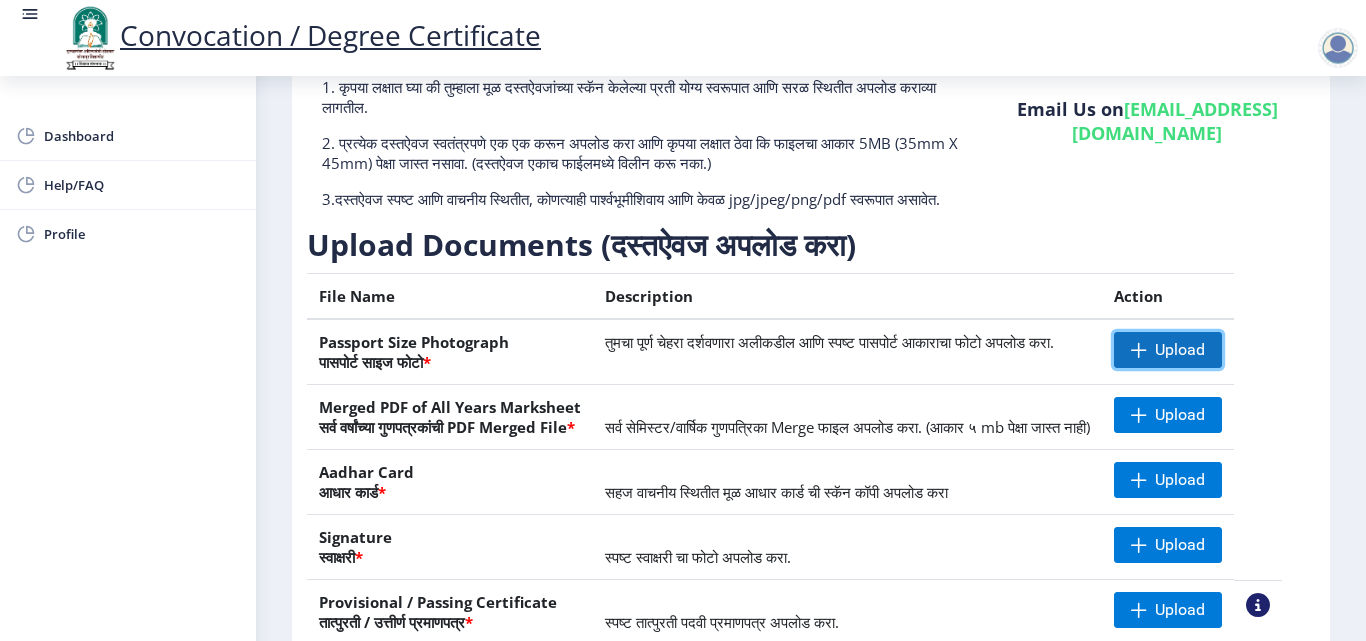 click on "Upload" 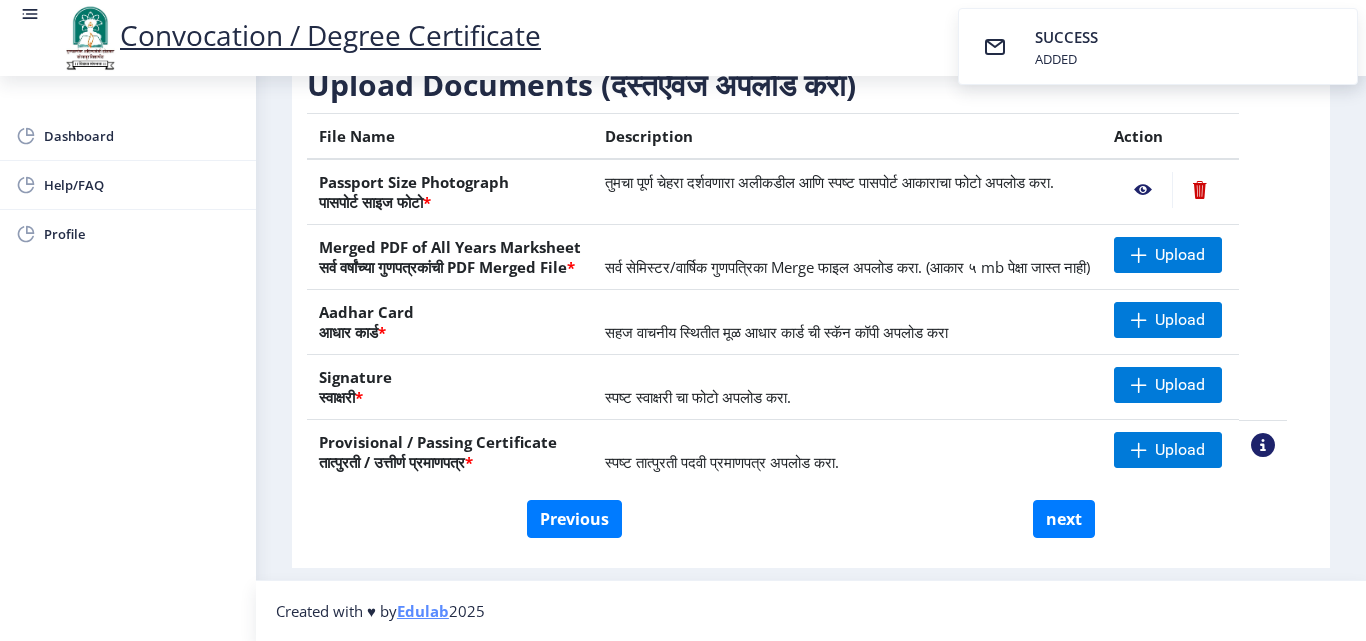 scroll, scrollTop: 369, scrollLeft: 0, axis: vertical 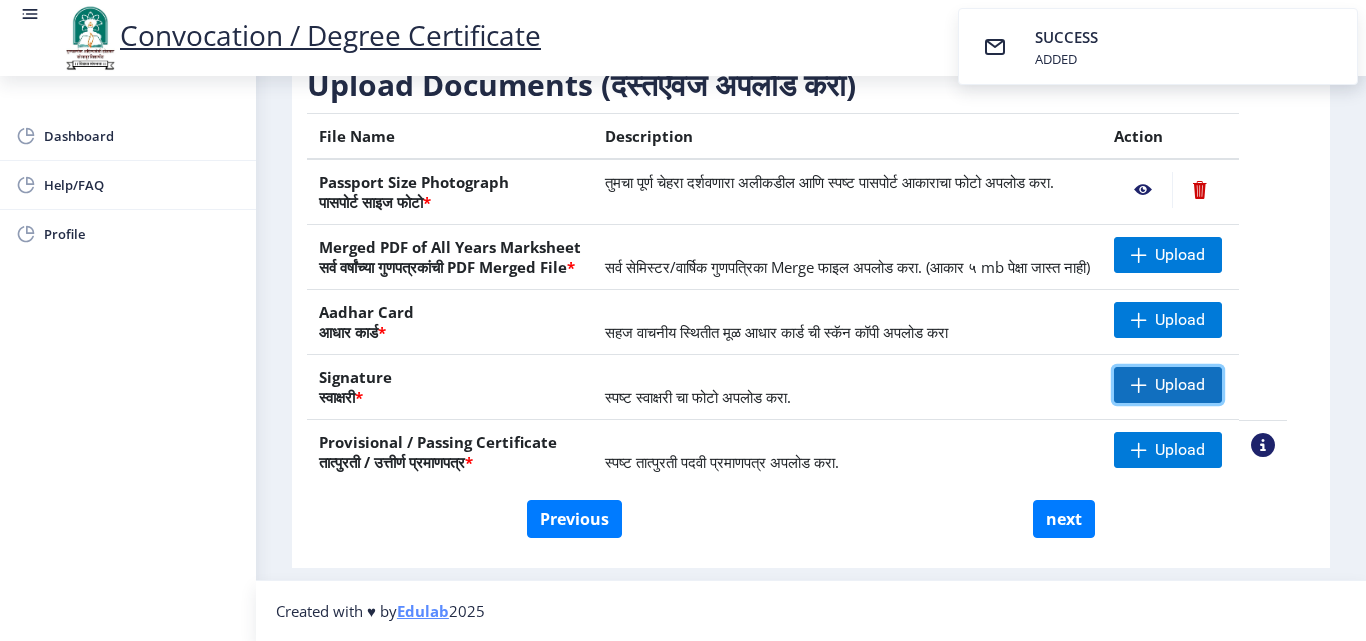 click on "Upload" 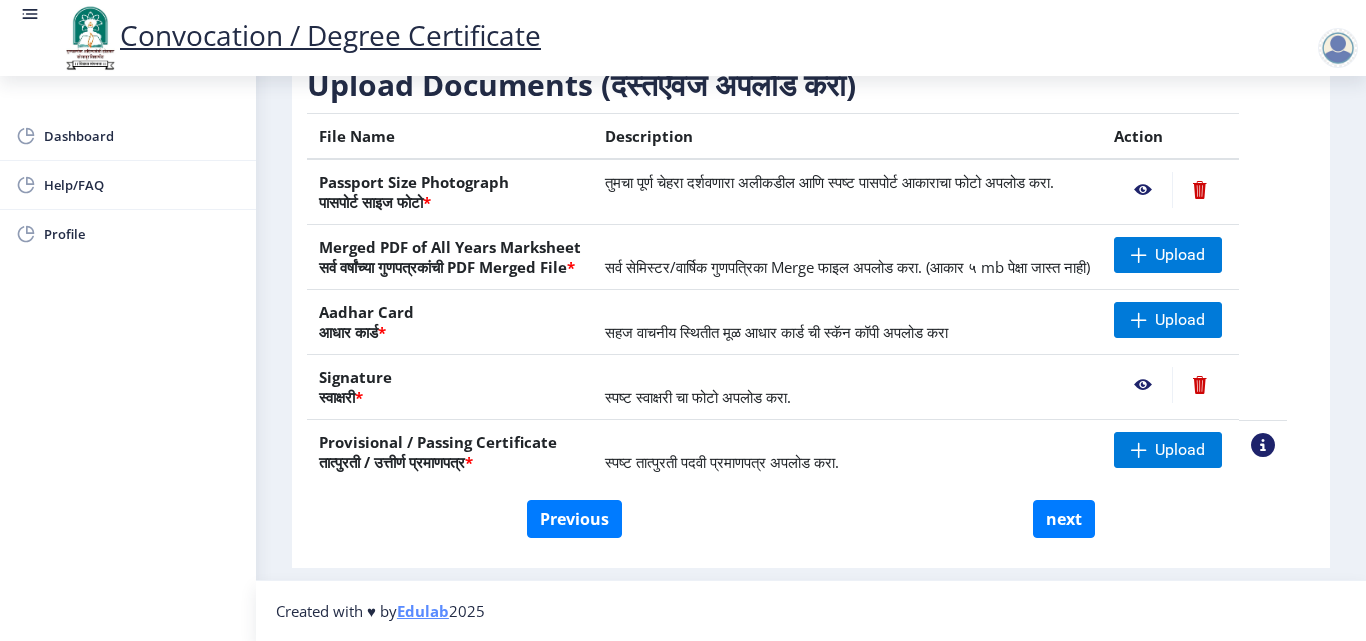 scroll, scrollTop: 169, scrollLeft: 0, axis: vertical 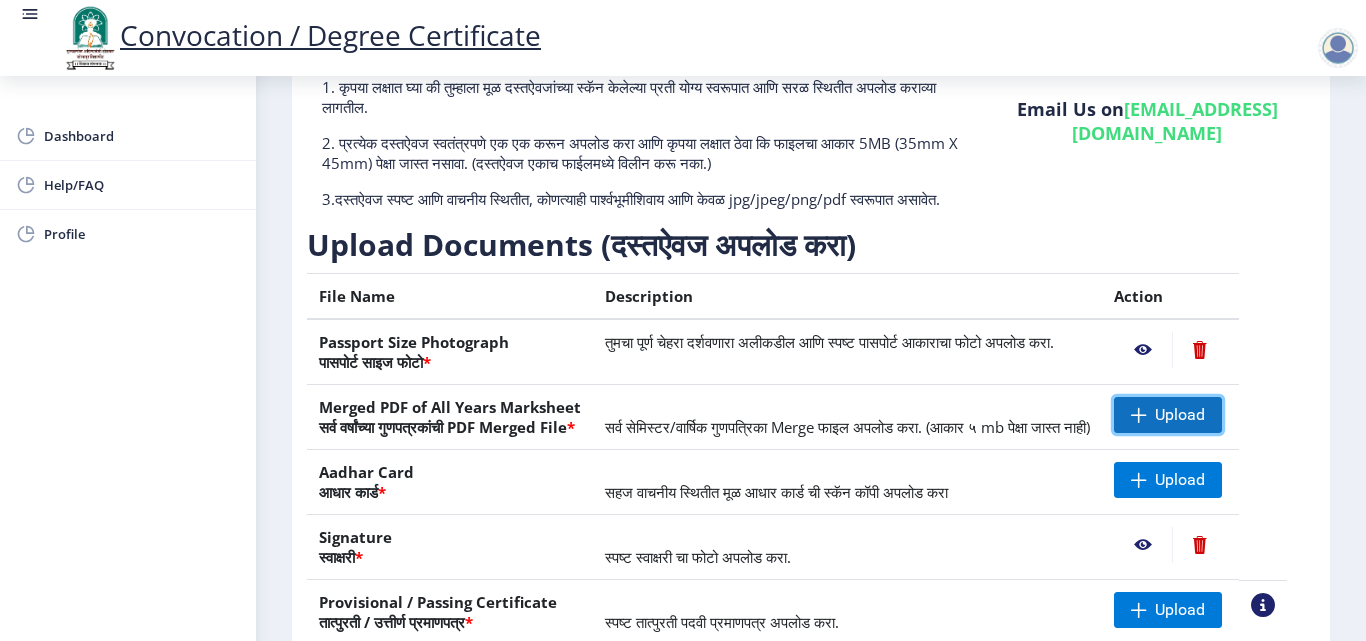 click on "Upload" 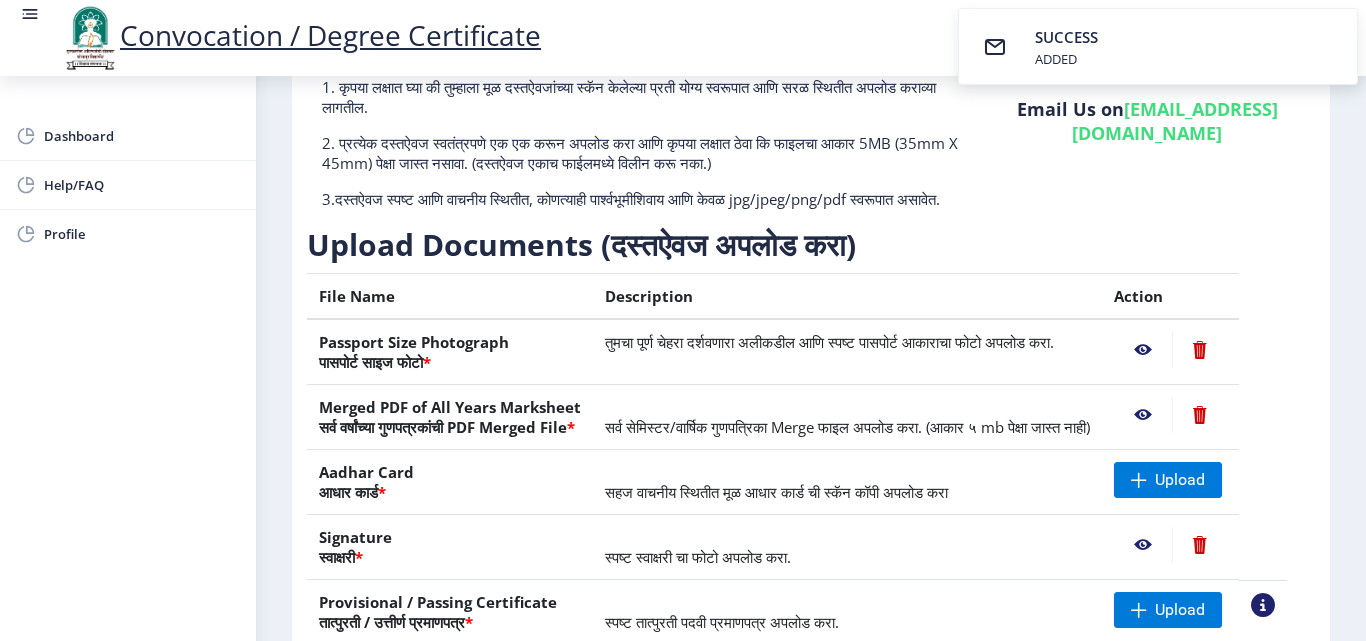 scroll, scrollTop: 369, scrollLeft: 0, axis: vertical 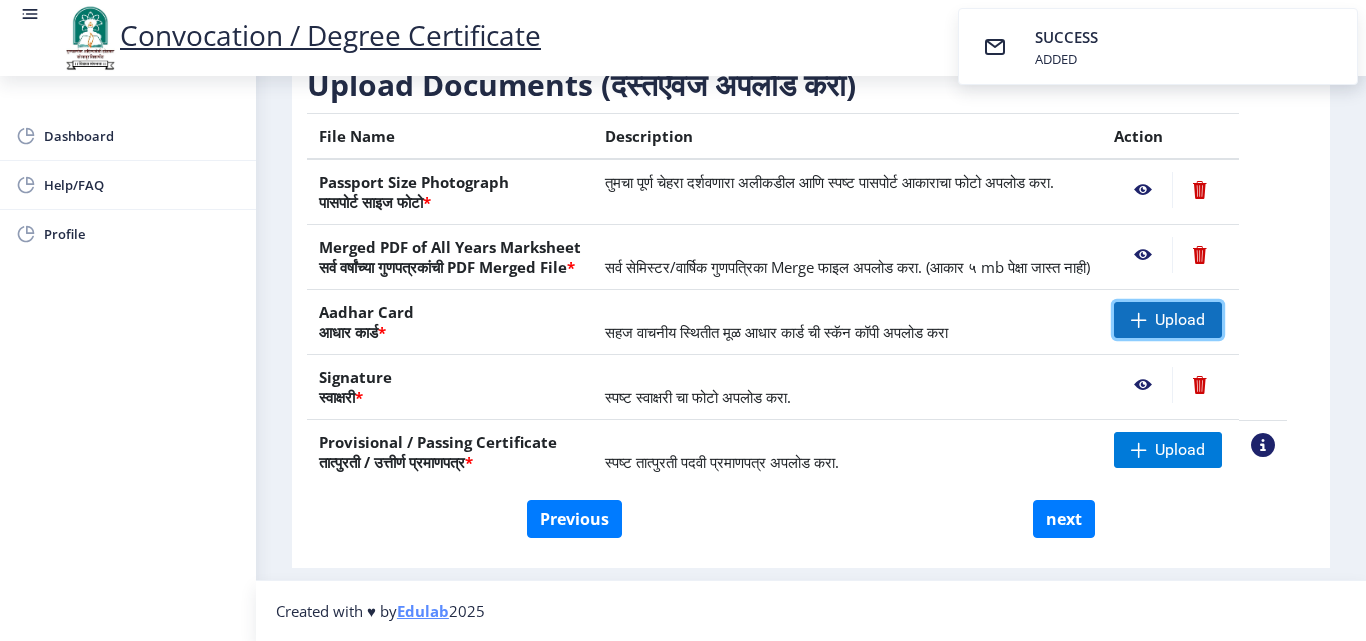 click 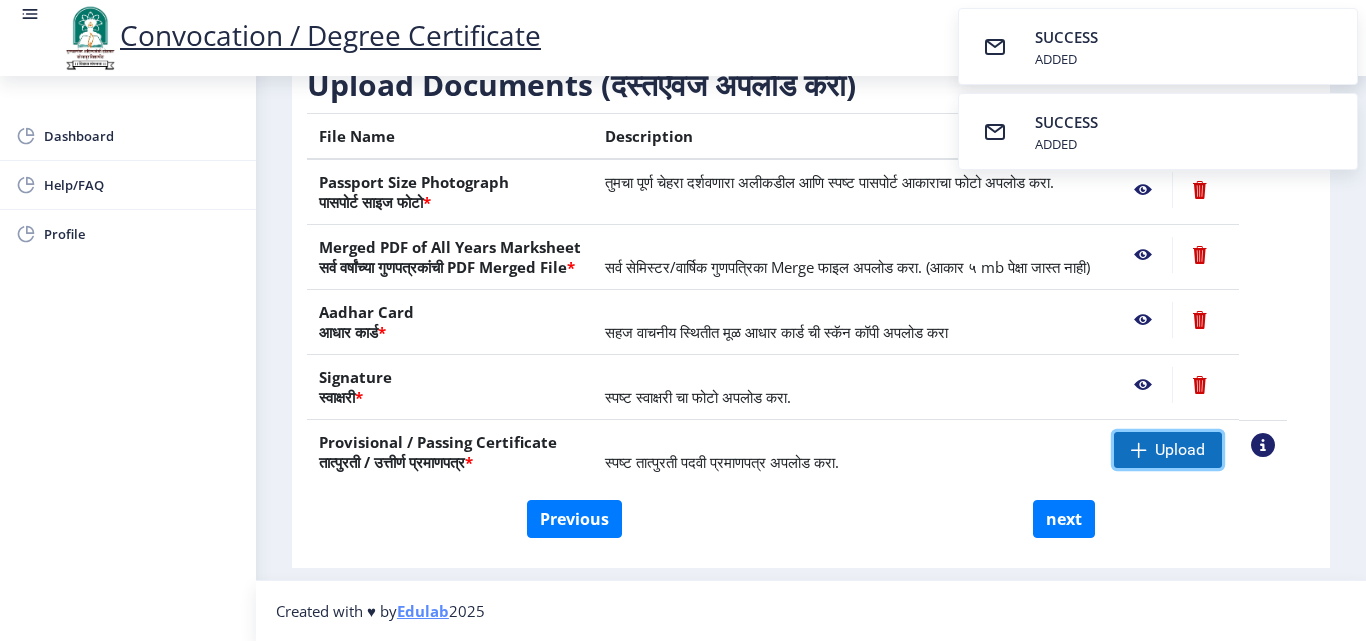 click on "Upload" 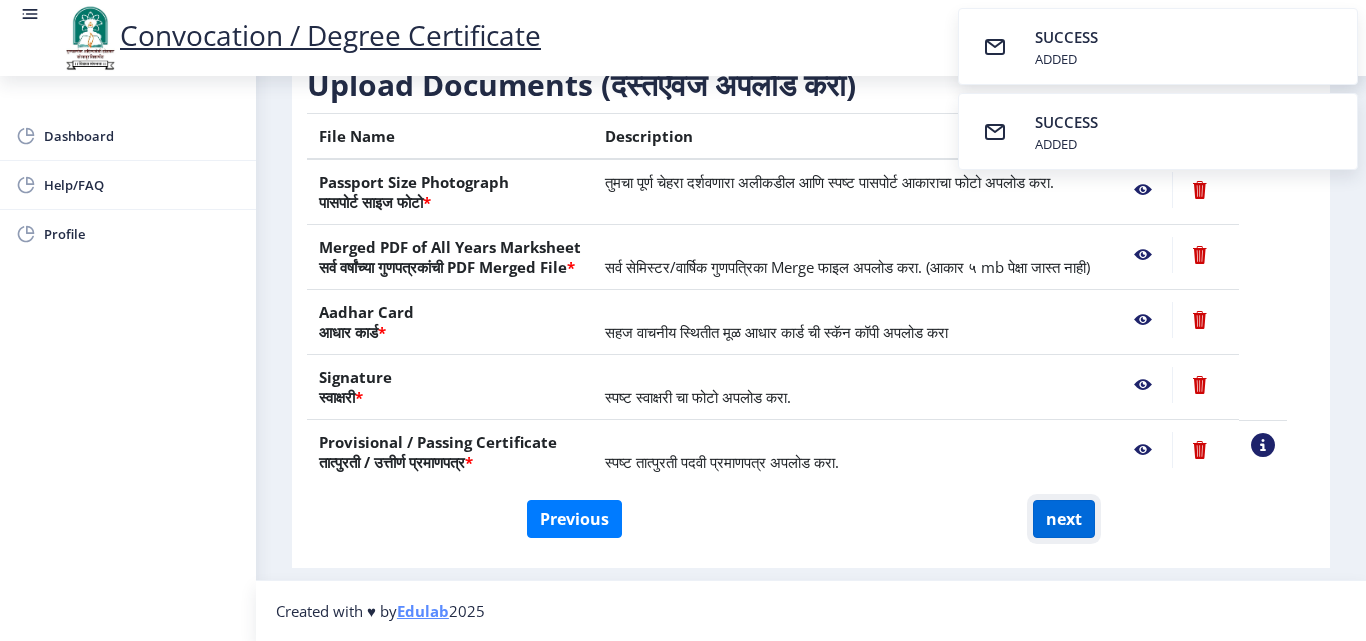 click on "next" 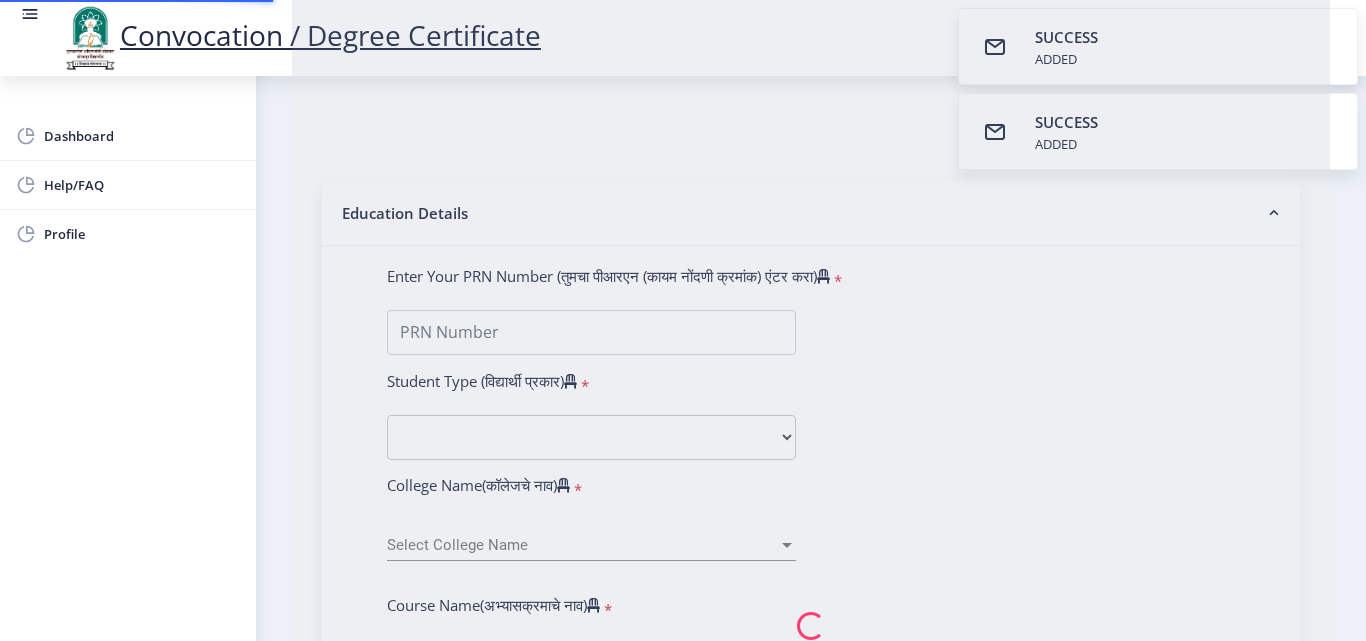 select 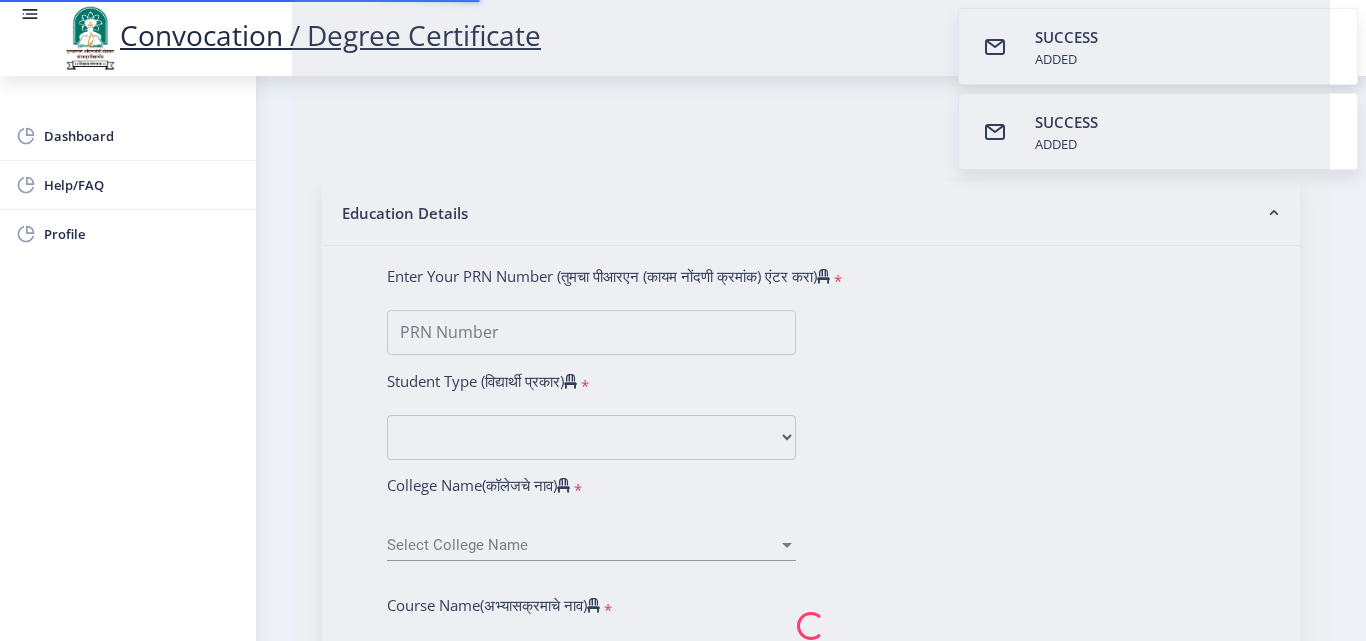 scroll, scrollTop: 0, scrollLeft: 0, axis: both 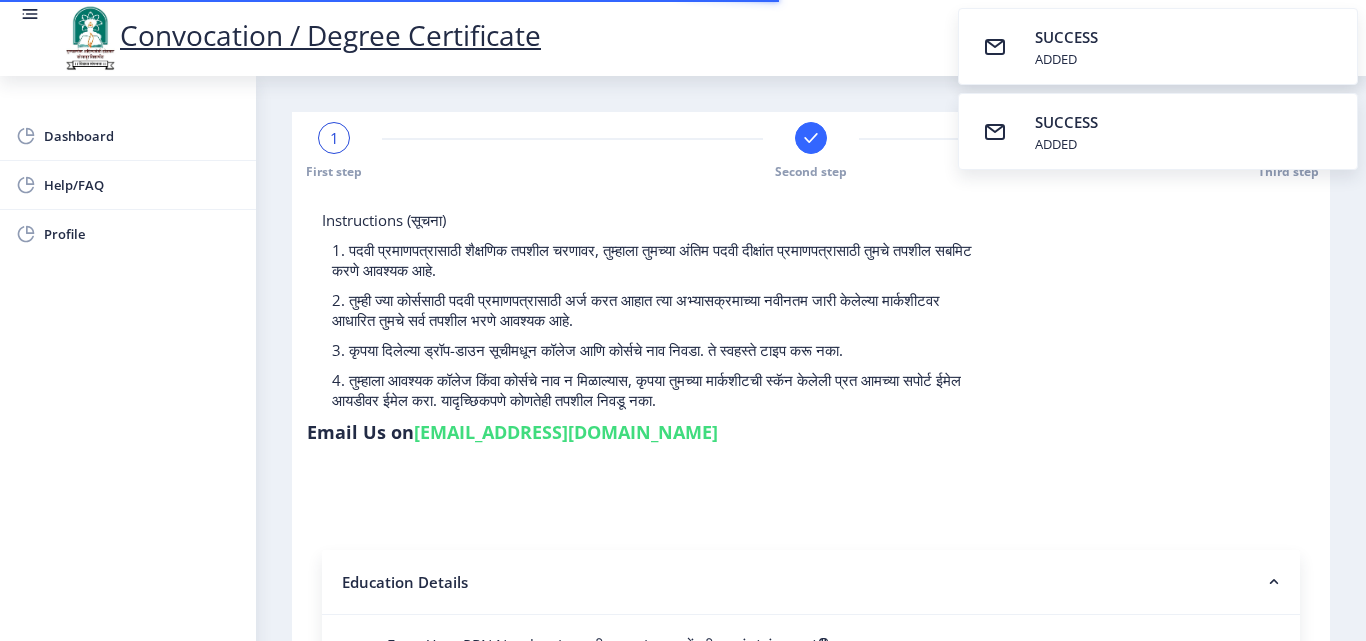 type on "2014032500069886" 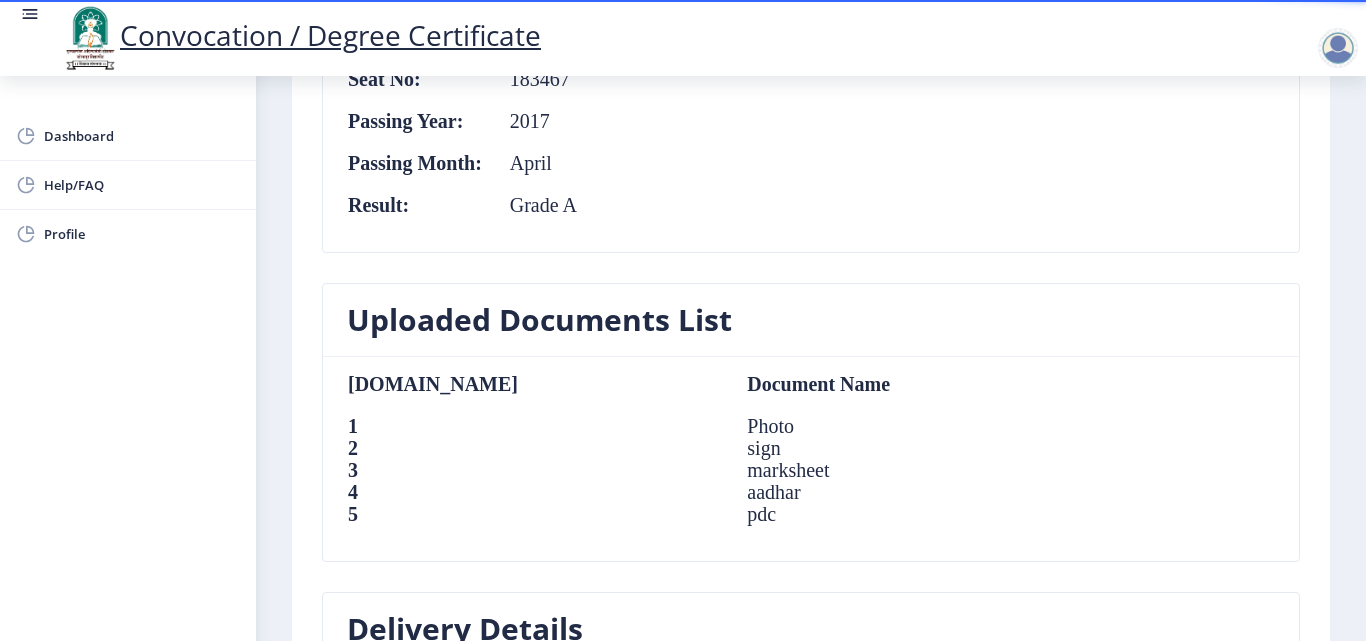 scroll, scrollTop: 1300, scrollLeft: 0, axis: vertical 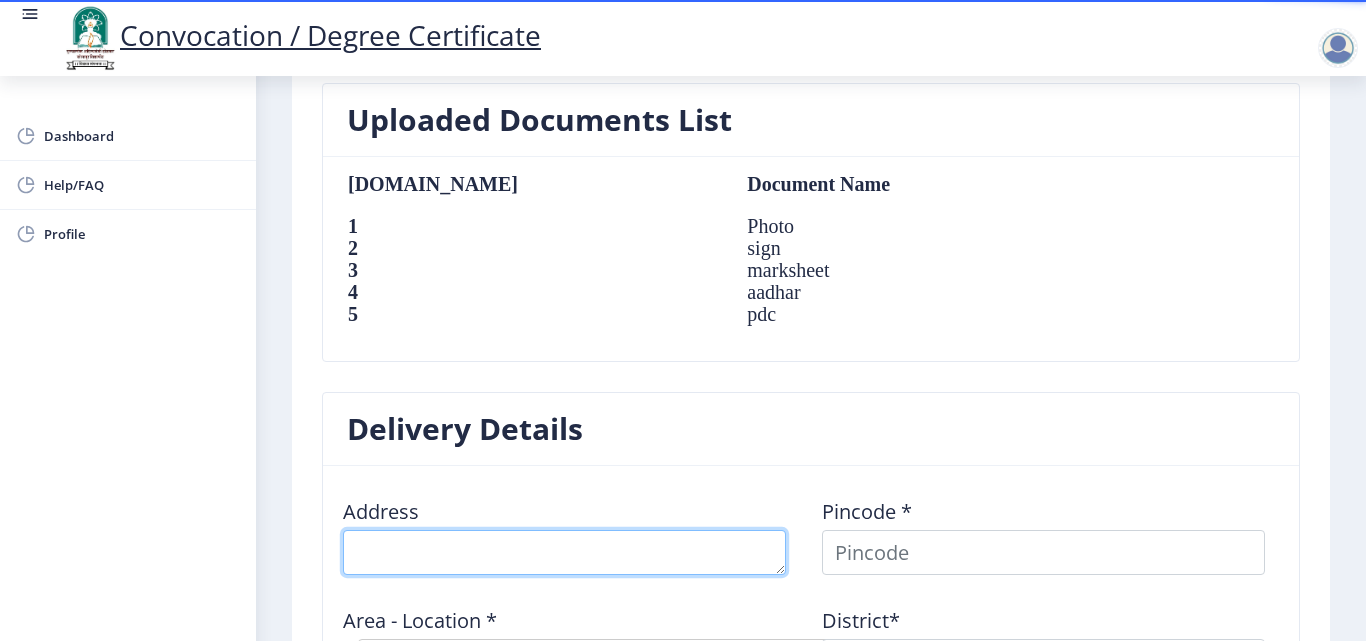 click at bounding box center (564, 552) 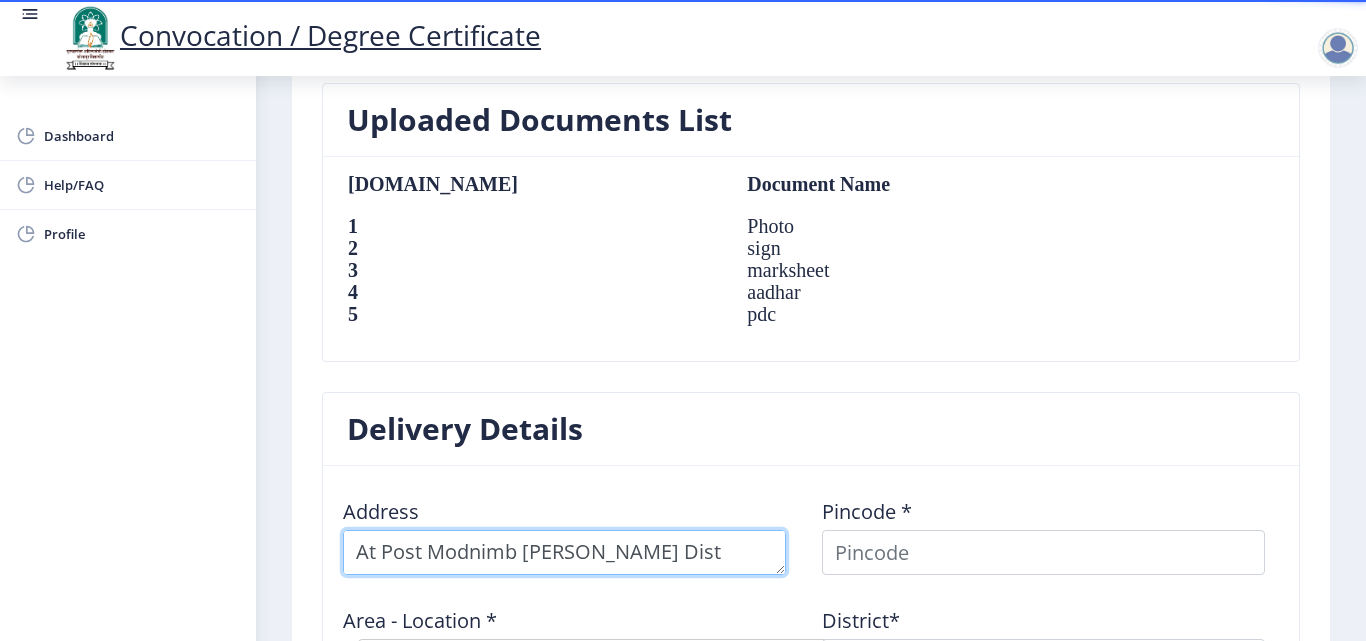 type on "At Post Modnimb Tal Madha Dist Solapur" 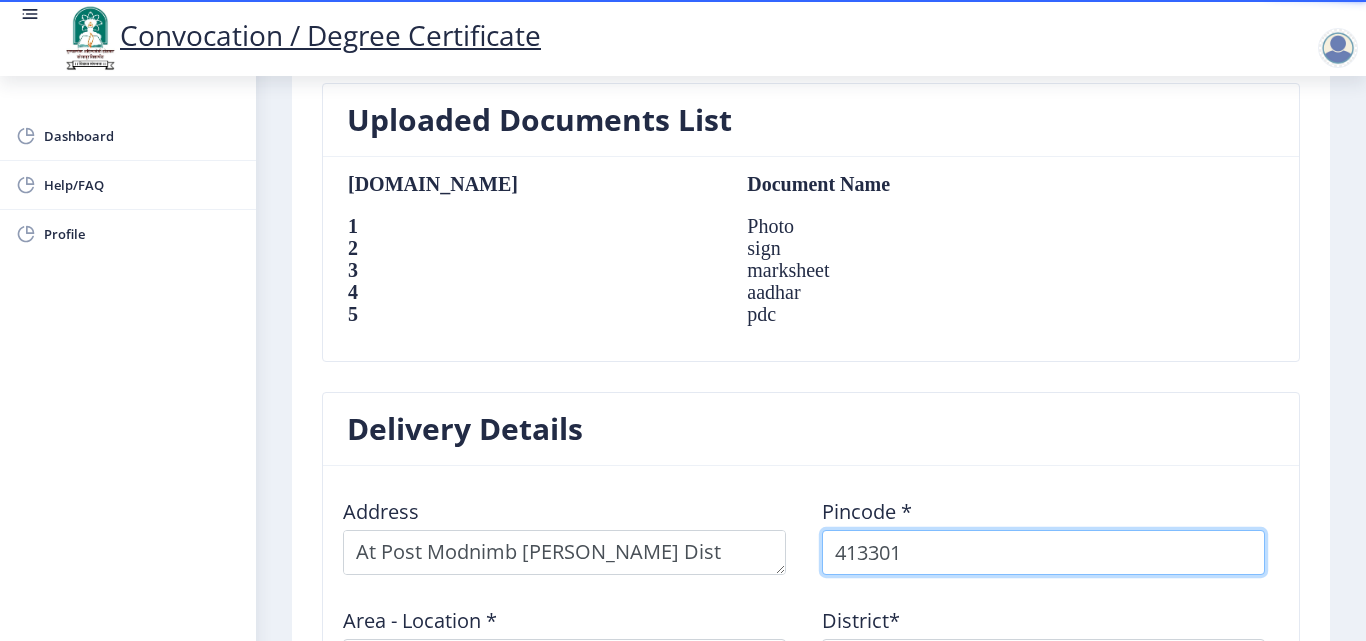 type on "413301" 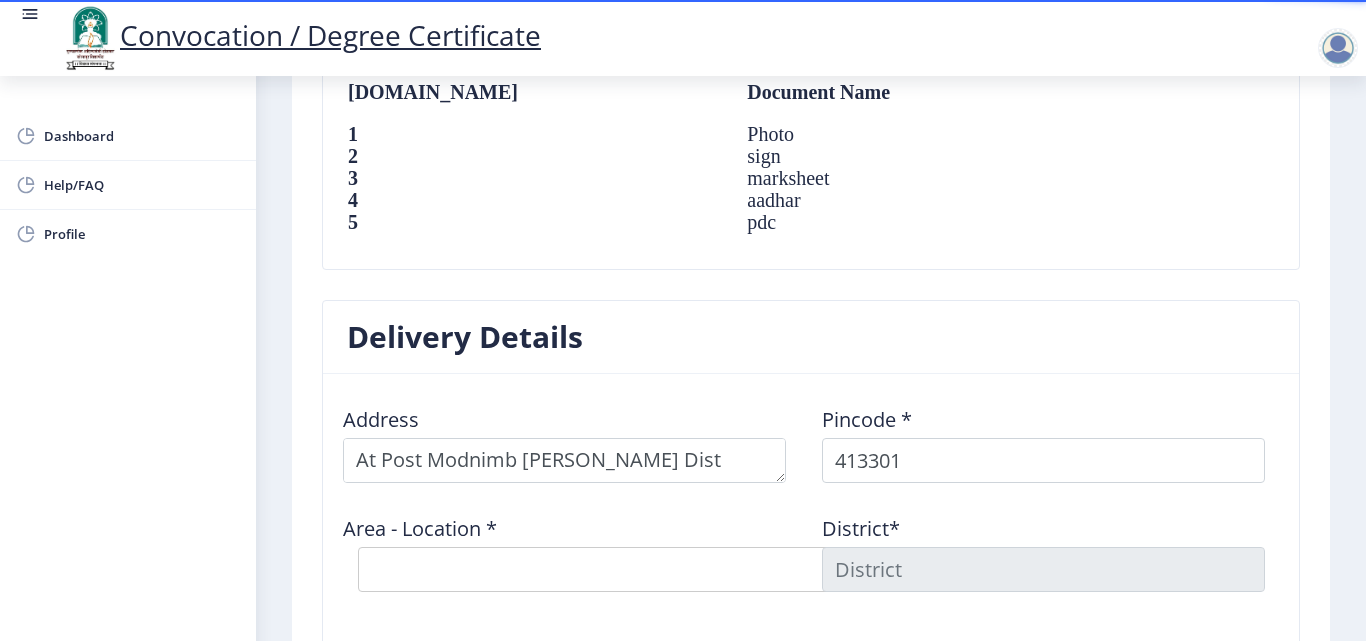 scroll, scrollTop: 1423, scrollLeft: 0, axis: vertical 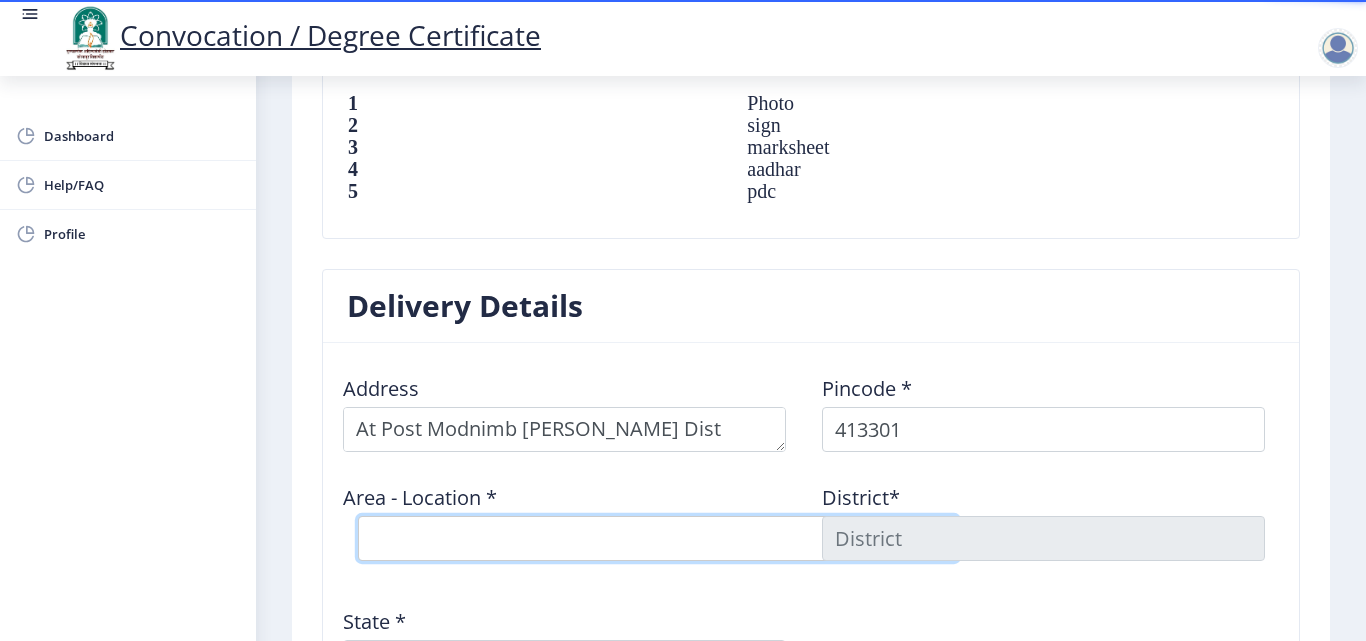 click on "Select Area Location Aran B.O Bavi B.O Modnimb S.O" at bounding box center (658, 538) 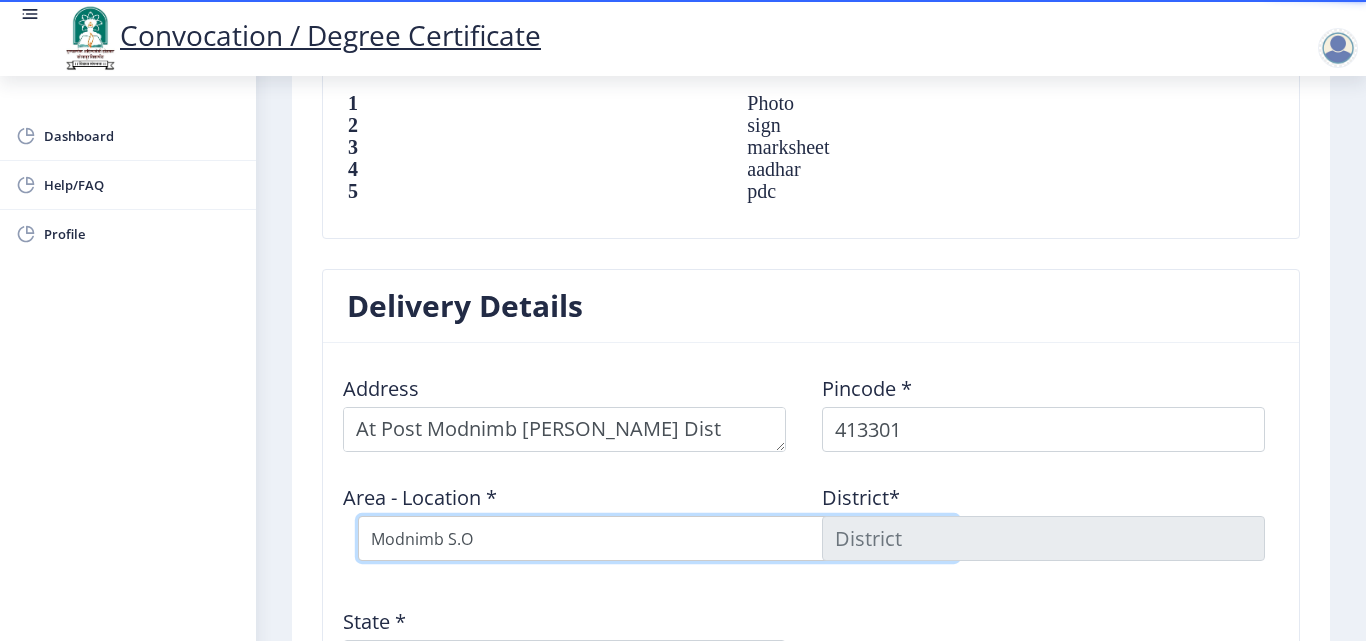 click on "Select Area Location Aran B.O Bavi B.O Modnimb S.O" at bounding box center (658, 538) 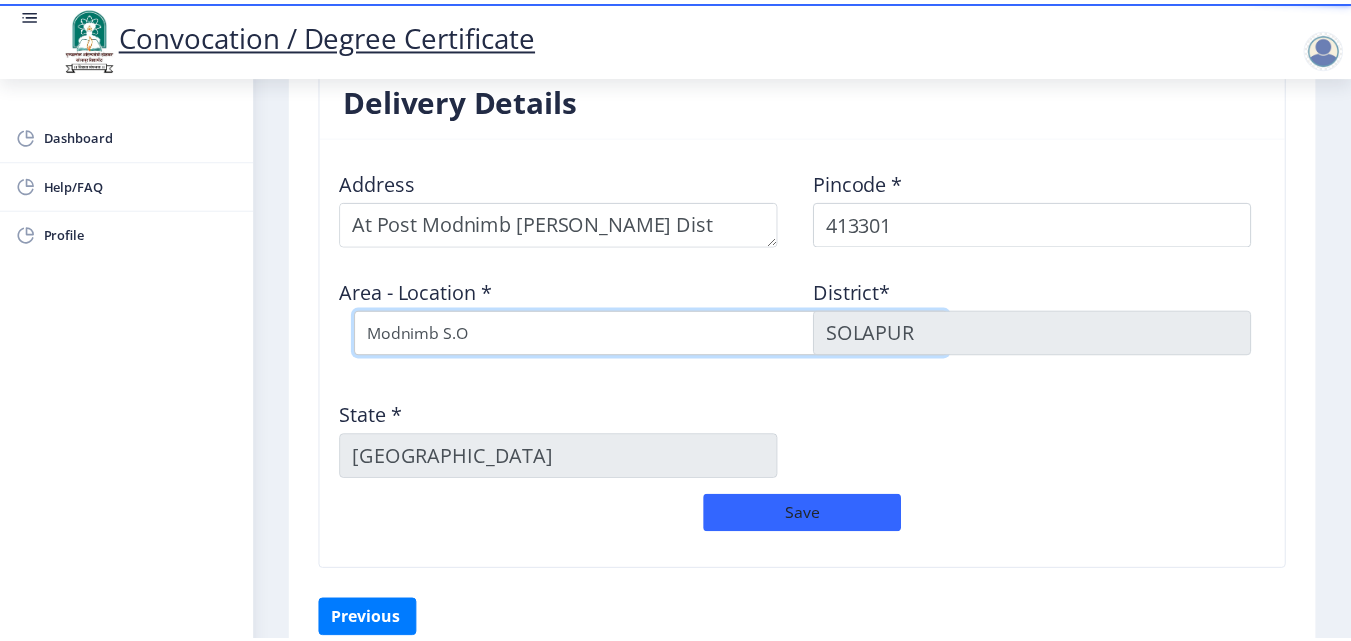scroll, scrollTop: 1709, scrollLeft: 0, axis: vertical 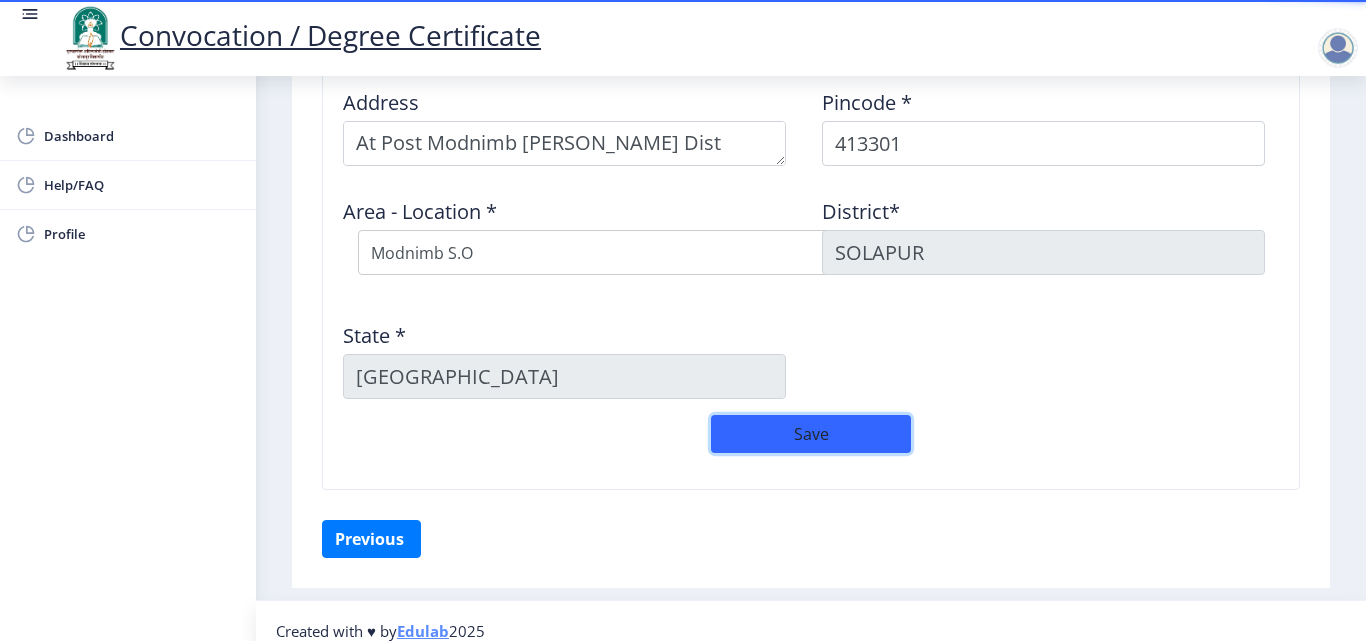 click on "Save" 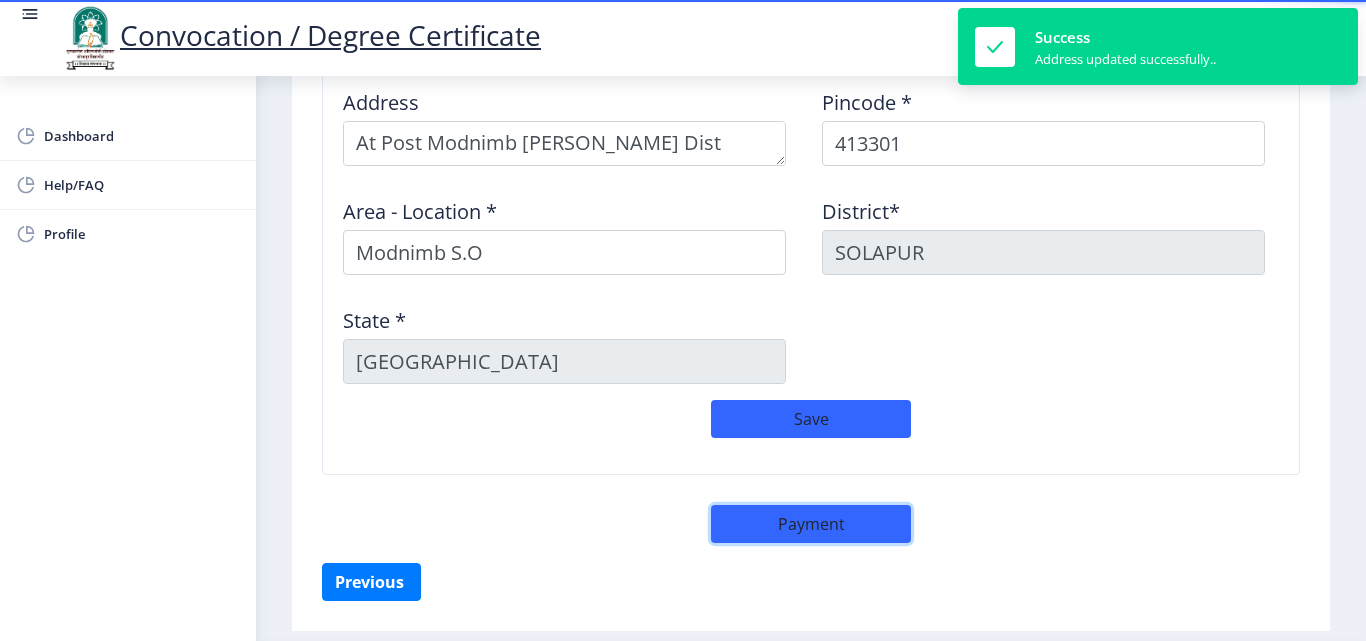 click on "Payment" 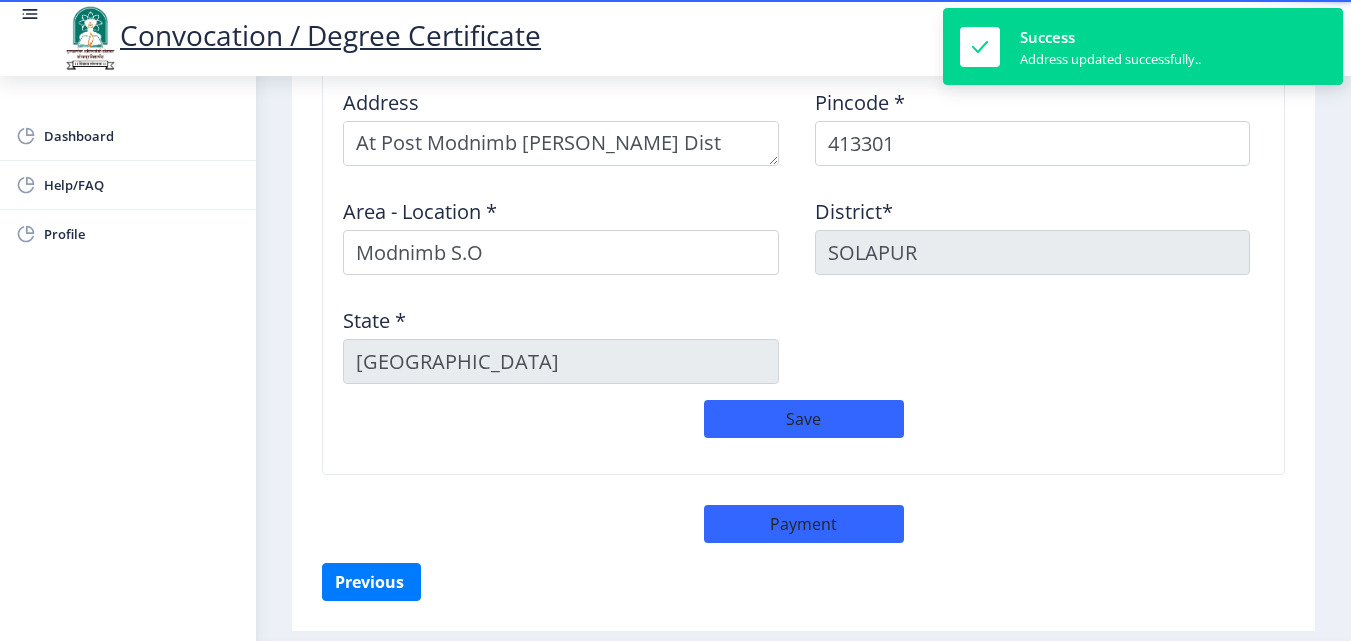 select on "sealed" 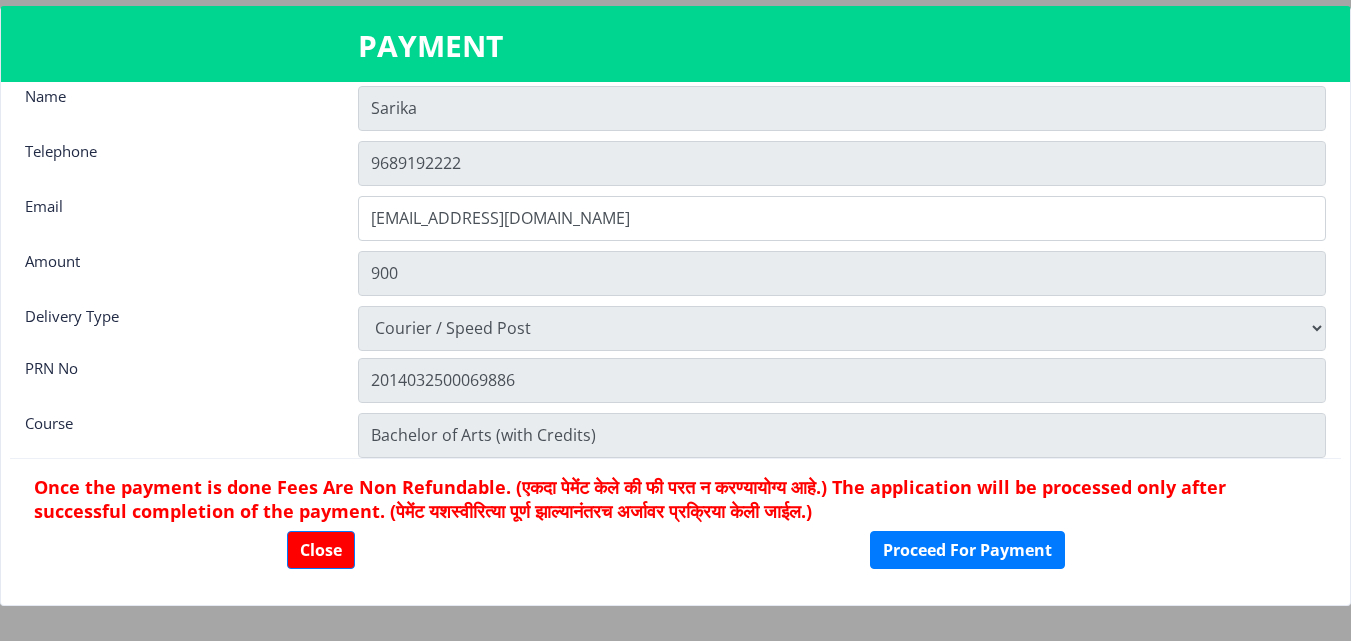 scroll, scrollTop: 28, scrollLeft: 0, axis: vertical 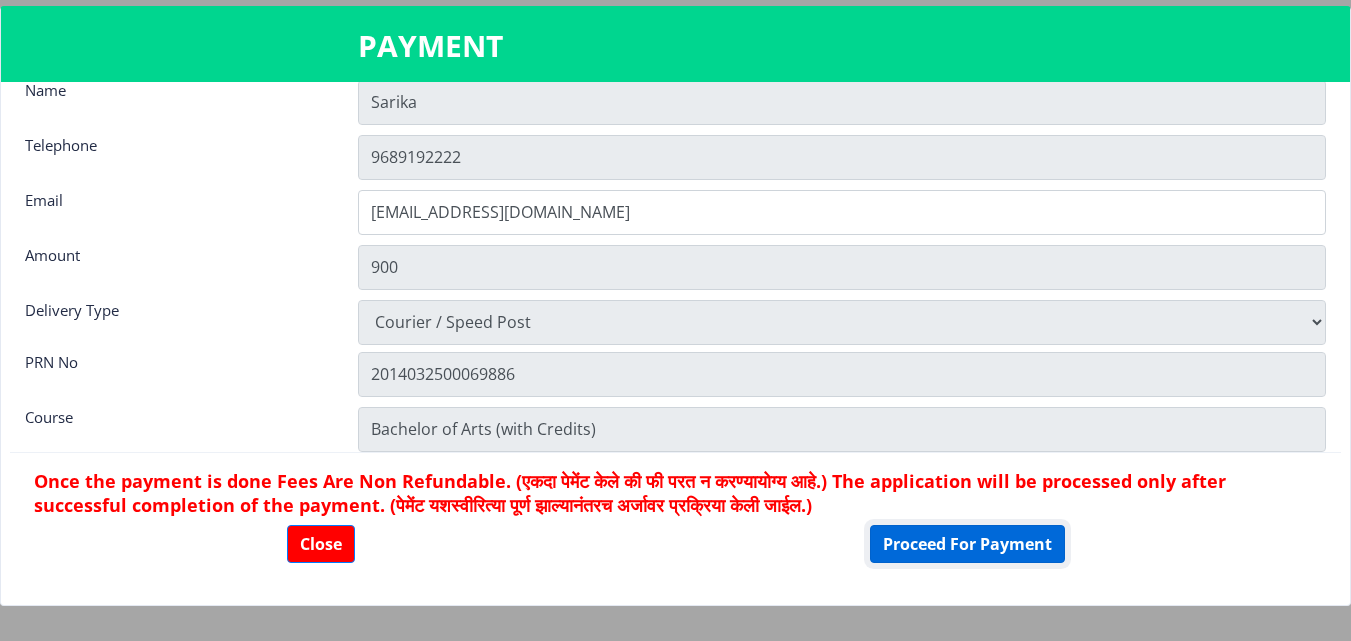 click on "Proceed For Payment" 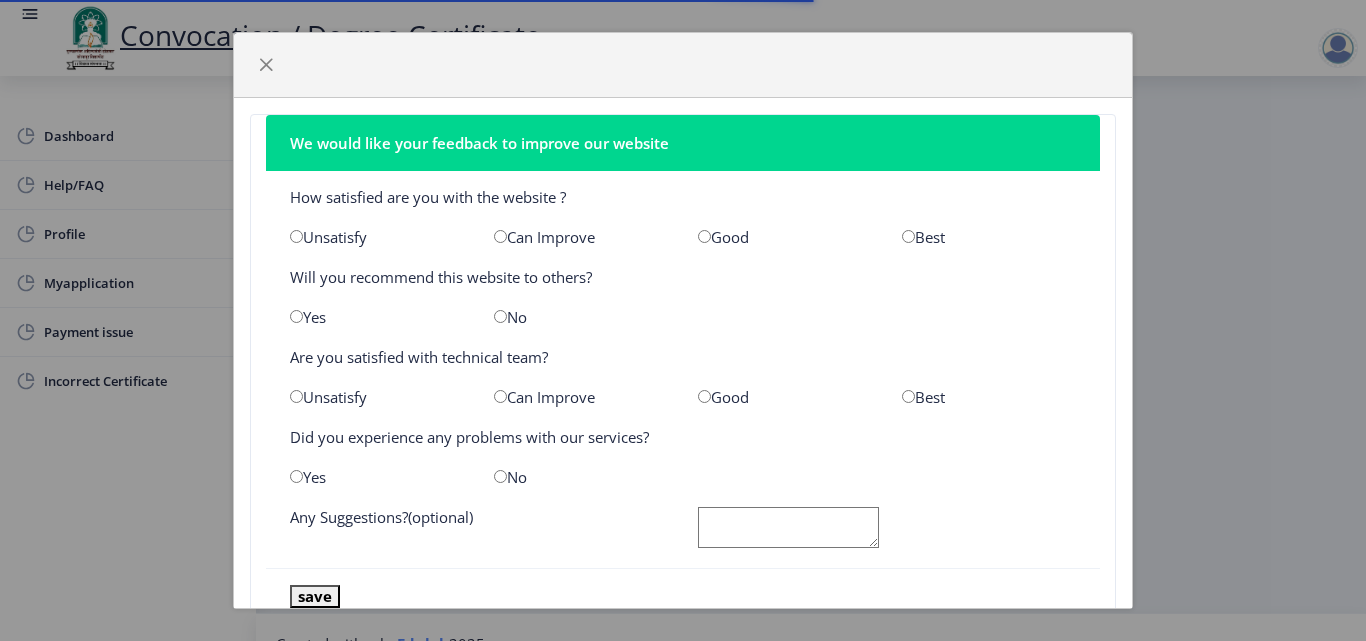 scroll, scrollTop: 0, scrollLeft: 0, axis: both 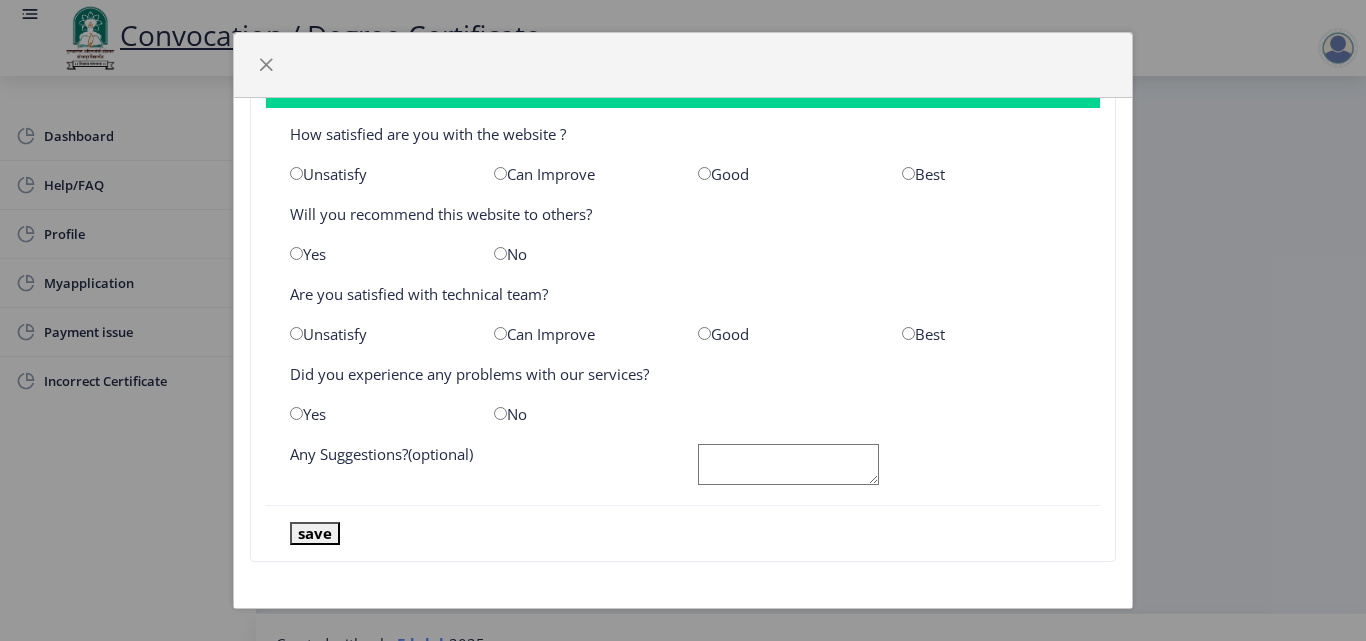 click at bounding box center [704, 173] 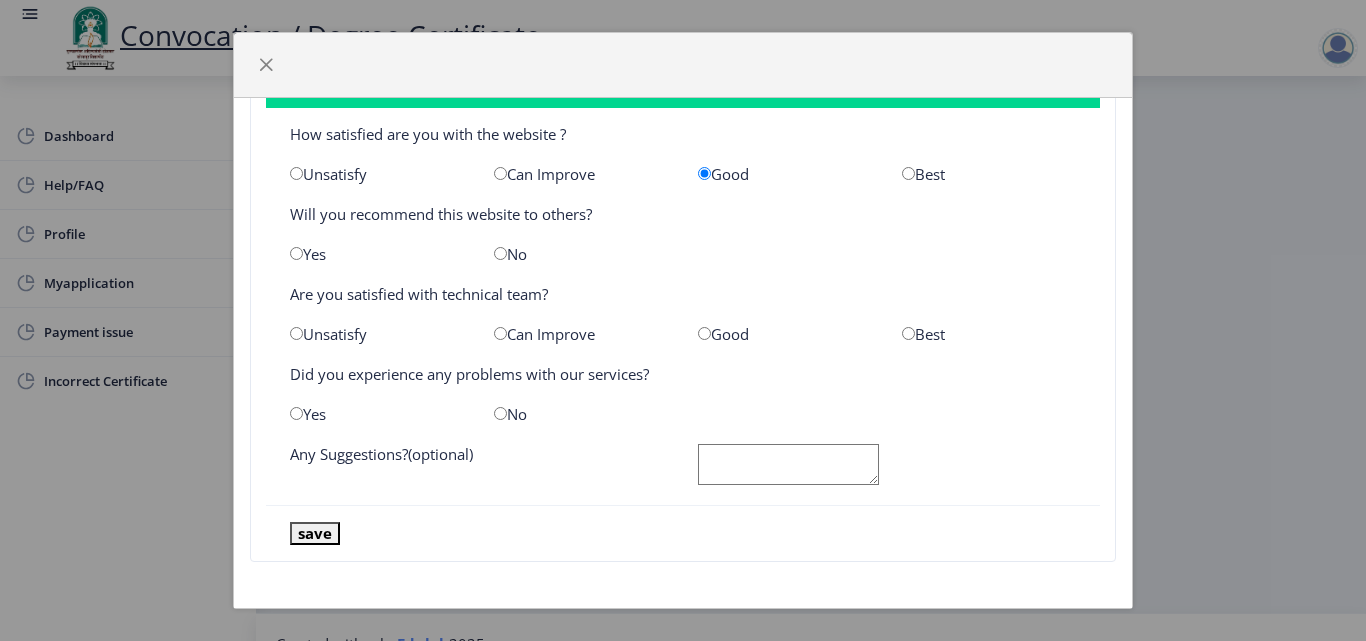 click at bounding box center (704, 333) 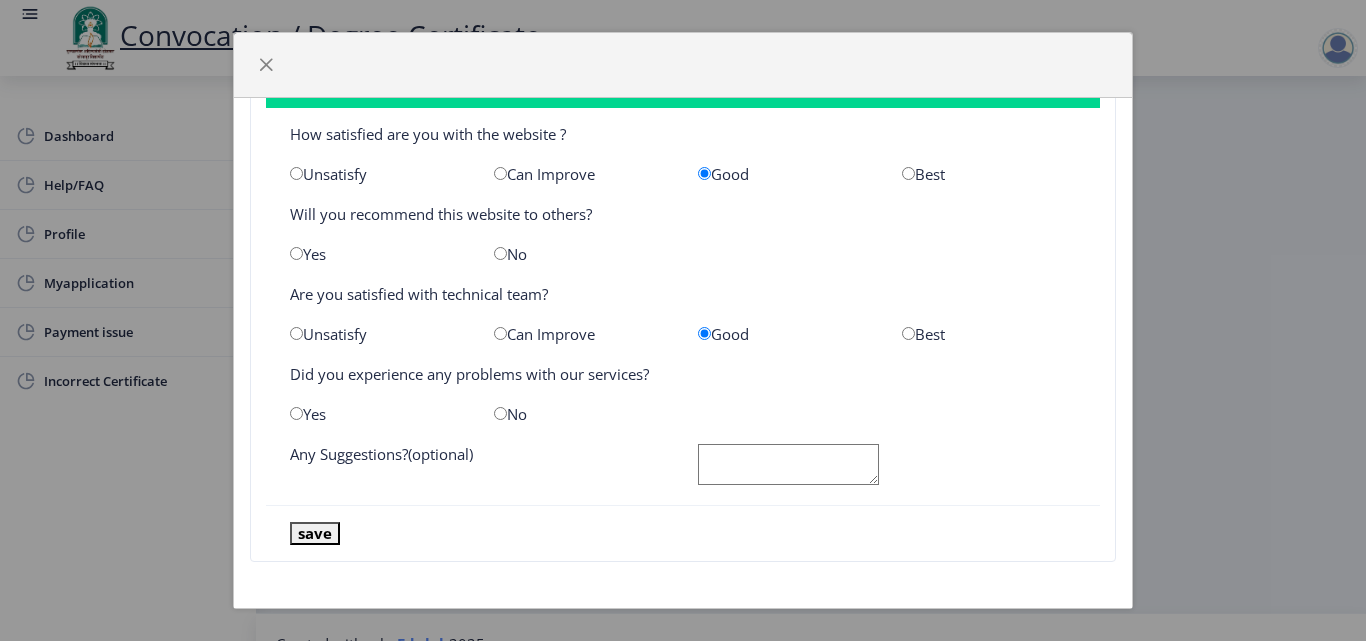click at bounding box center (500, 413) 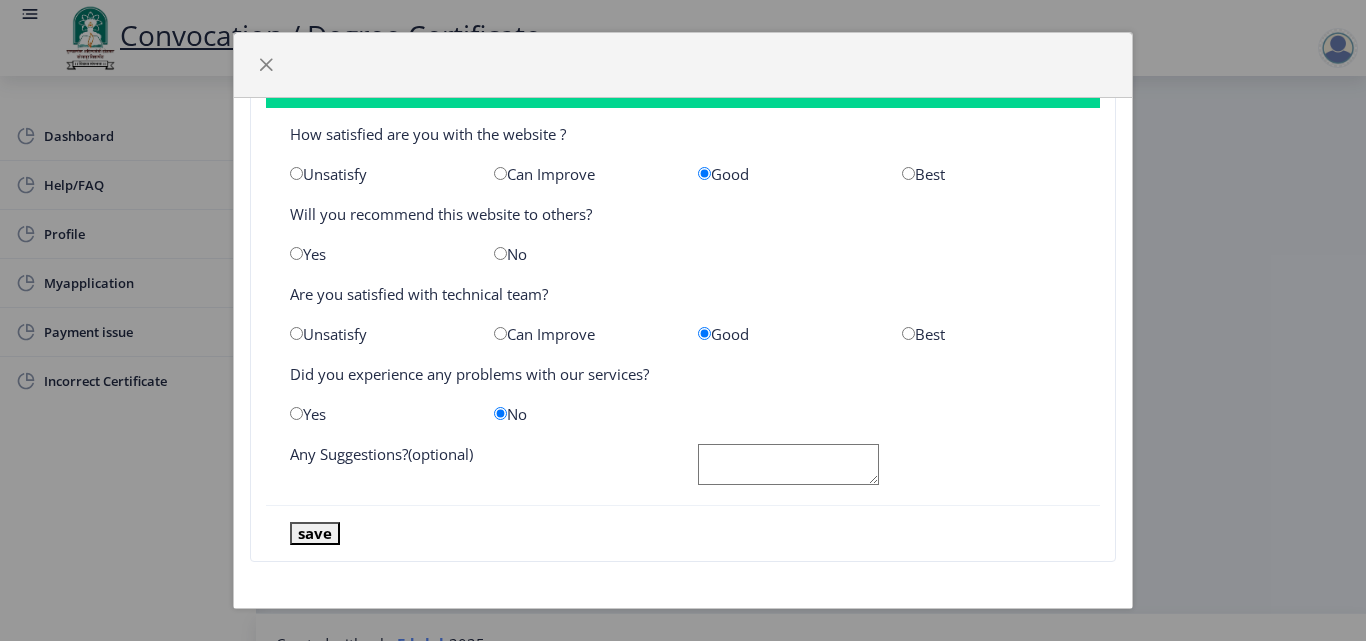 click 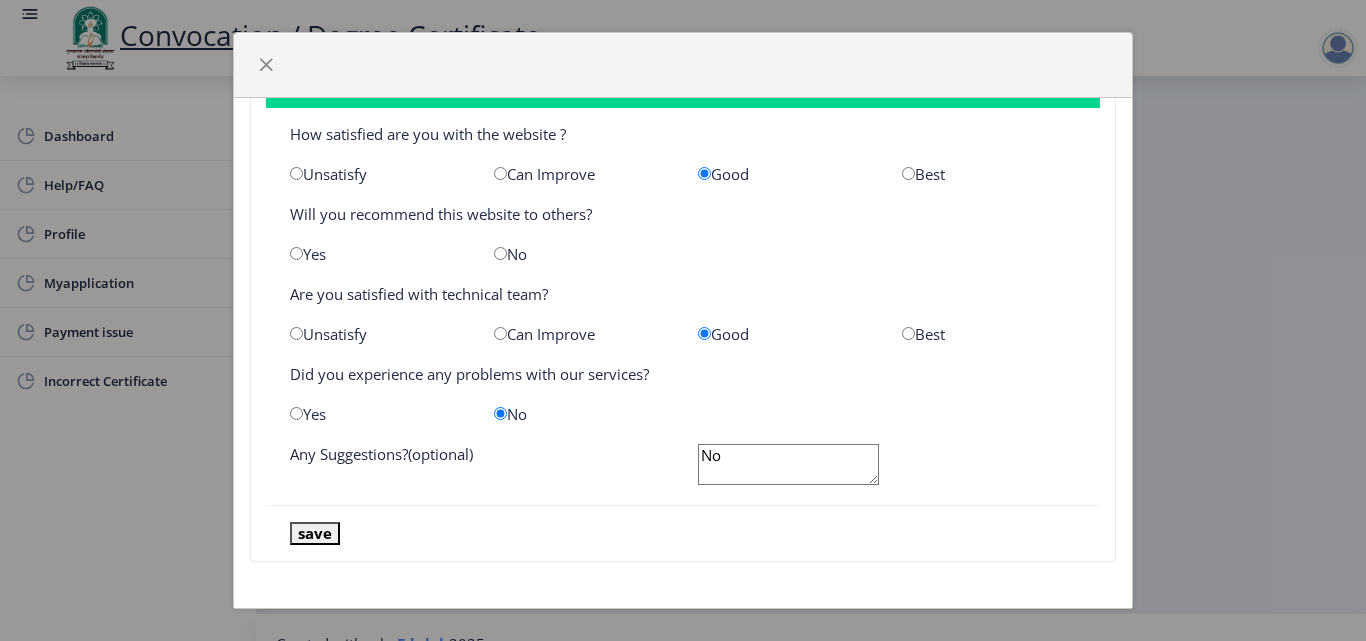 type on "No" 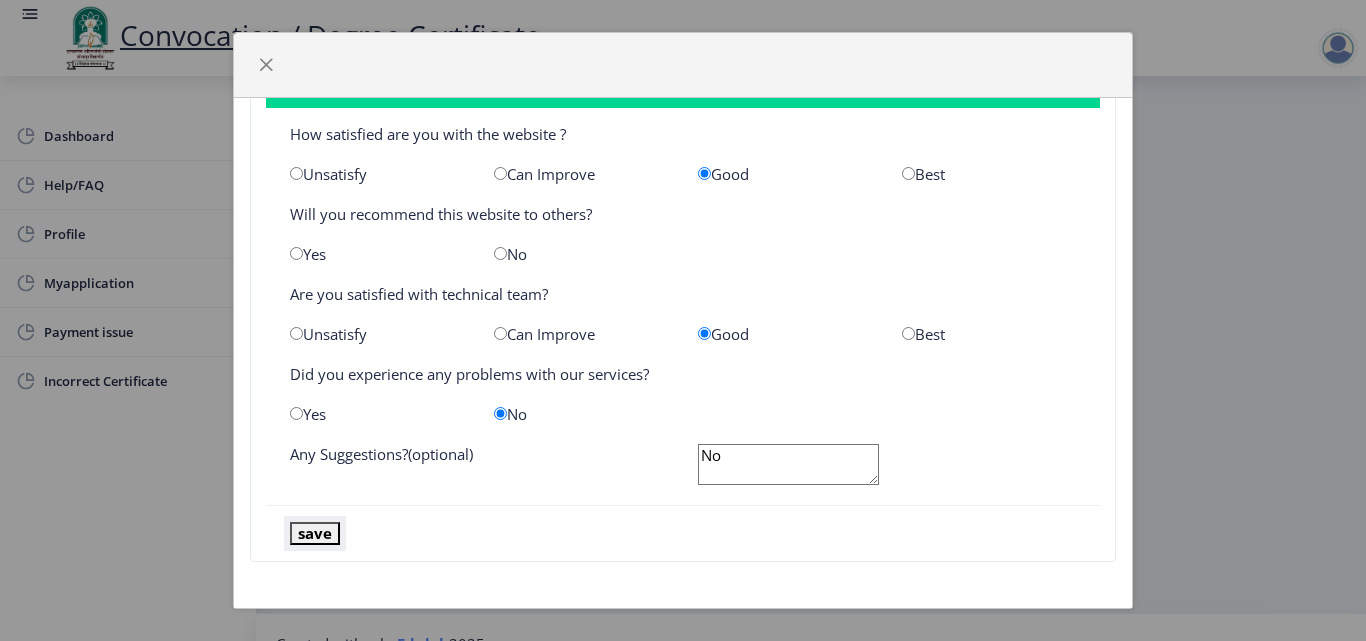 click on "save" 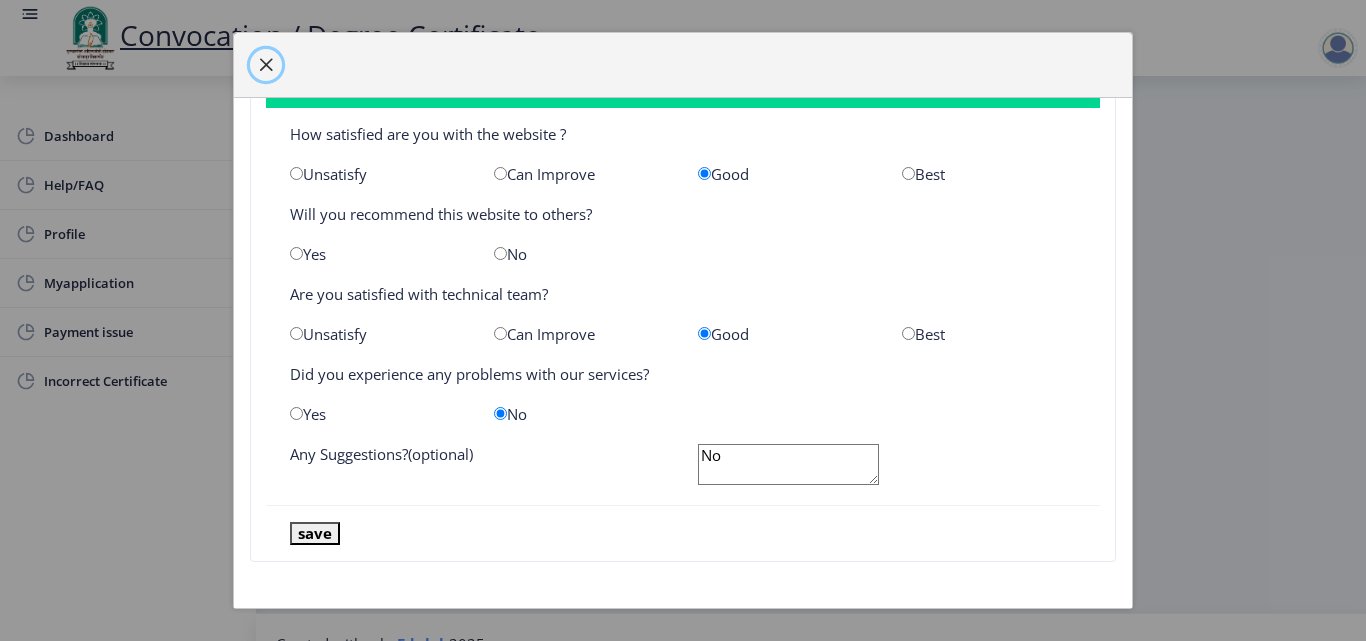 click 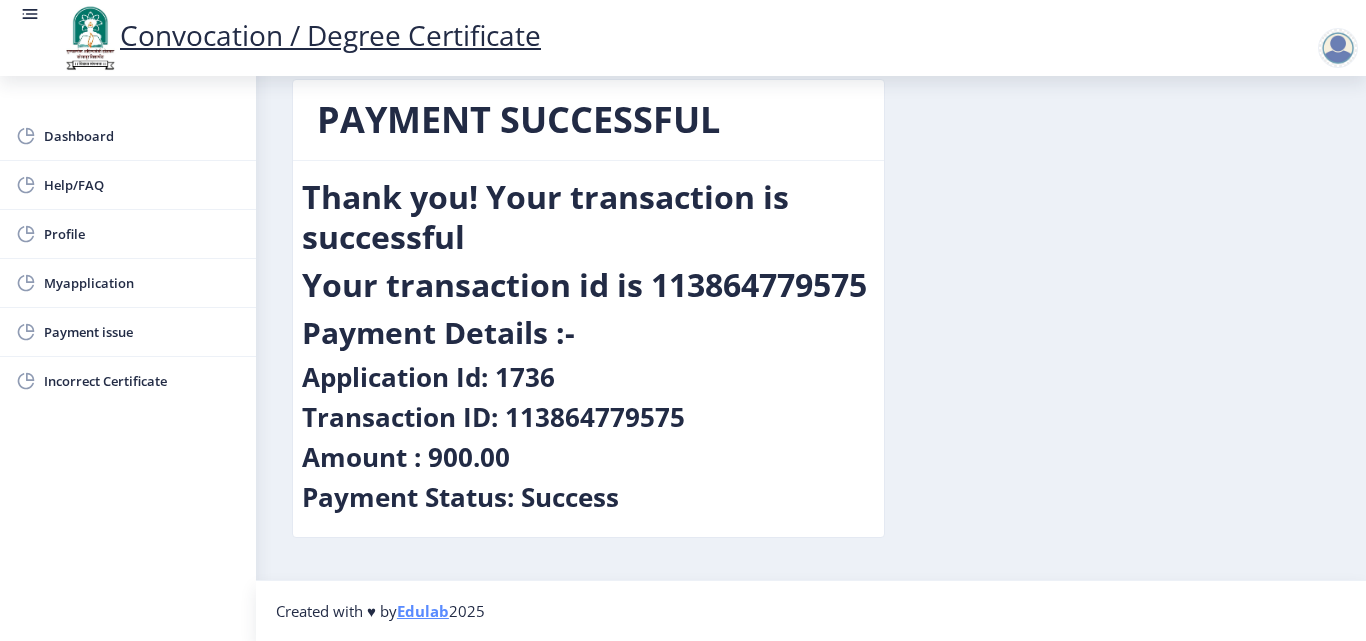 scroll, scrollTop: 33, scrollLeft: 0, axis: vertical 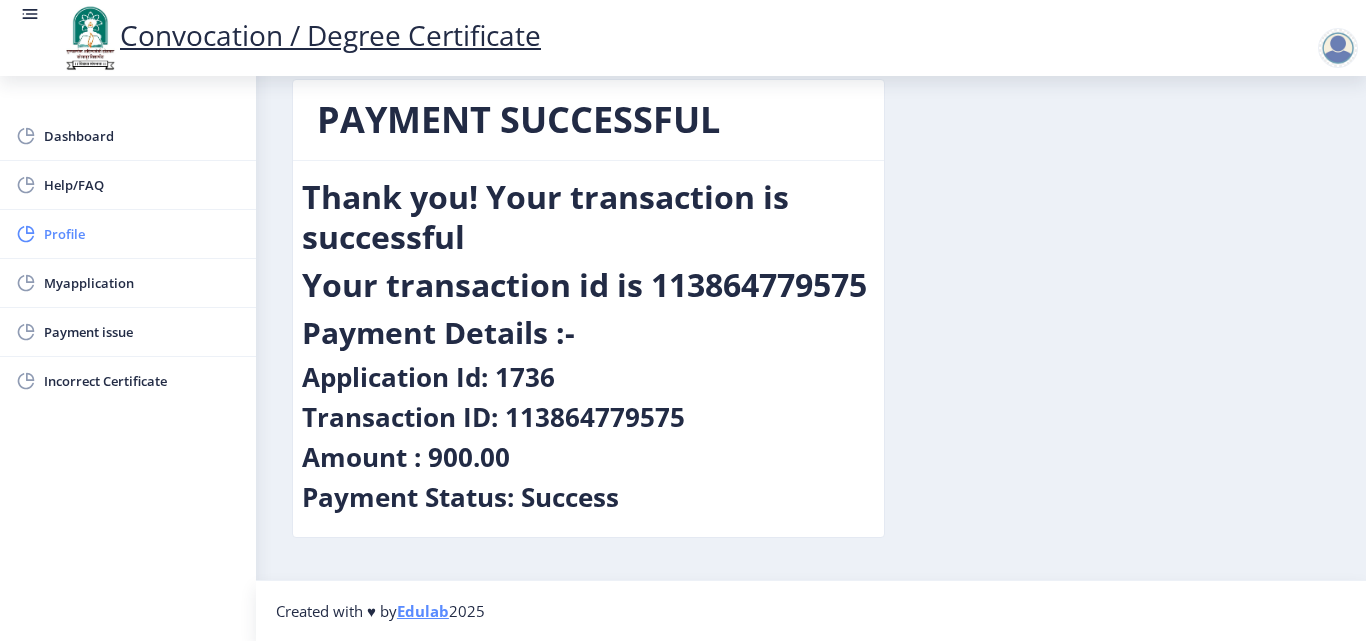 click on "Profile" 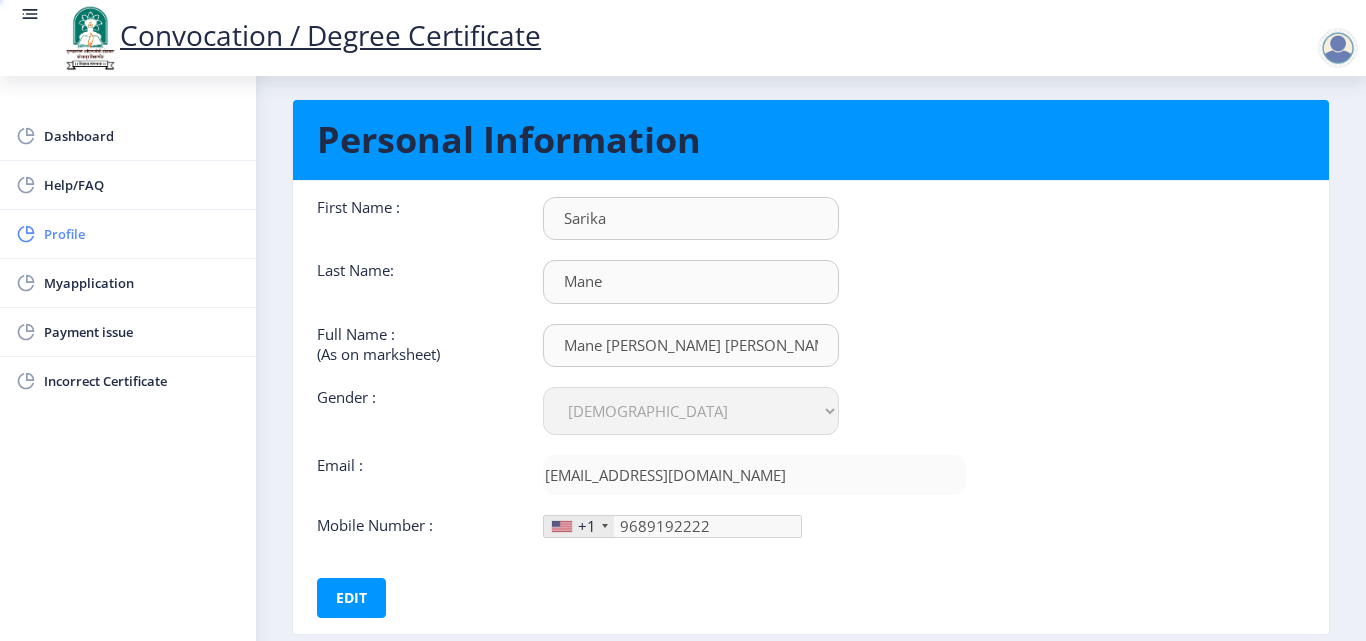 type on "[PHONE_NUMBER]" 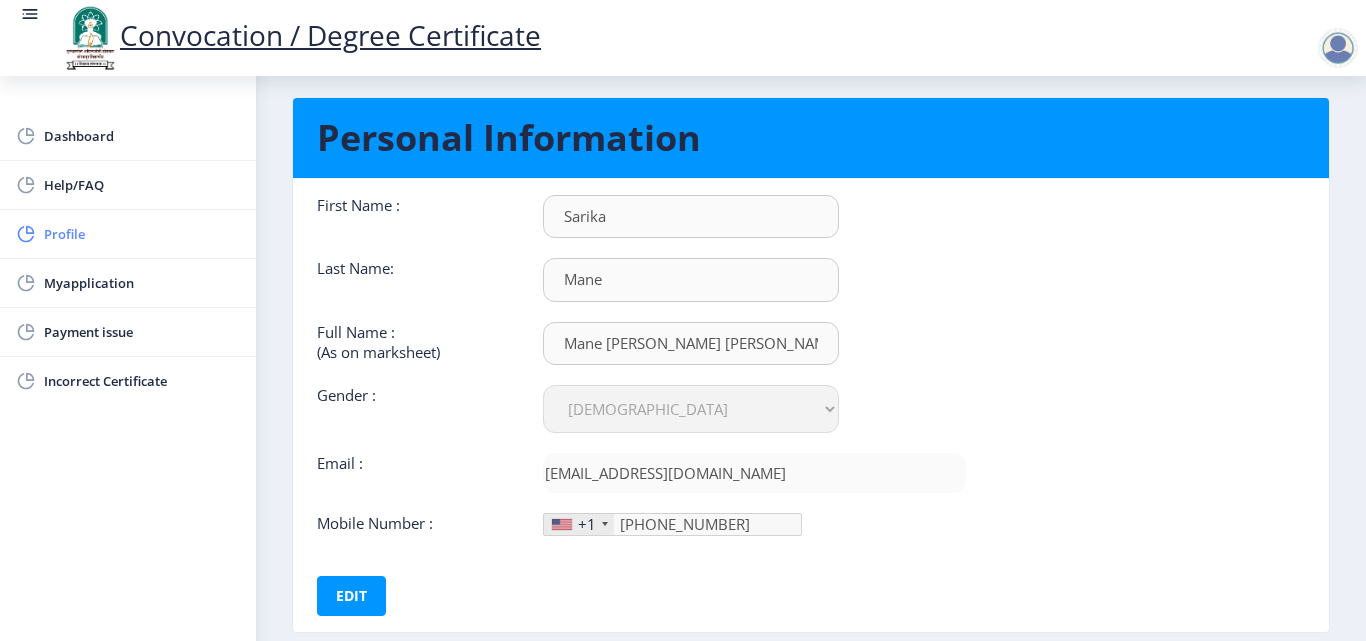 scroll, scrollTop: 0, scrollLeft: 0, axis: both 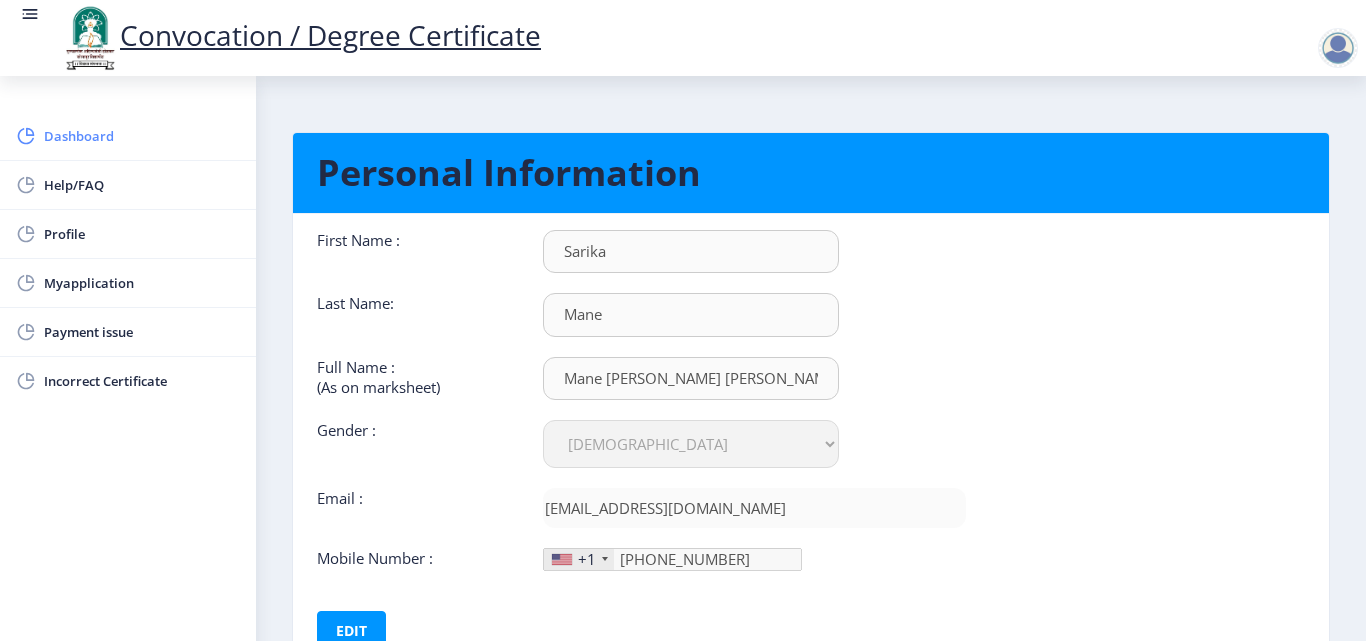 click on "Dashboard" 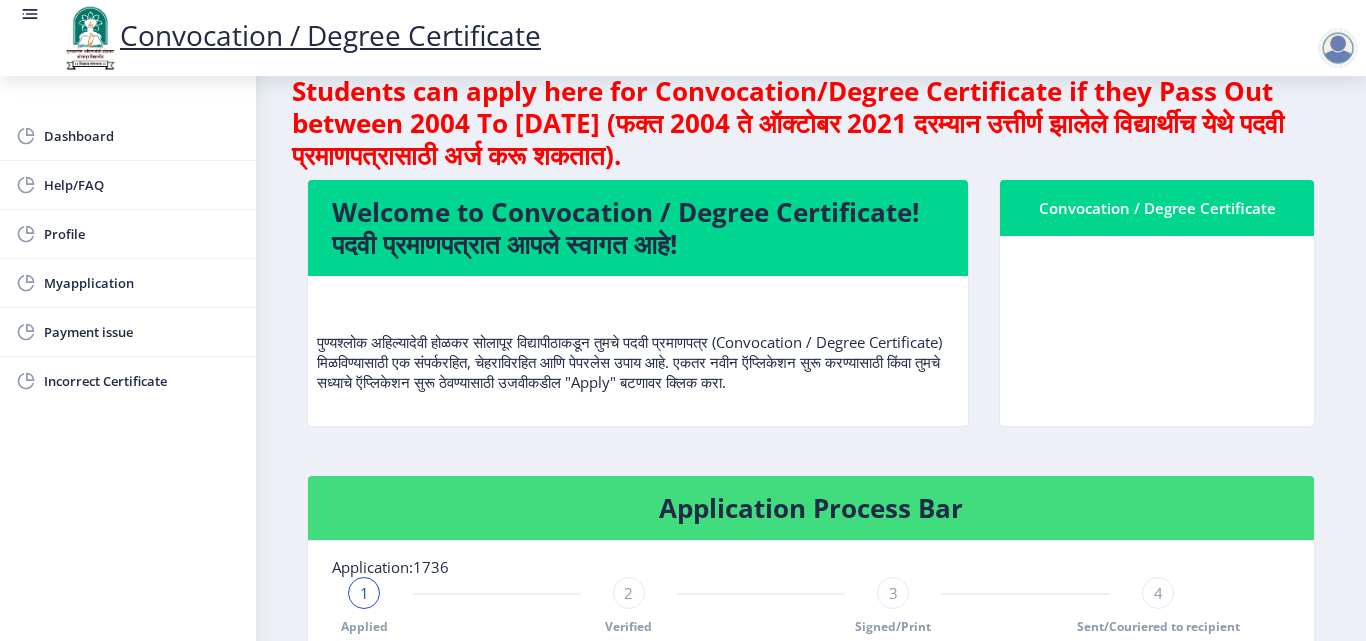scroll, scrollTop: 0, scrollLeft: 0, axis: both 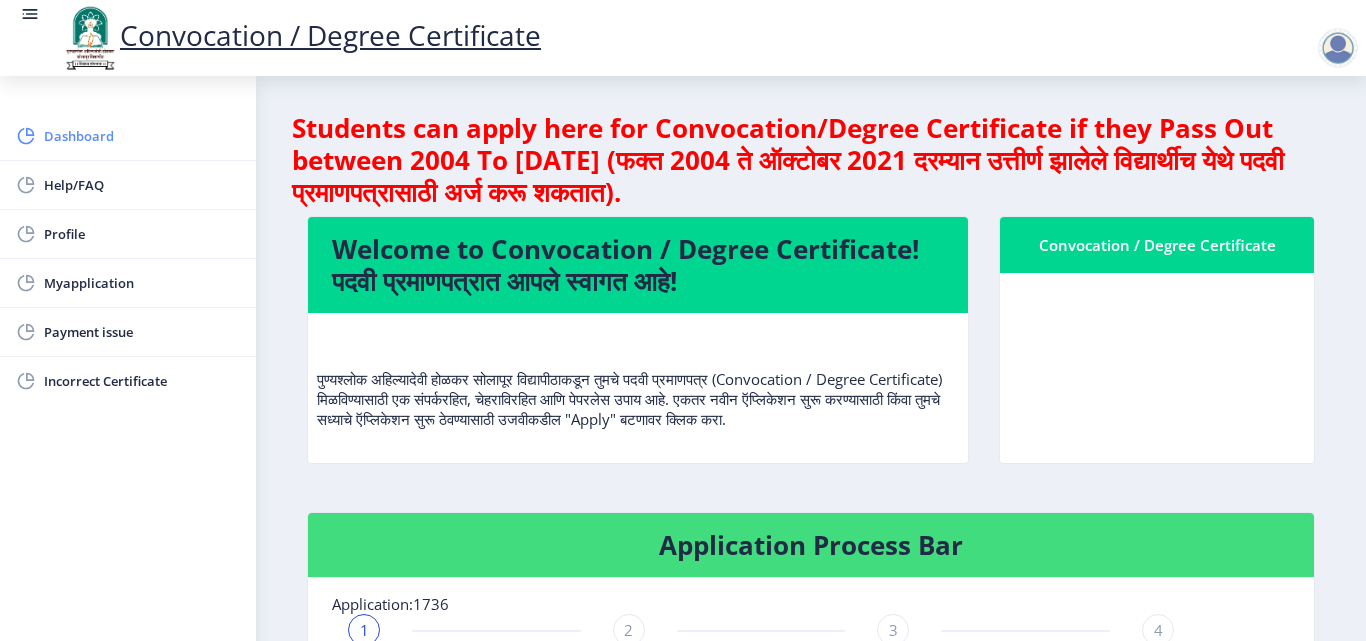 click on "Dashboard" 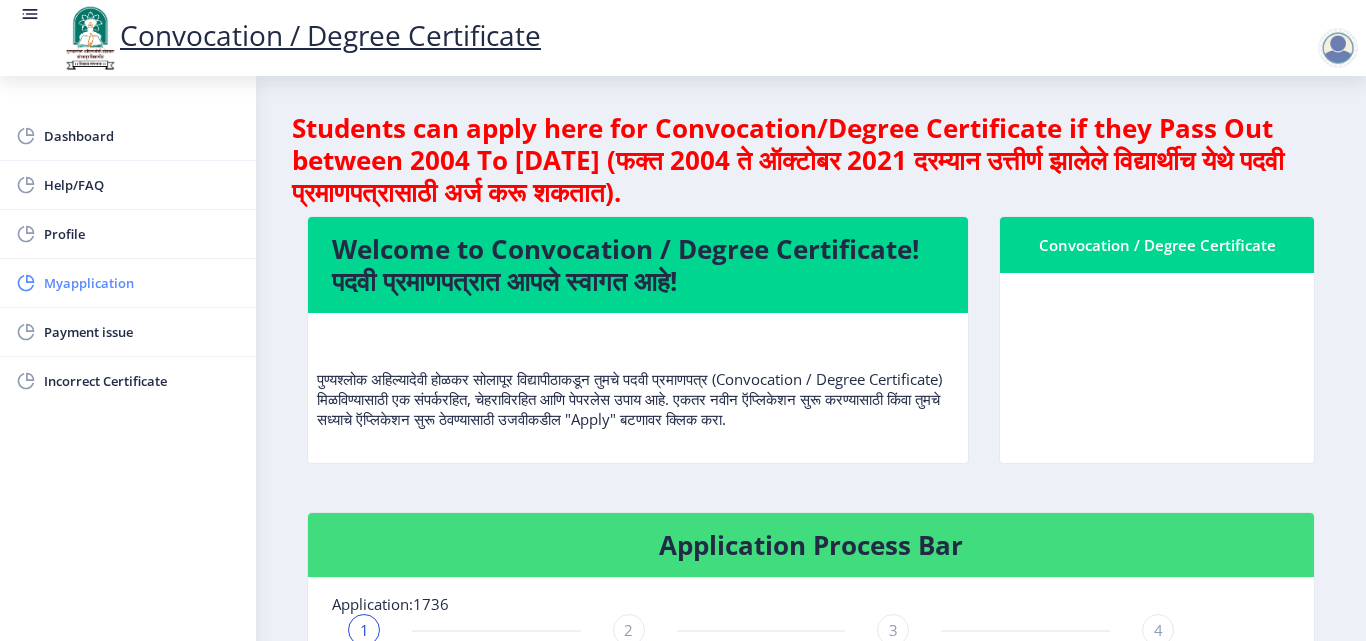 click on "Myapplication" 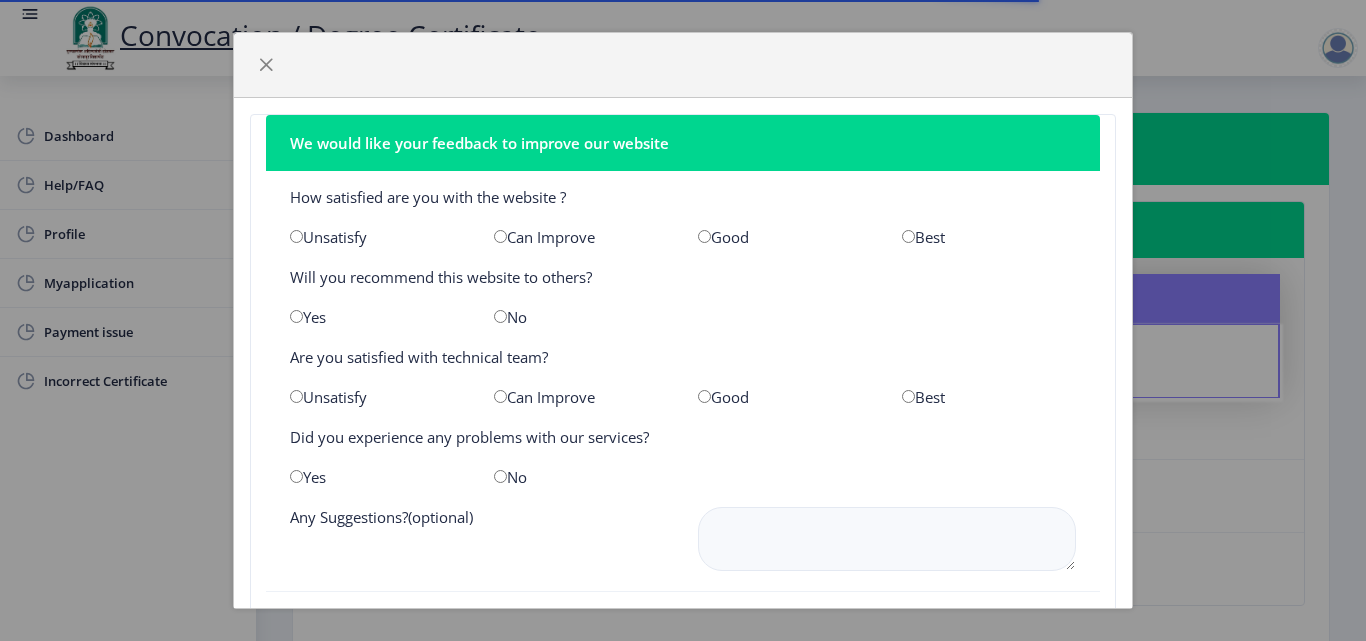 click at bounding box center [908, 236] 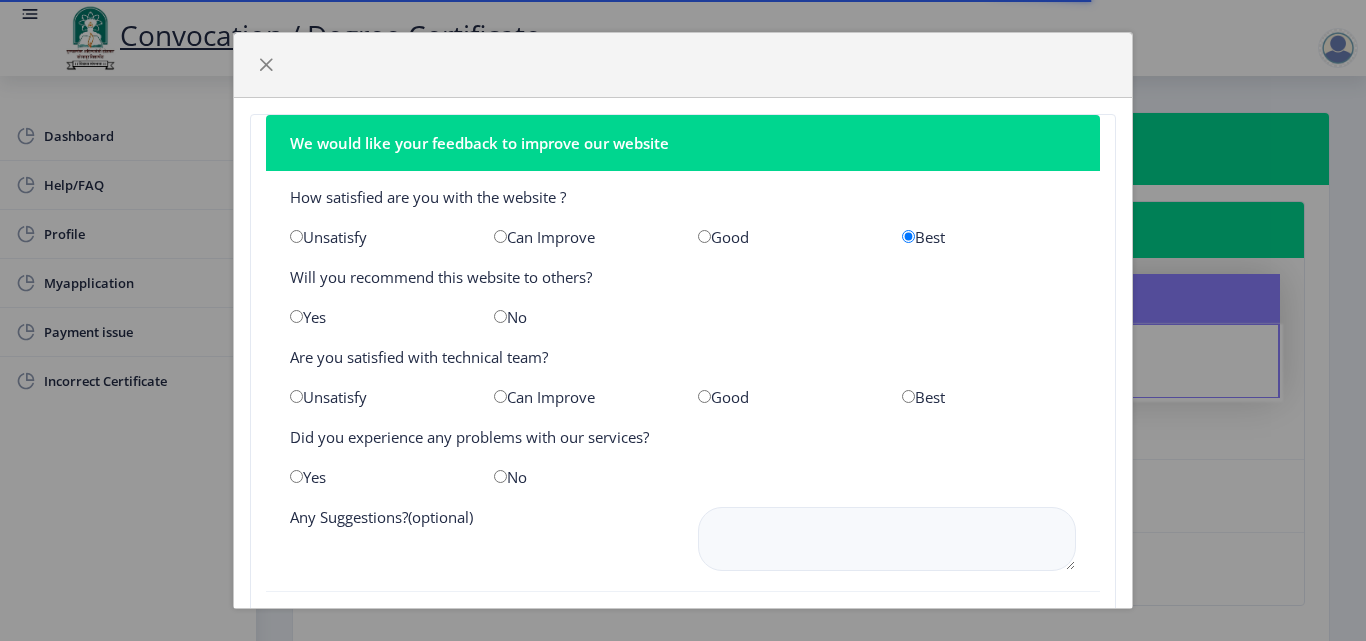 click at bounding box center [908, 396] 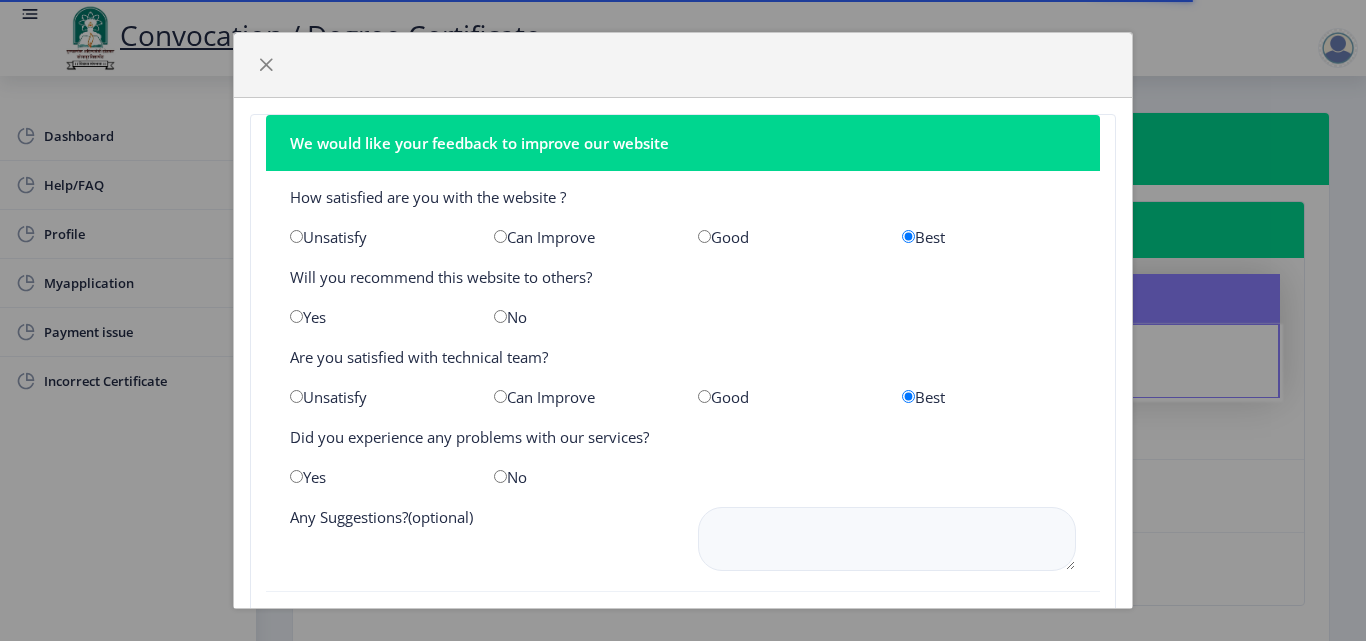 click at bounding box center (500, 476) 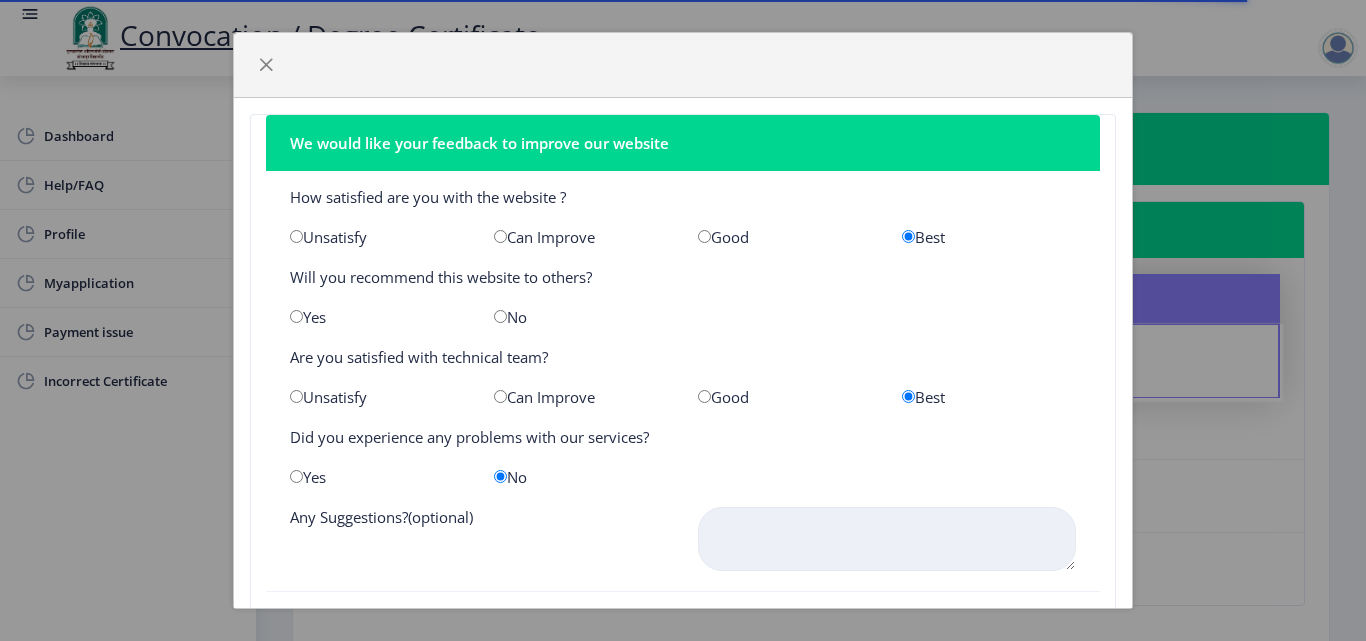 click 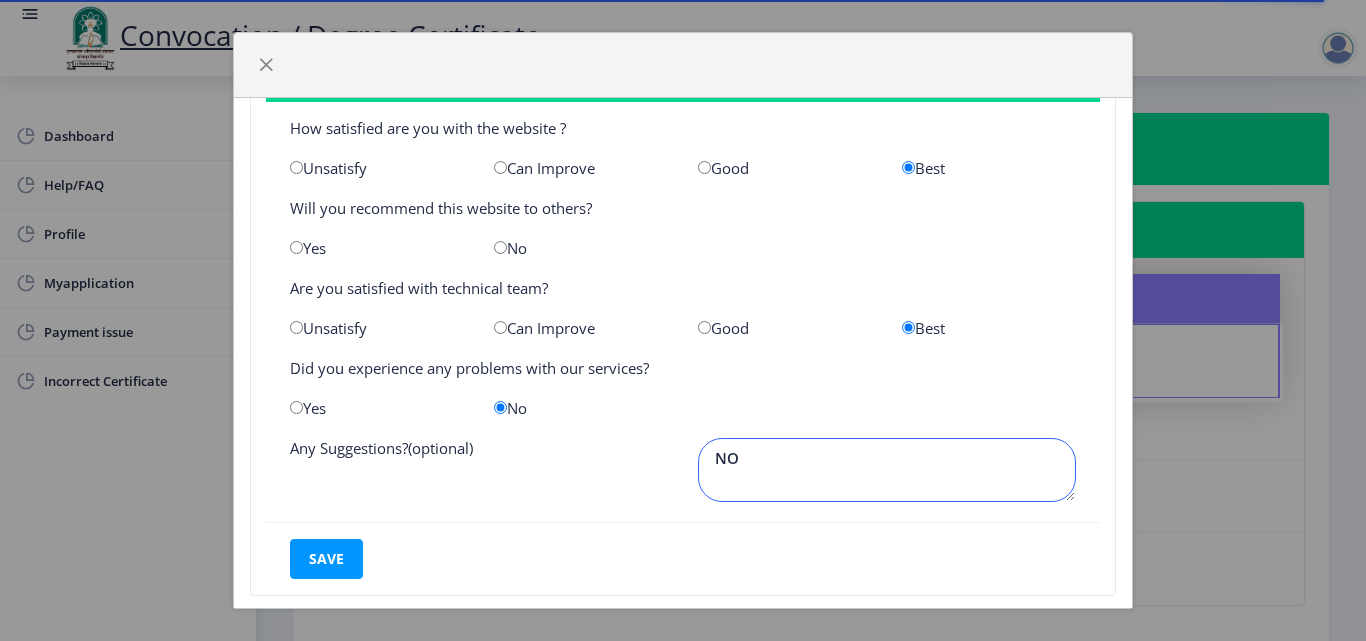 scroll, scrollTop: 103, scrollLeft: 0, axis: vertical 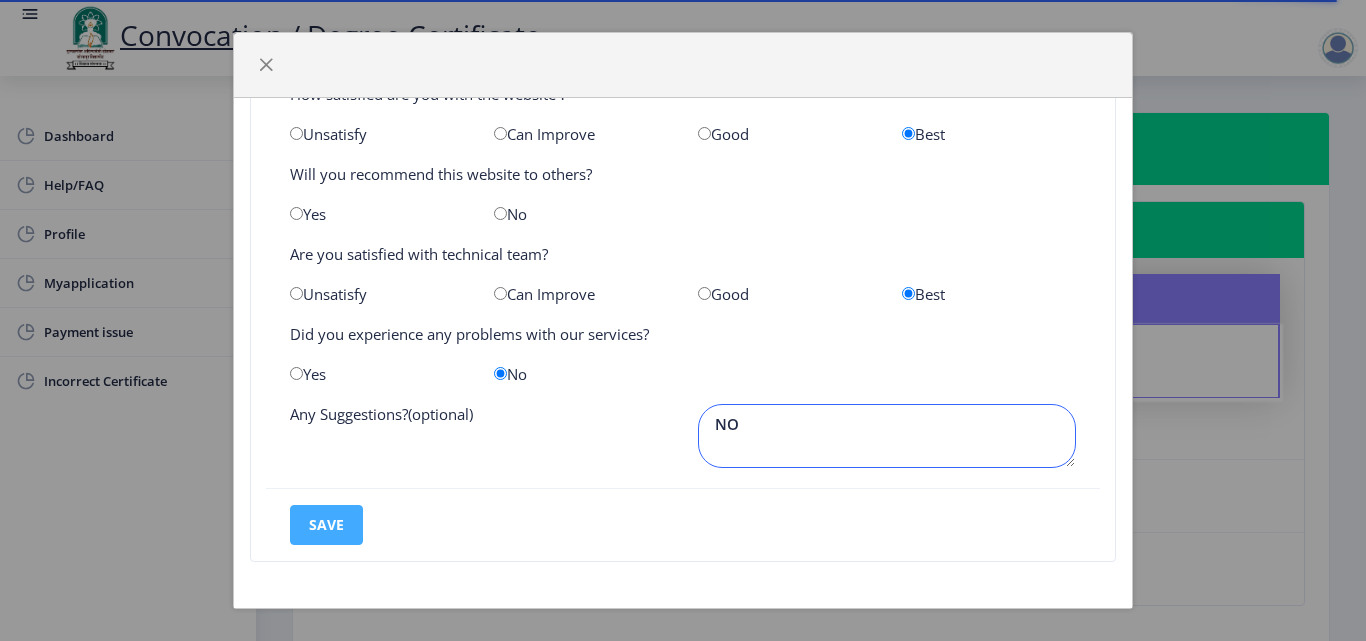 type on "NO" 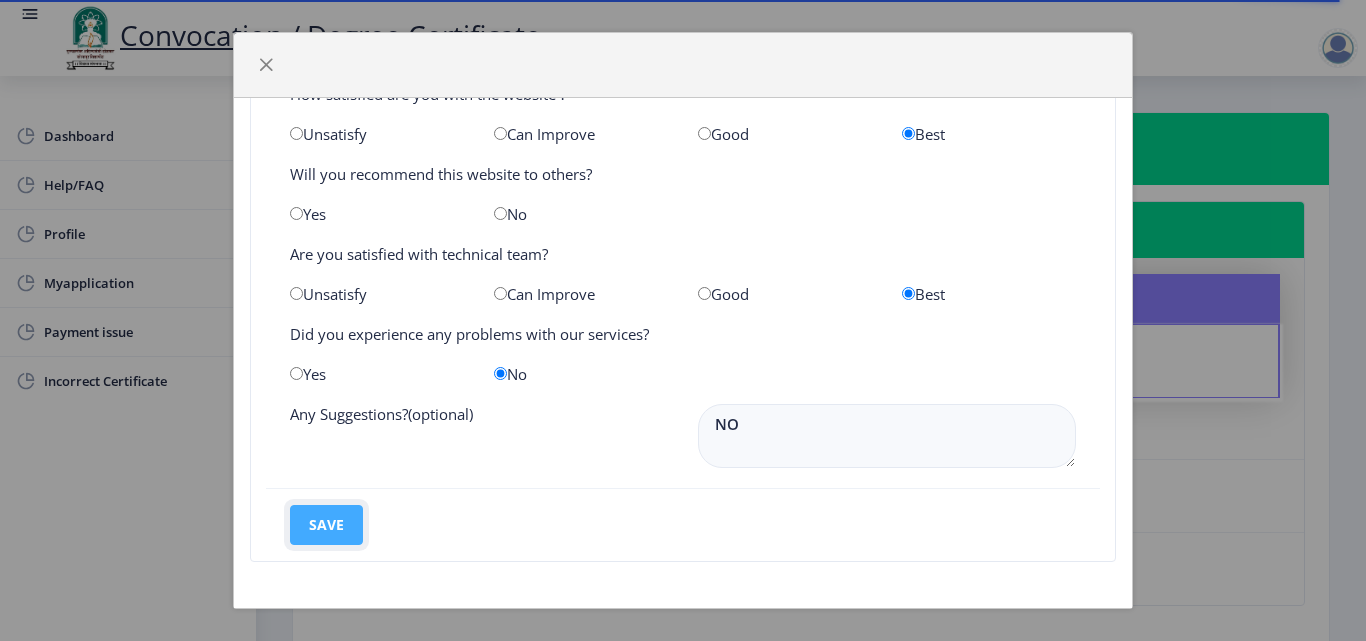 click on "save" 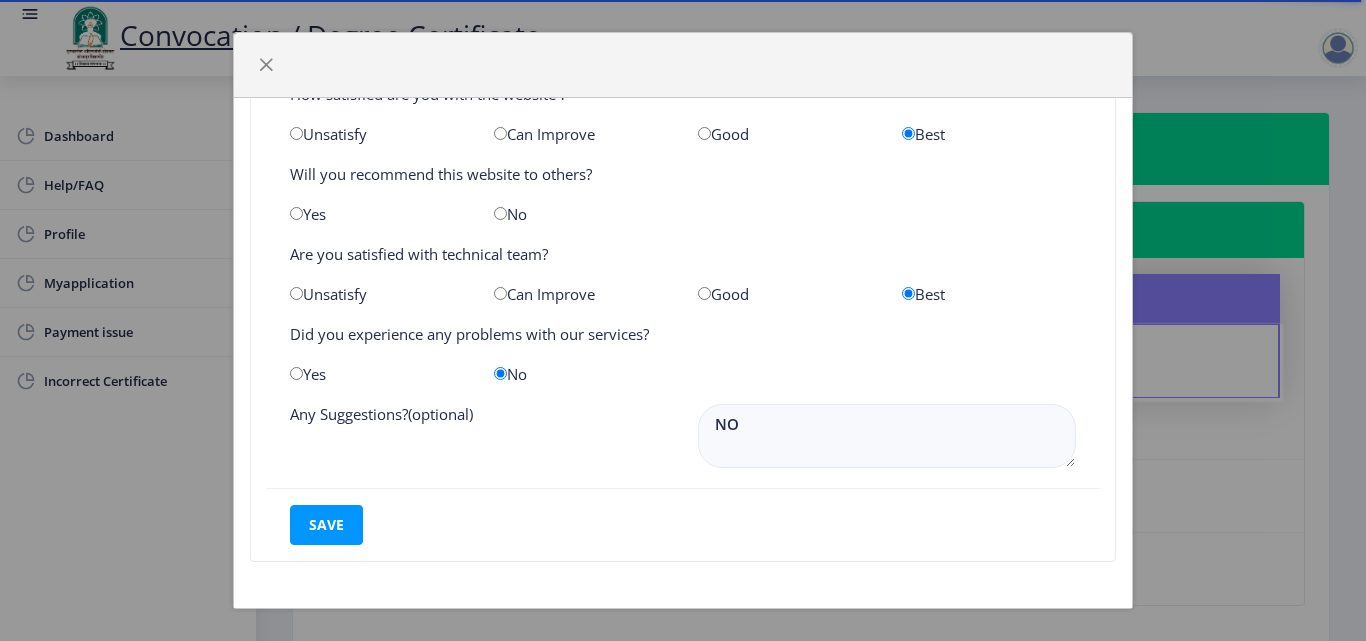 click at bounding box center [704, 293] 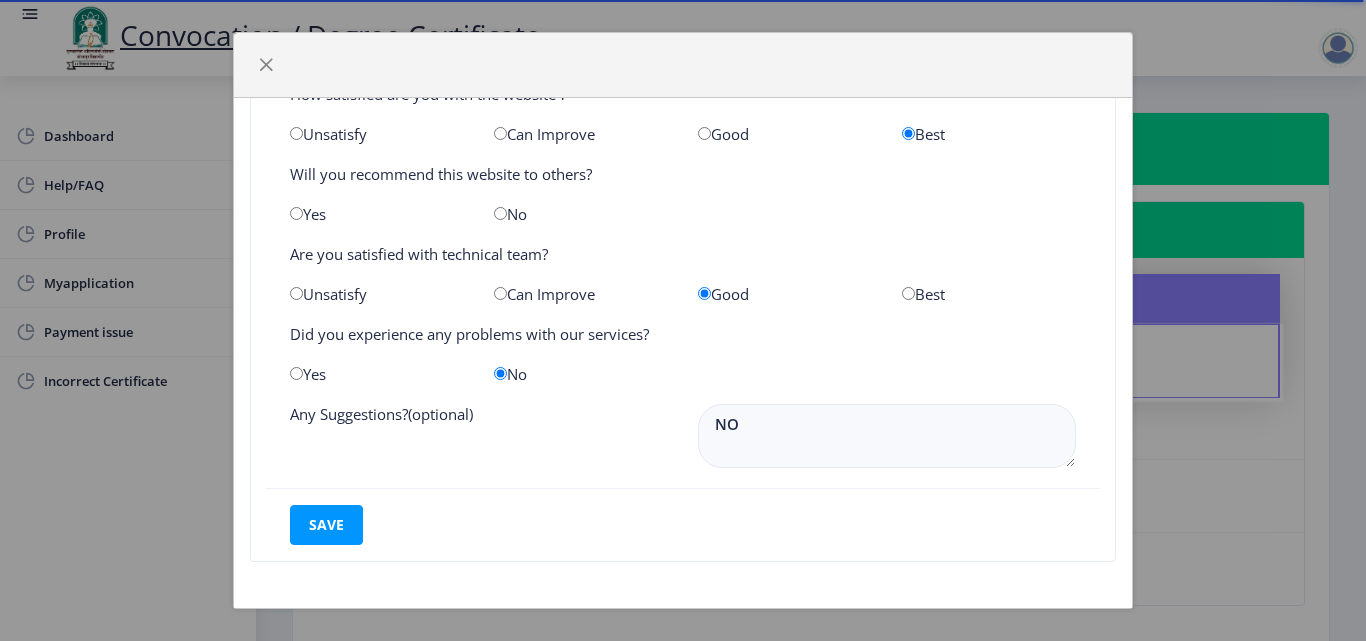 click at bounding box center [908, 293] 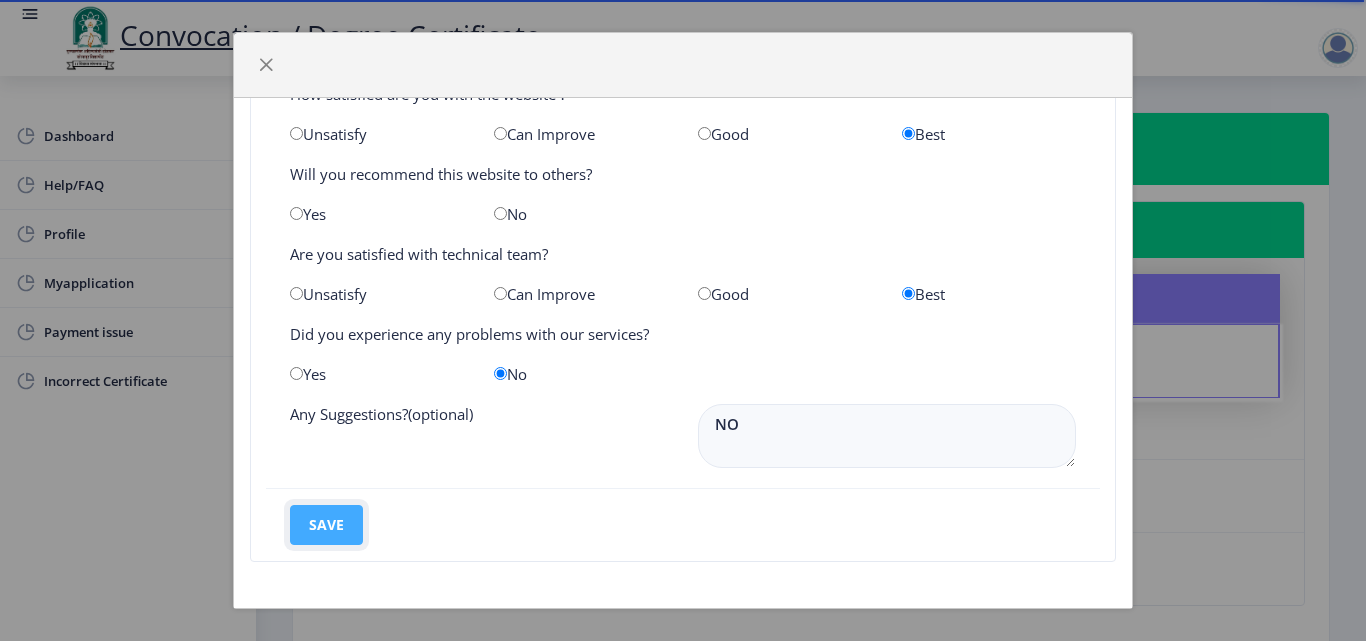 click on "save" 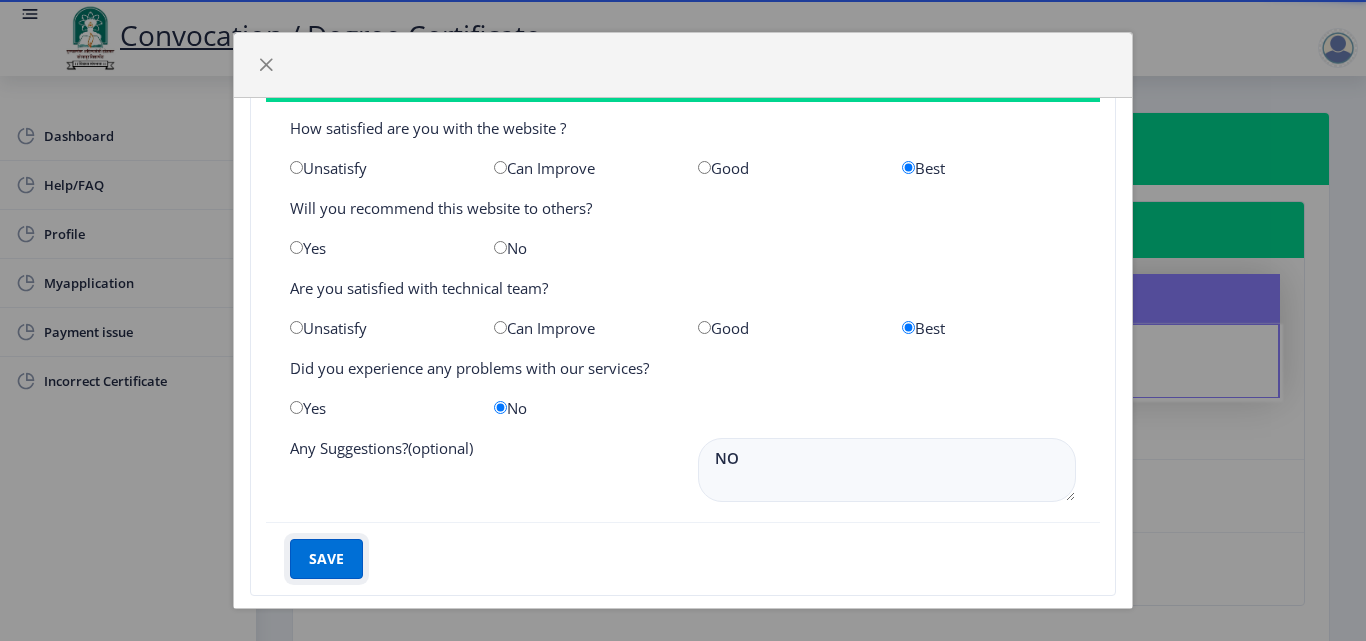 scroll, scrollTop: 103, scrollLeft: 0, axis: vertical 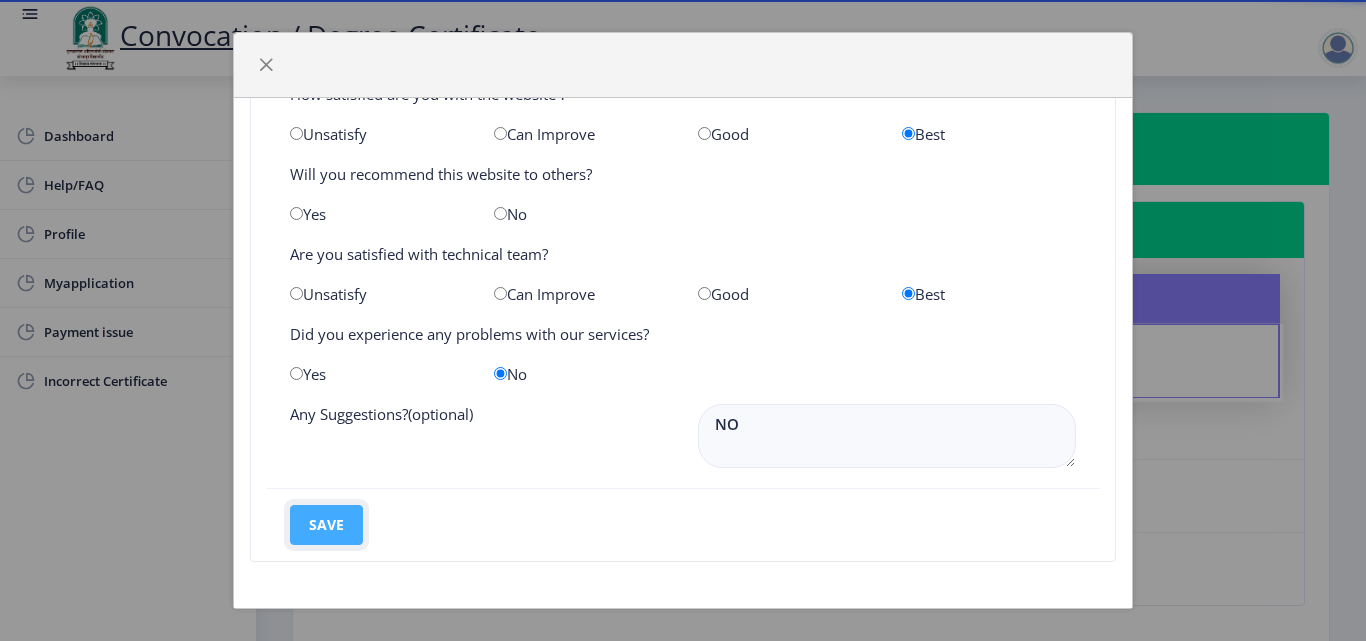 click on "save" 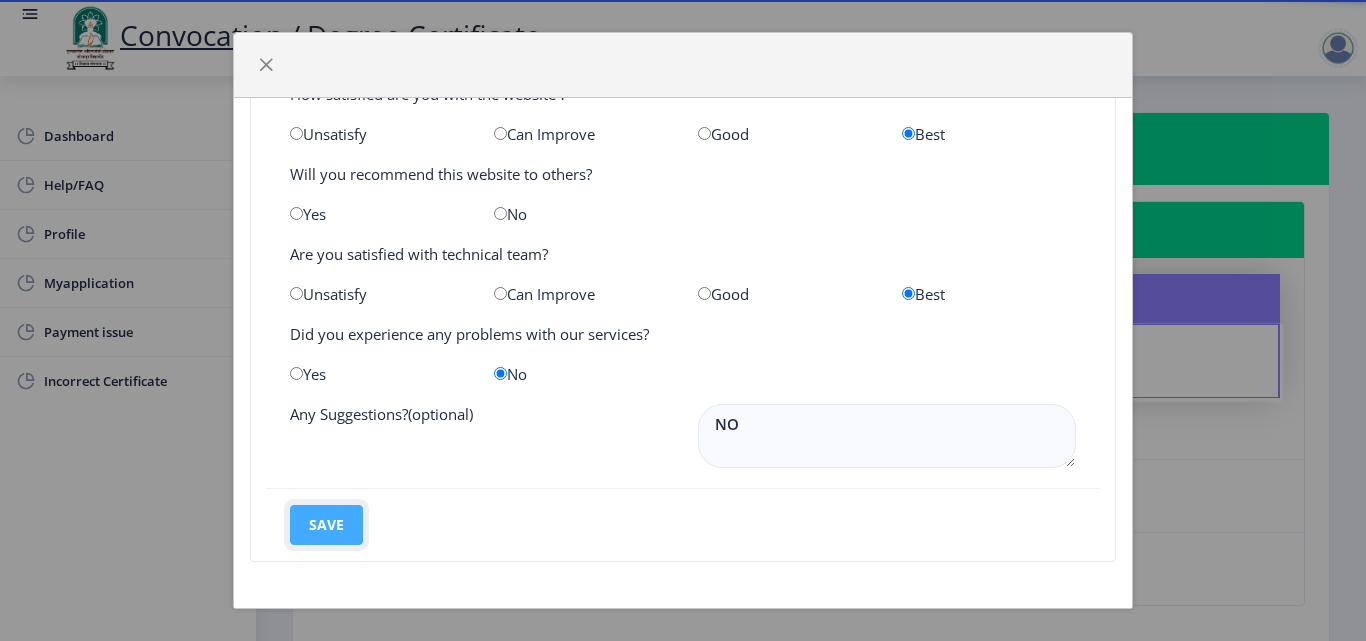 click on "save" 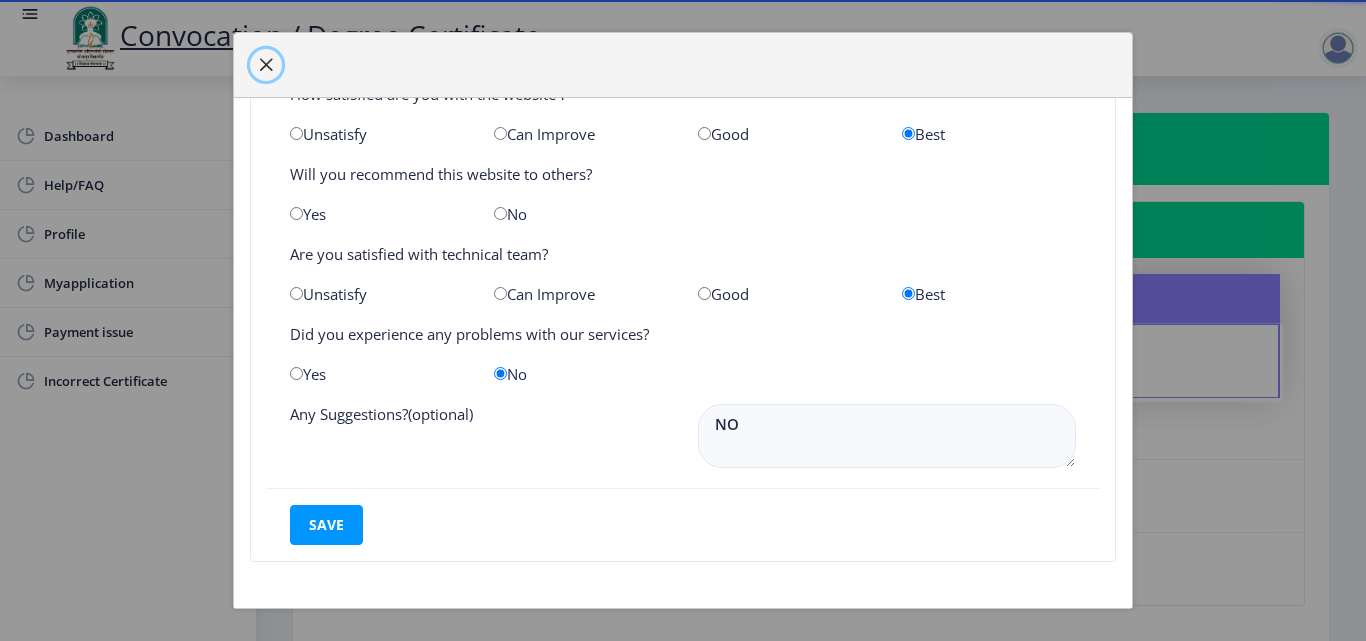 click 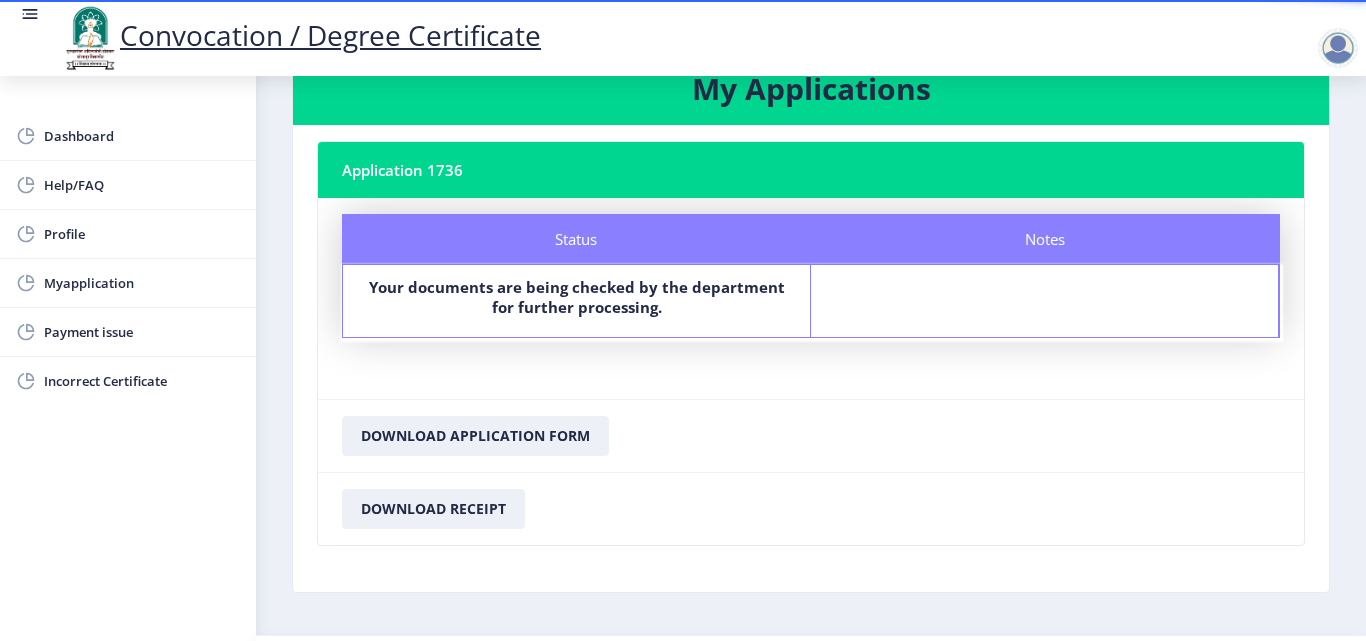 scroll, scrollTop: 115, scrollLeft: 0, axis: vertical 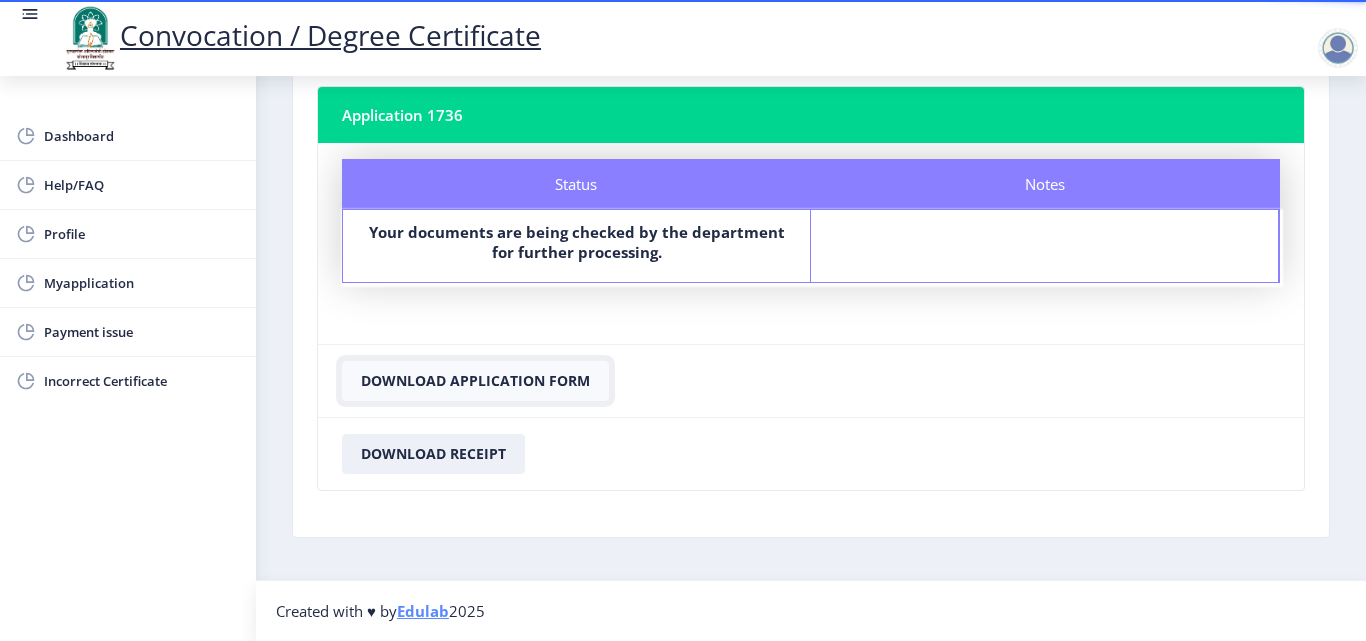 click on "Download Application Form" 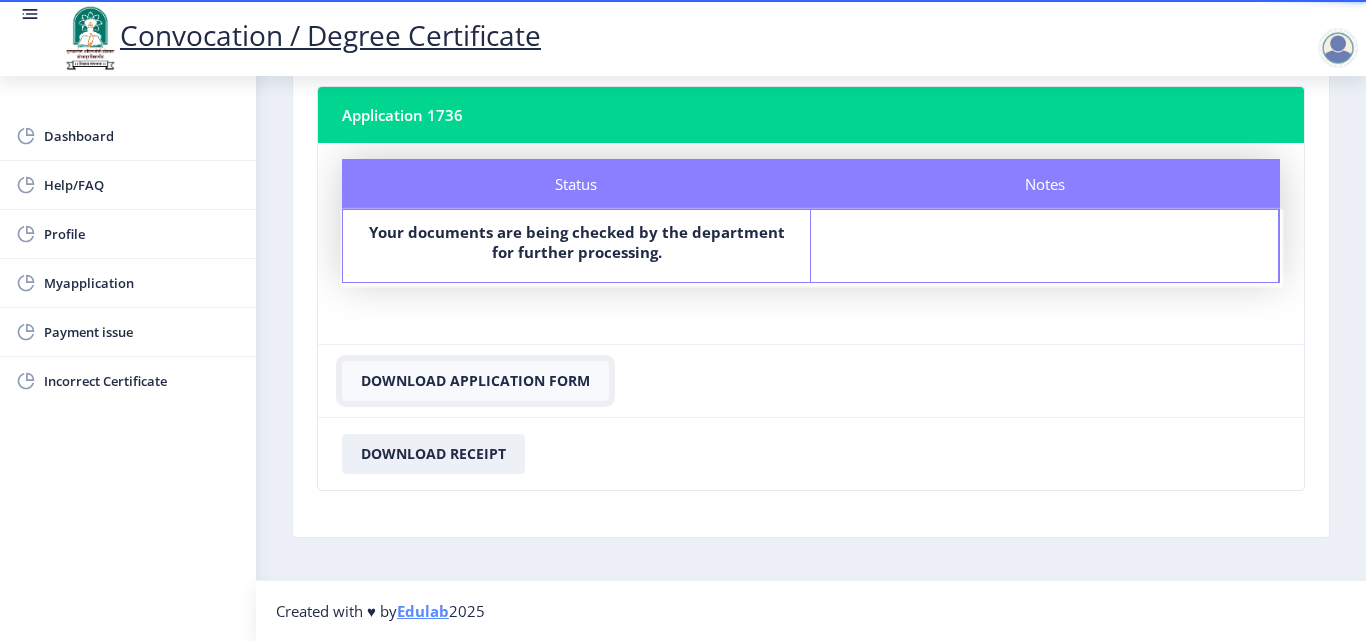 click on "Download Application Form" 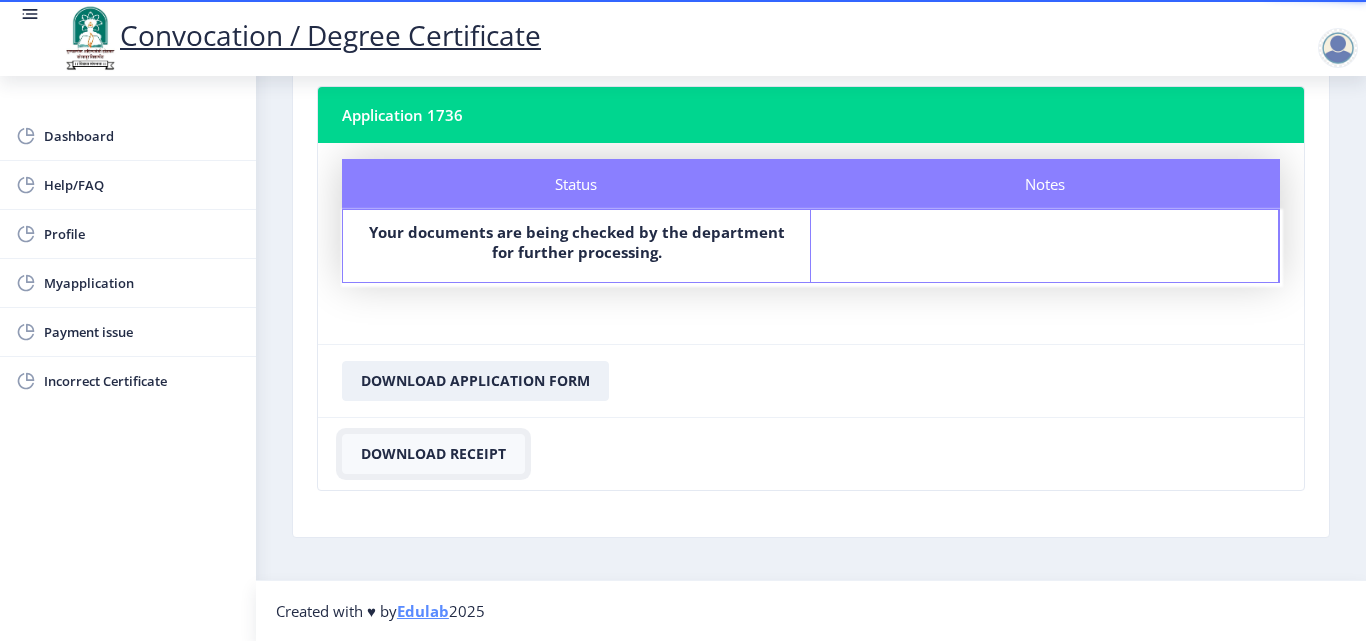 click on "Download Receipt" 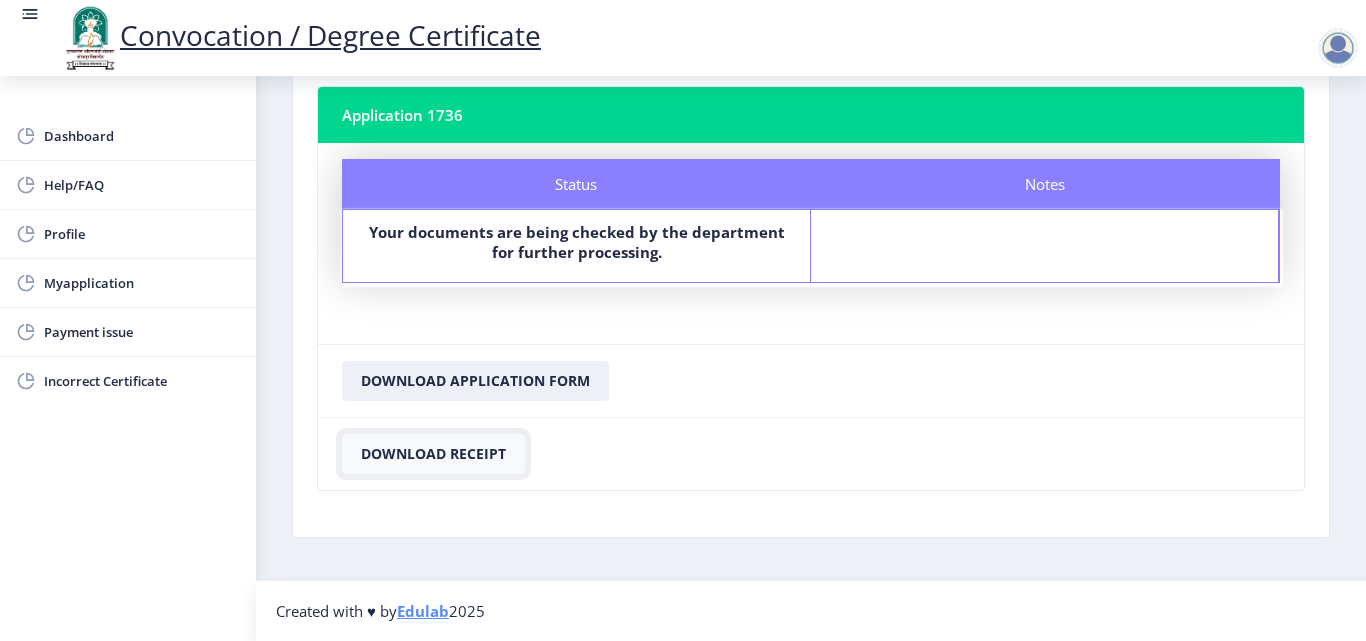 click on "Download Receipt" 